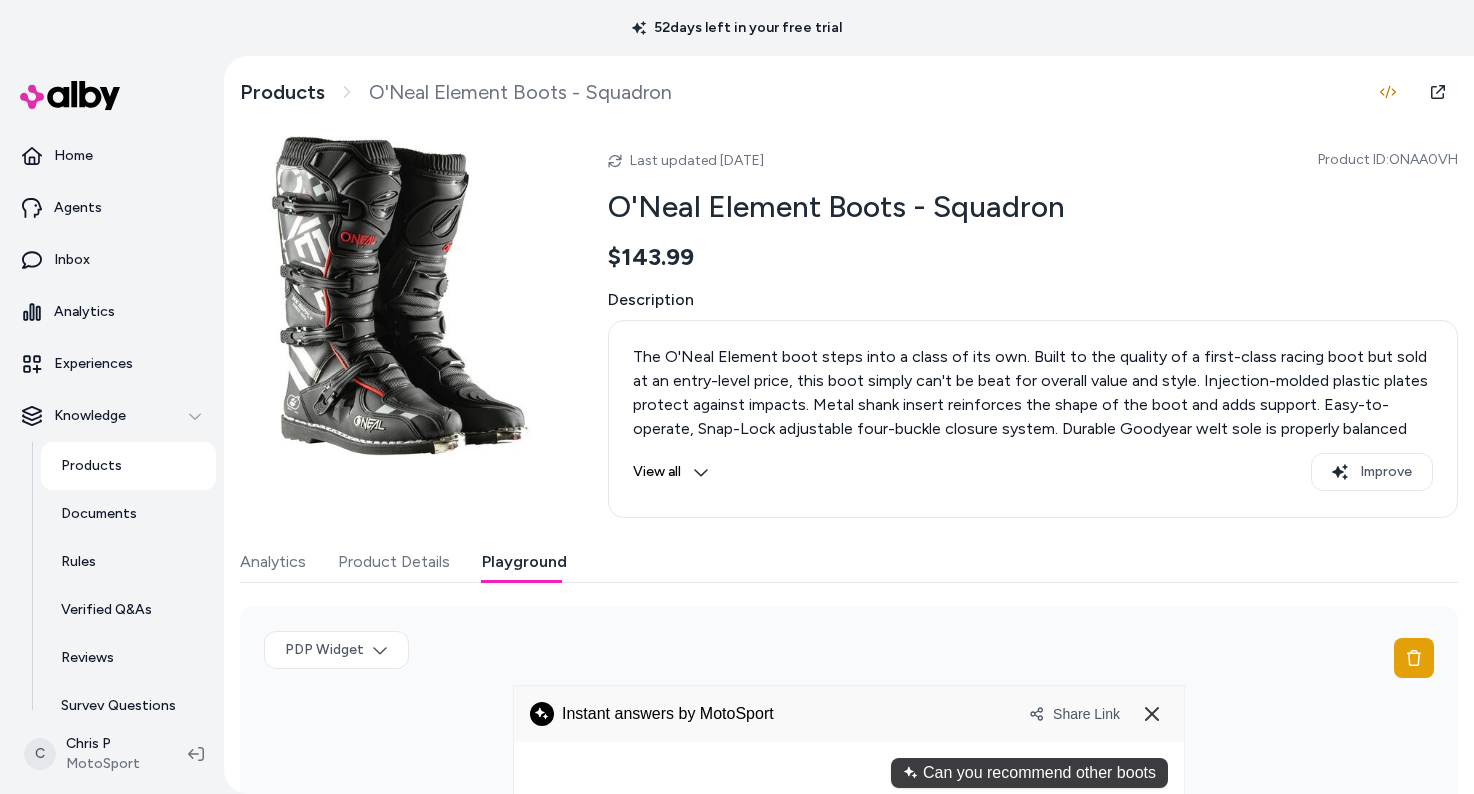 scroll, scrollTop: 0, scrollLeft: 0, axis: both 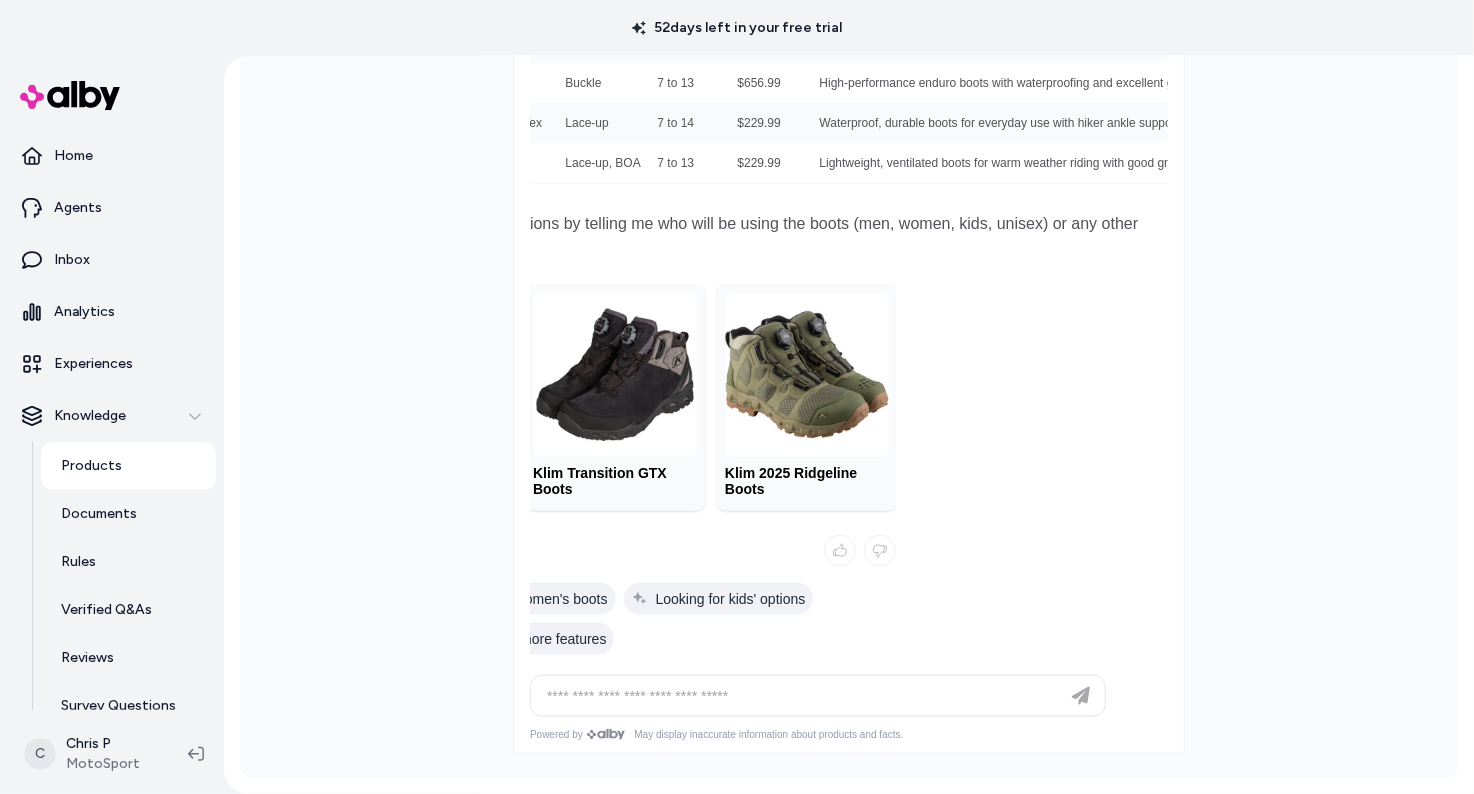 drag, startPoint x: 807, startPoint y: 658, endPoint x: 753, endPoint y: 653, distance: 54.230988 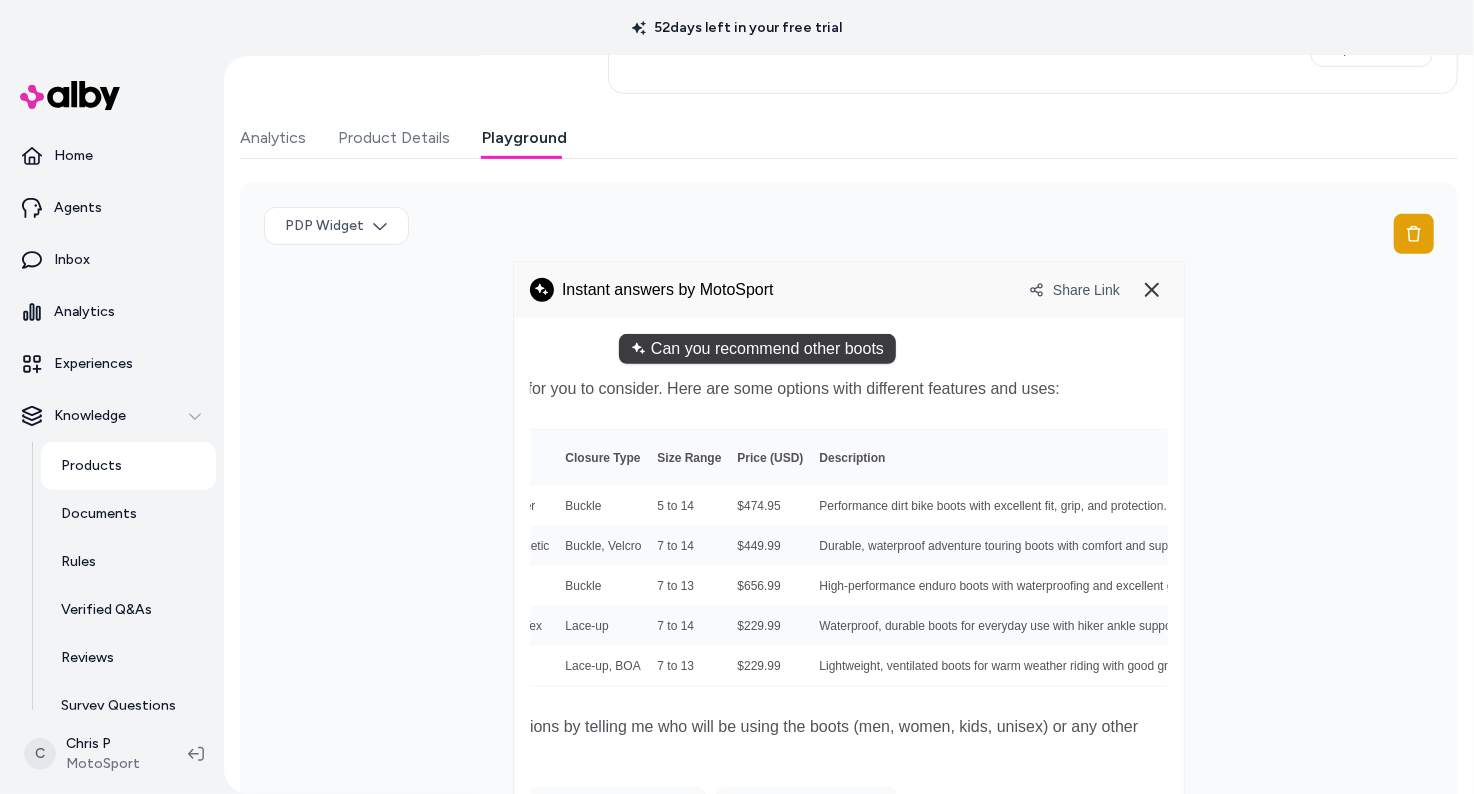click on "Share Link" at bounding box center (1098, 290) 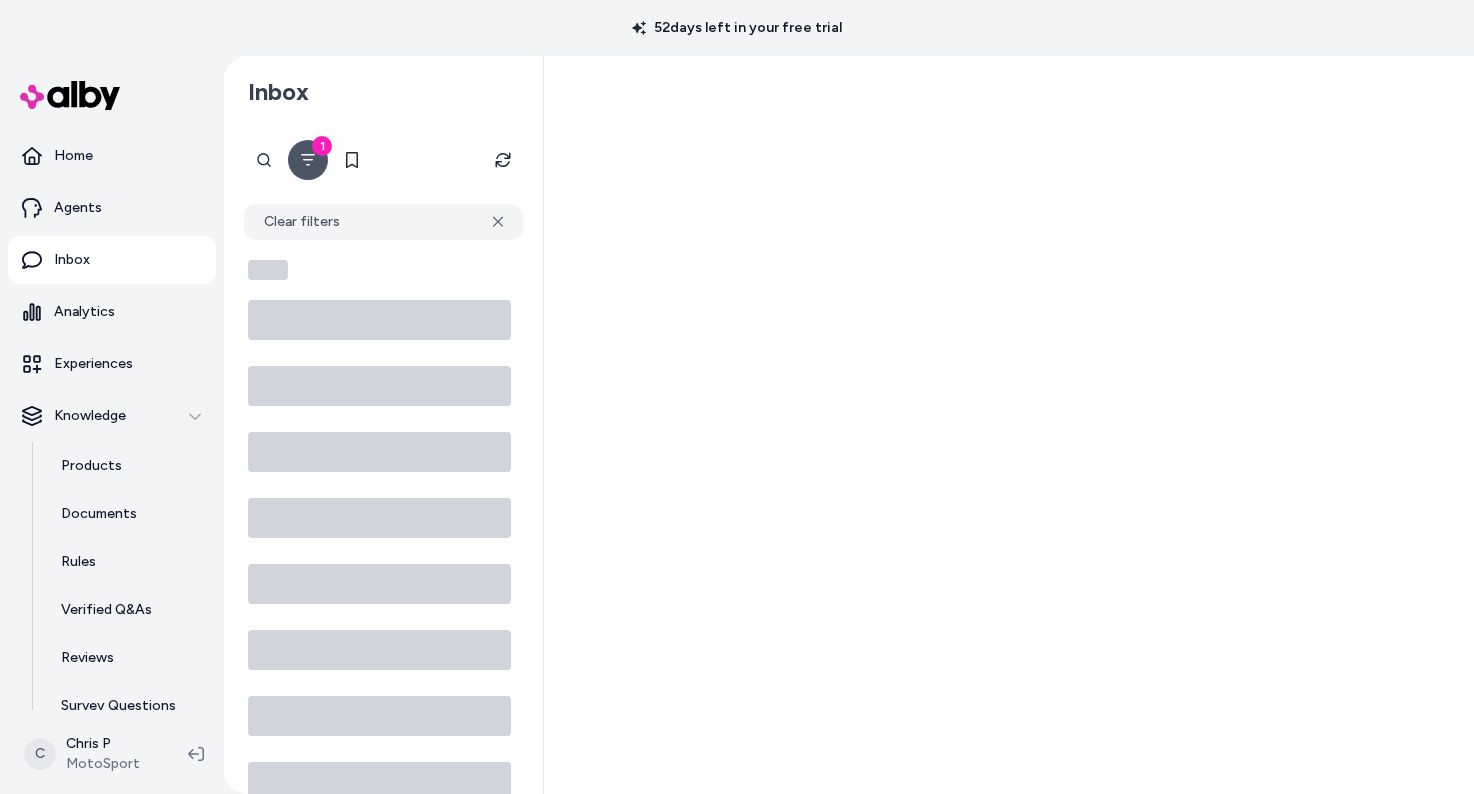 scroll, scrollTop: 0, scrollLeft: 0, axis: both 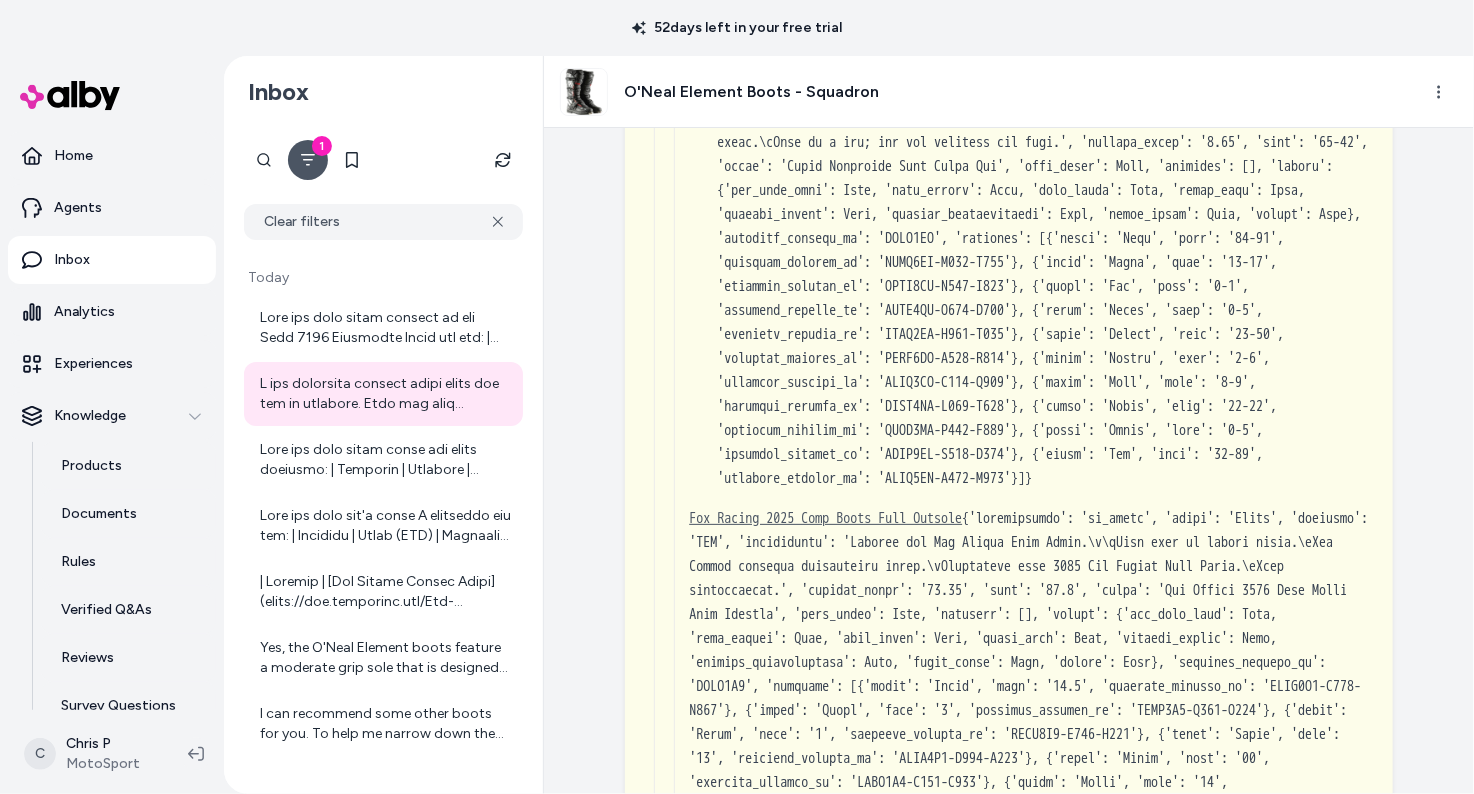 drag, startPoint x: 1095, startPoint y: 492, endPoint x: 939, endPoint y: 494, distance: 156.01282 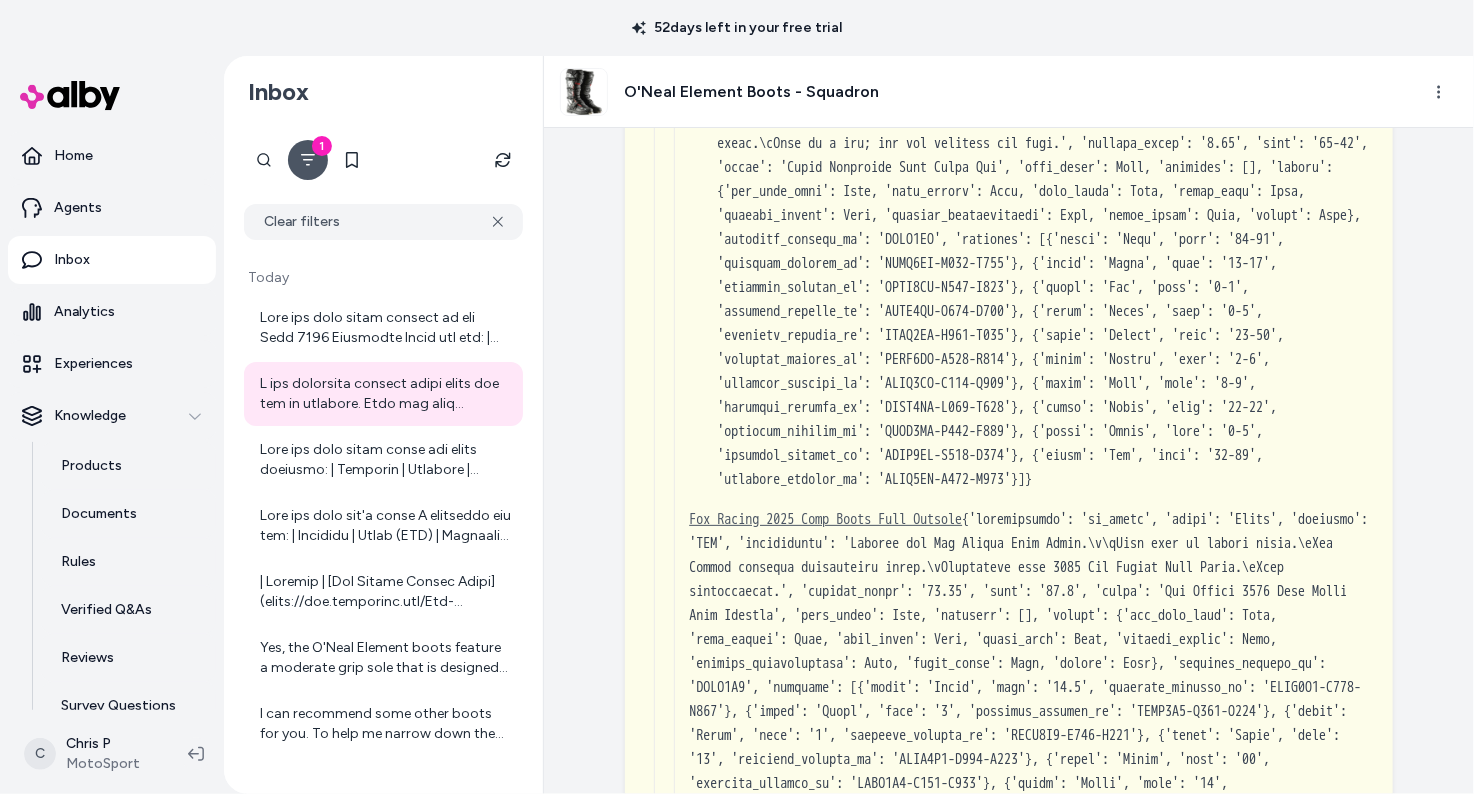 scroll, scrollTop: 3164, scrollLeft: 0, axis: vertical 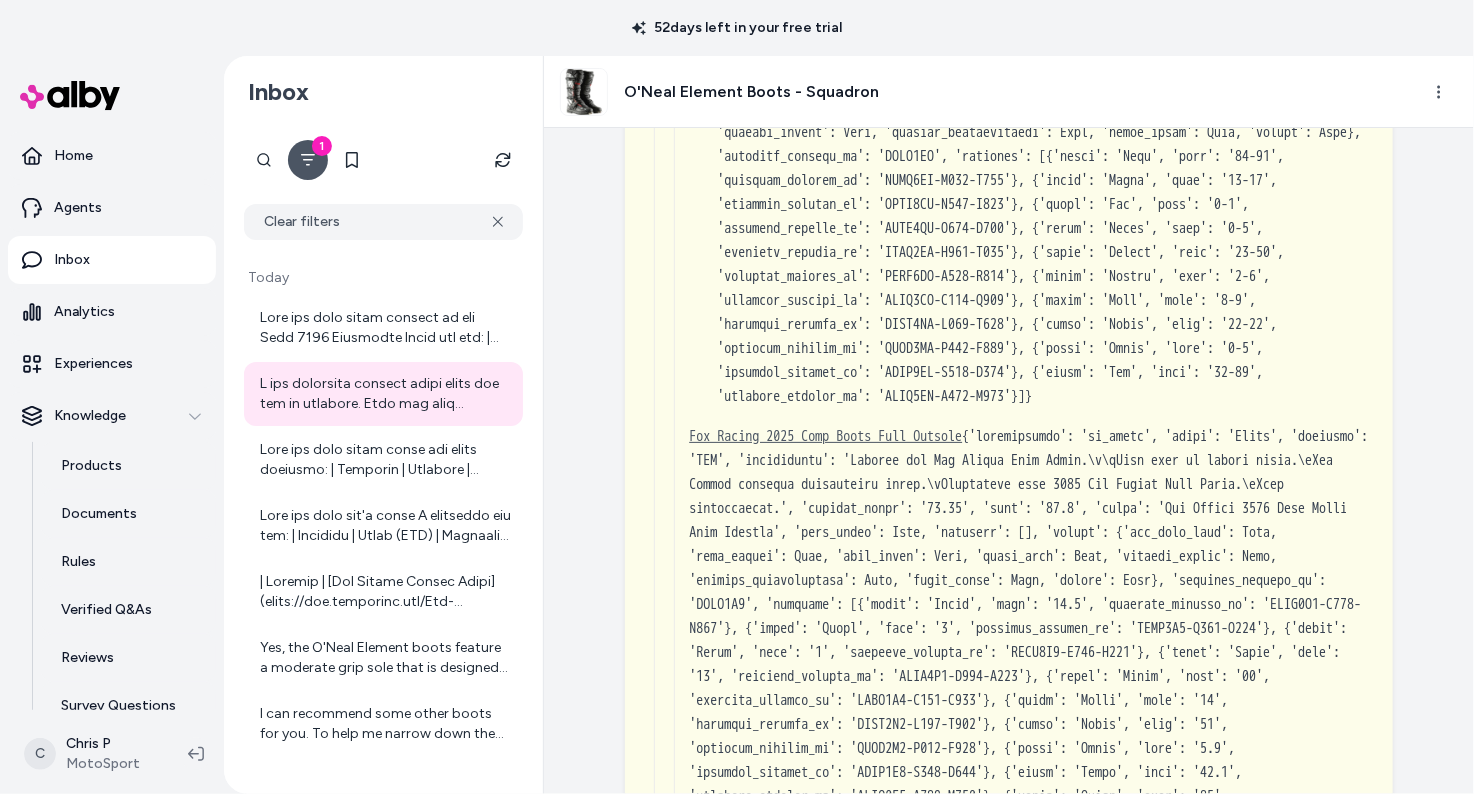 click on "Extracted Shopper Preferences (Search Facets):" at bounding box center [878, -476] 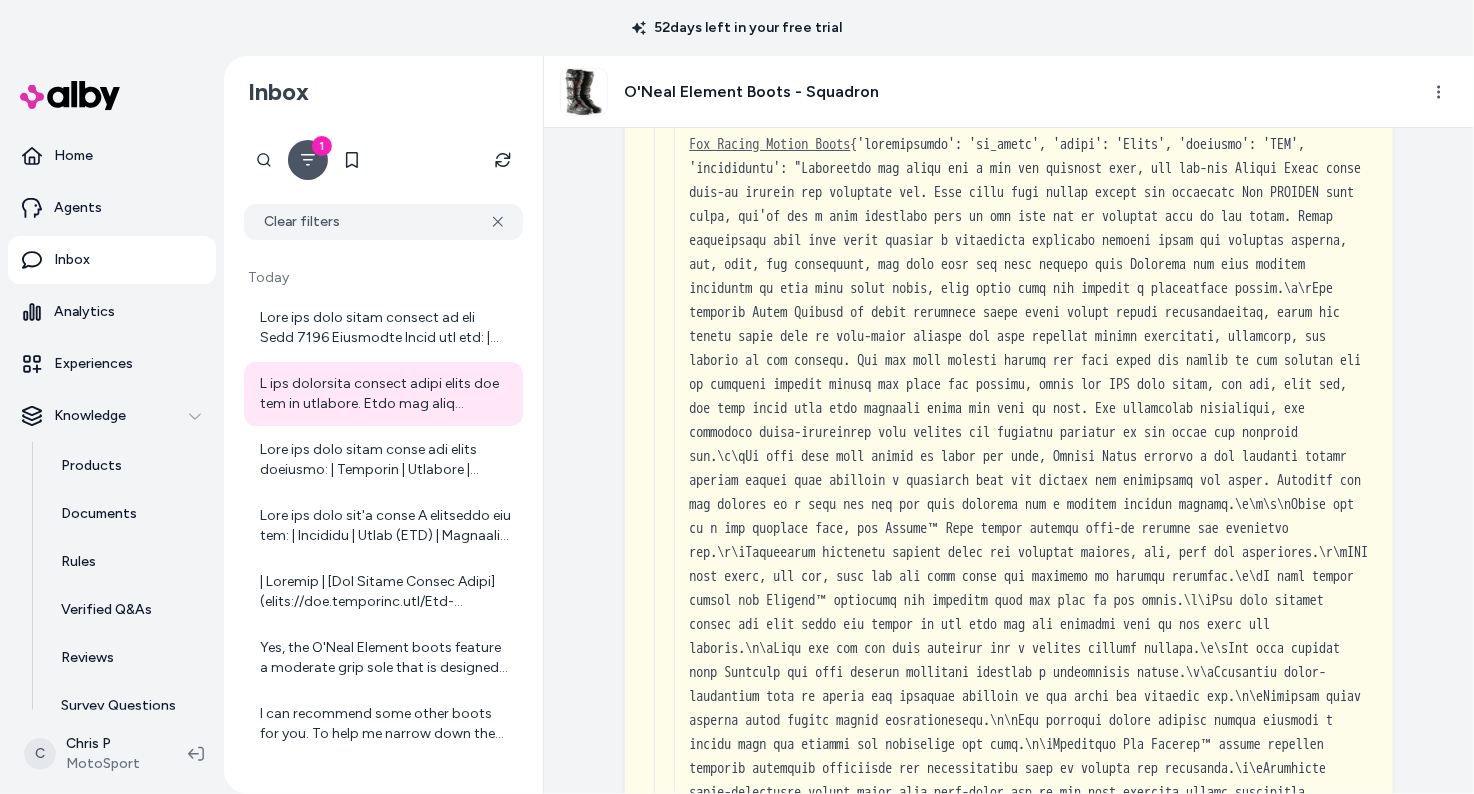 scroll, scrollTop: 4181, scrollLeft: 0, axis: vertical 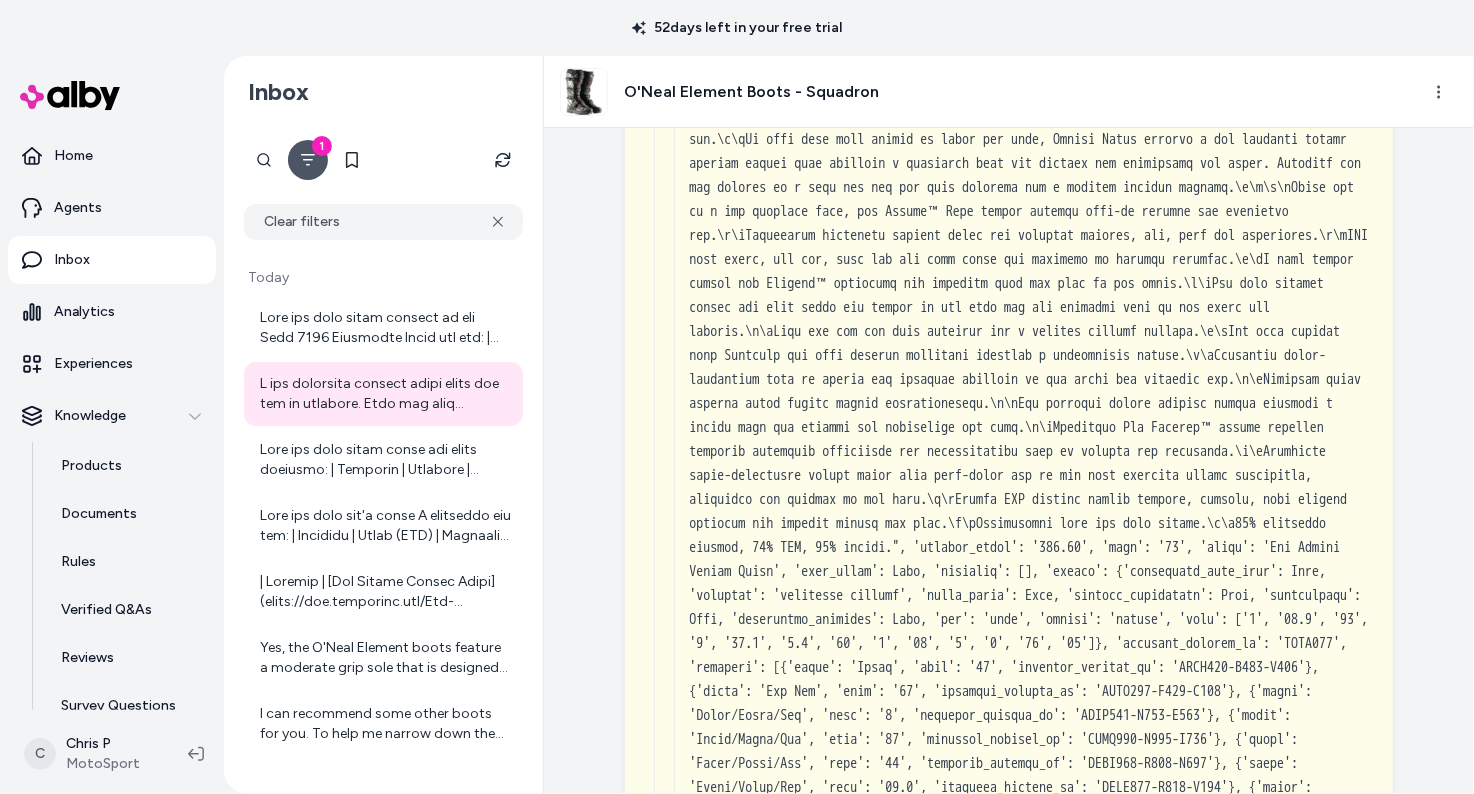click on "Fox Racing 2025 Comp Boots Full Outsole" at bounding box center (825, -581) 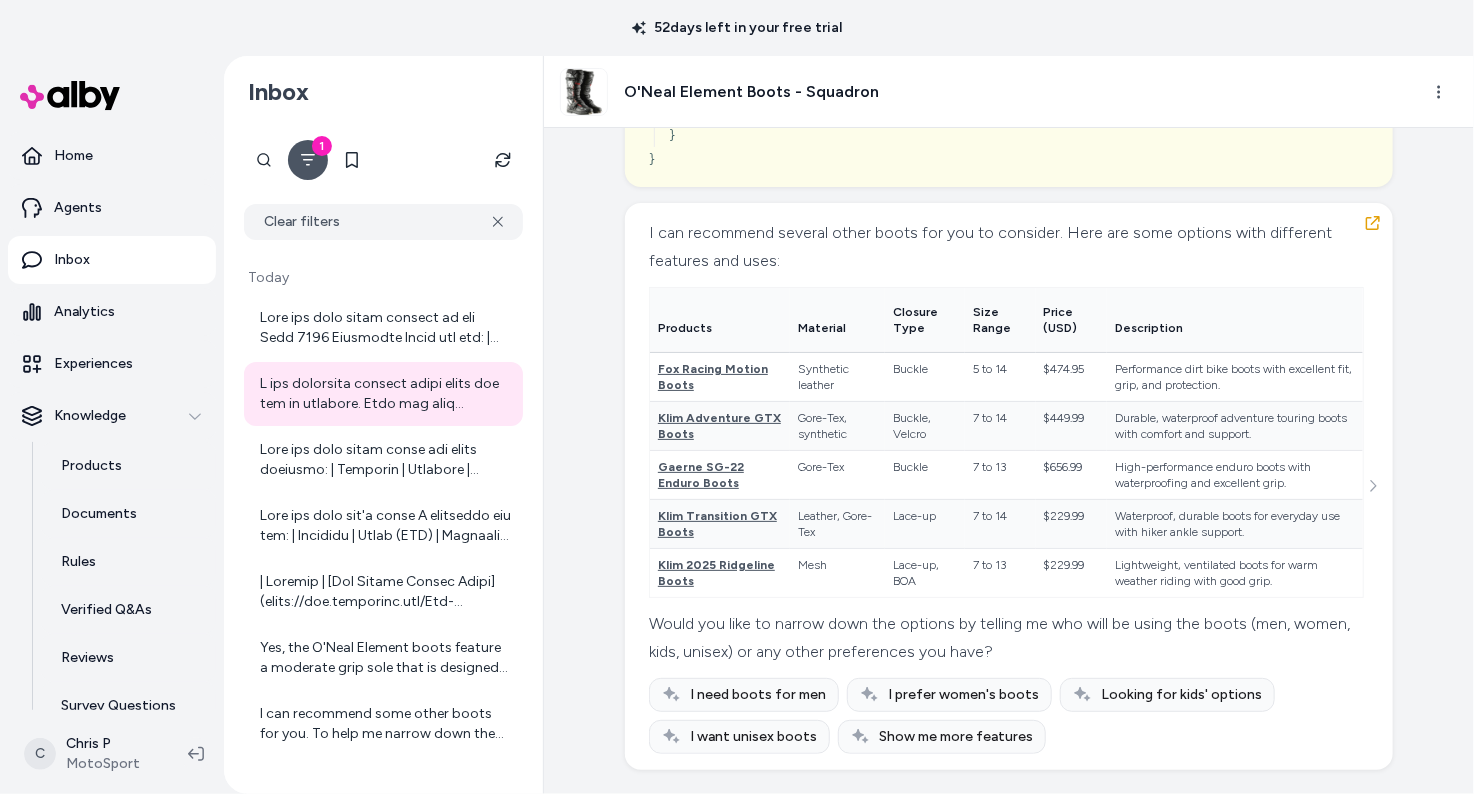 scroll, scrollTop: 14052, scrollLeft: 0, axis: vertical 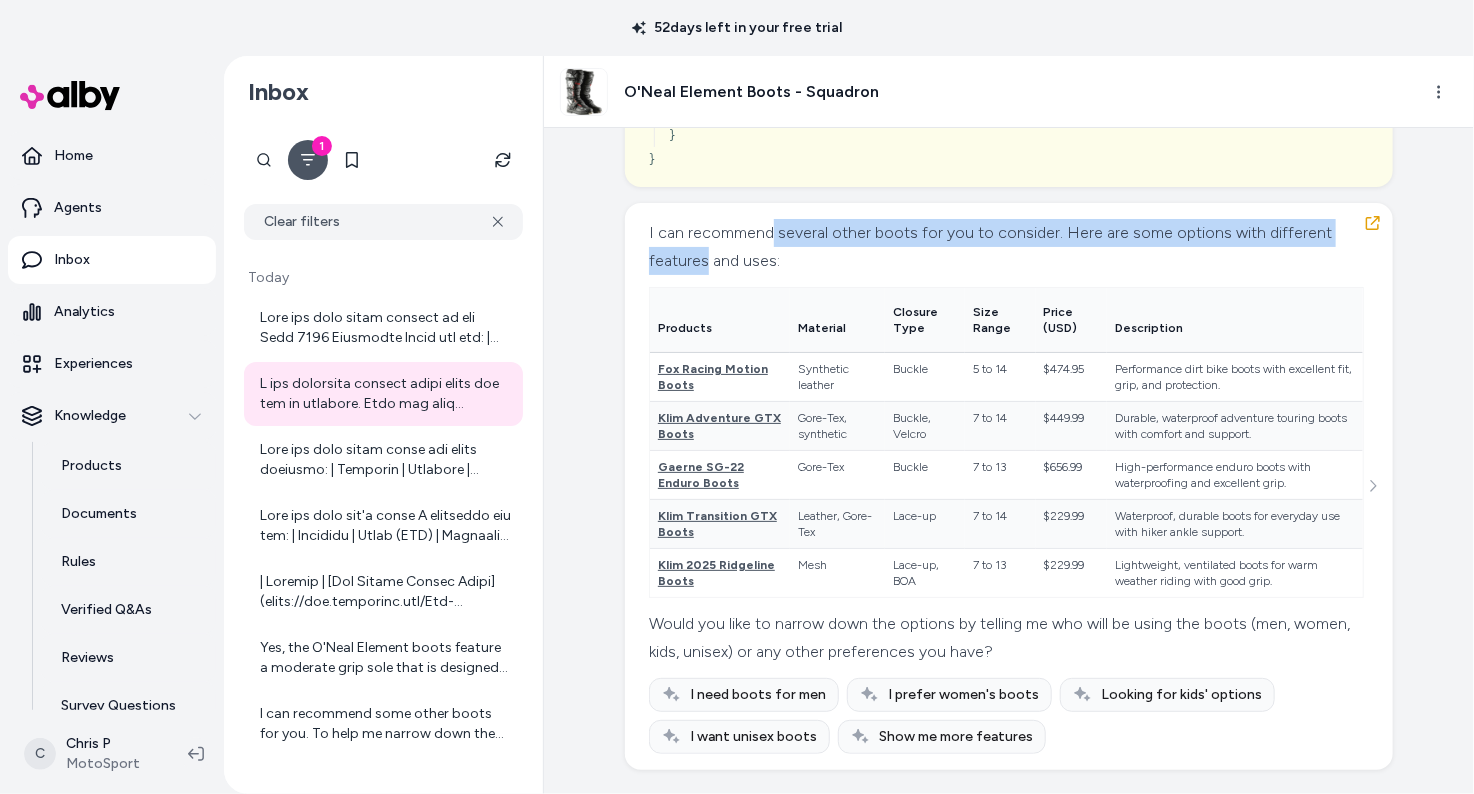 drag, startPoint x: 770, startPoint y: 240, endPoint x: 769, endPoint y: 264, distance: 24.020824 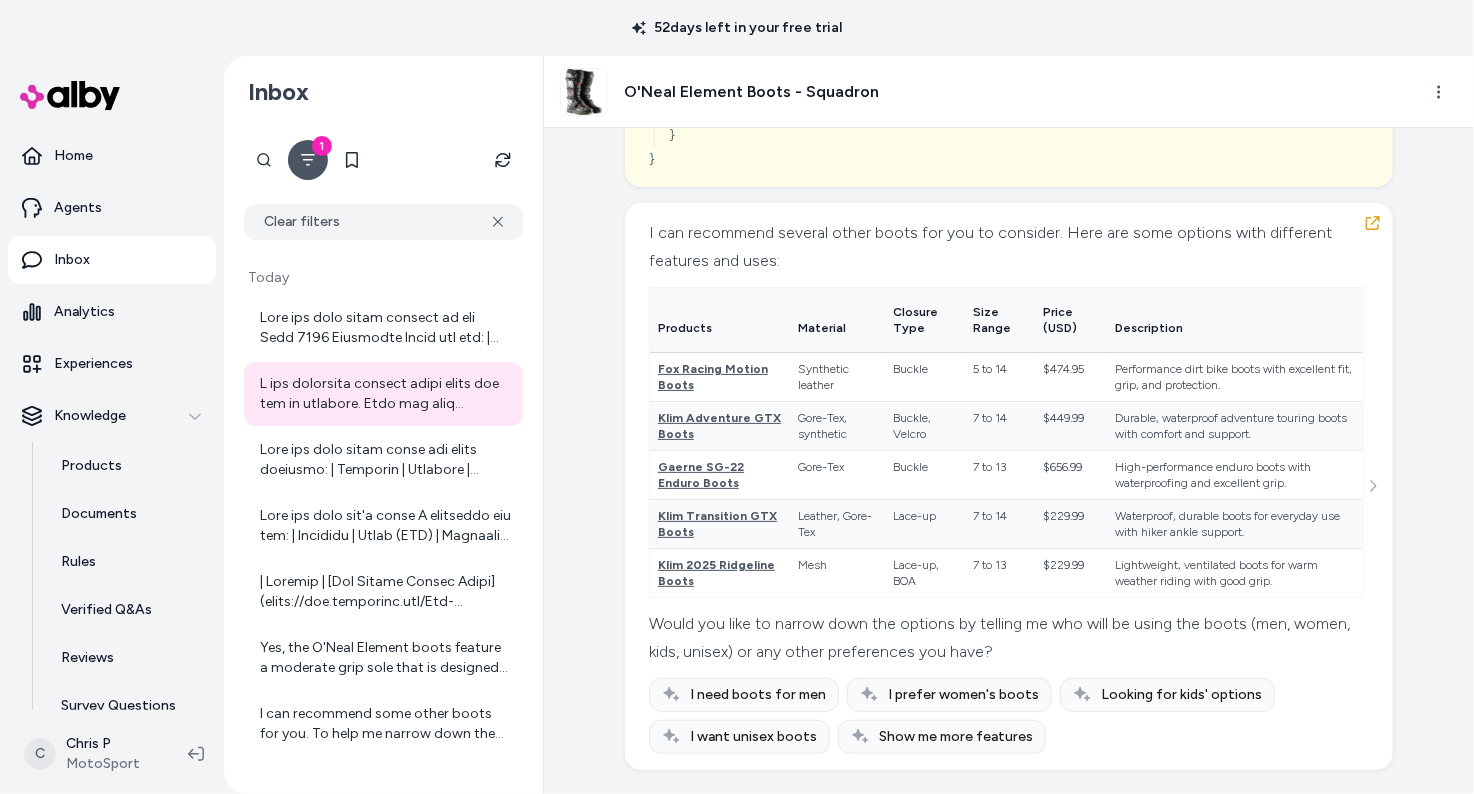 click on "I can recommend several other boots for you to consider. Here are some options with different features and uses:" at bounding box center [1006, 247] 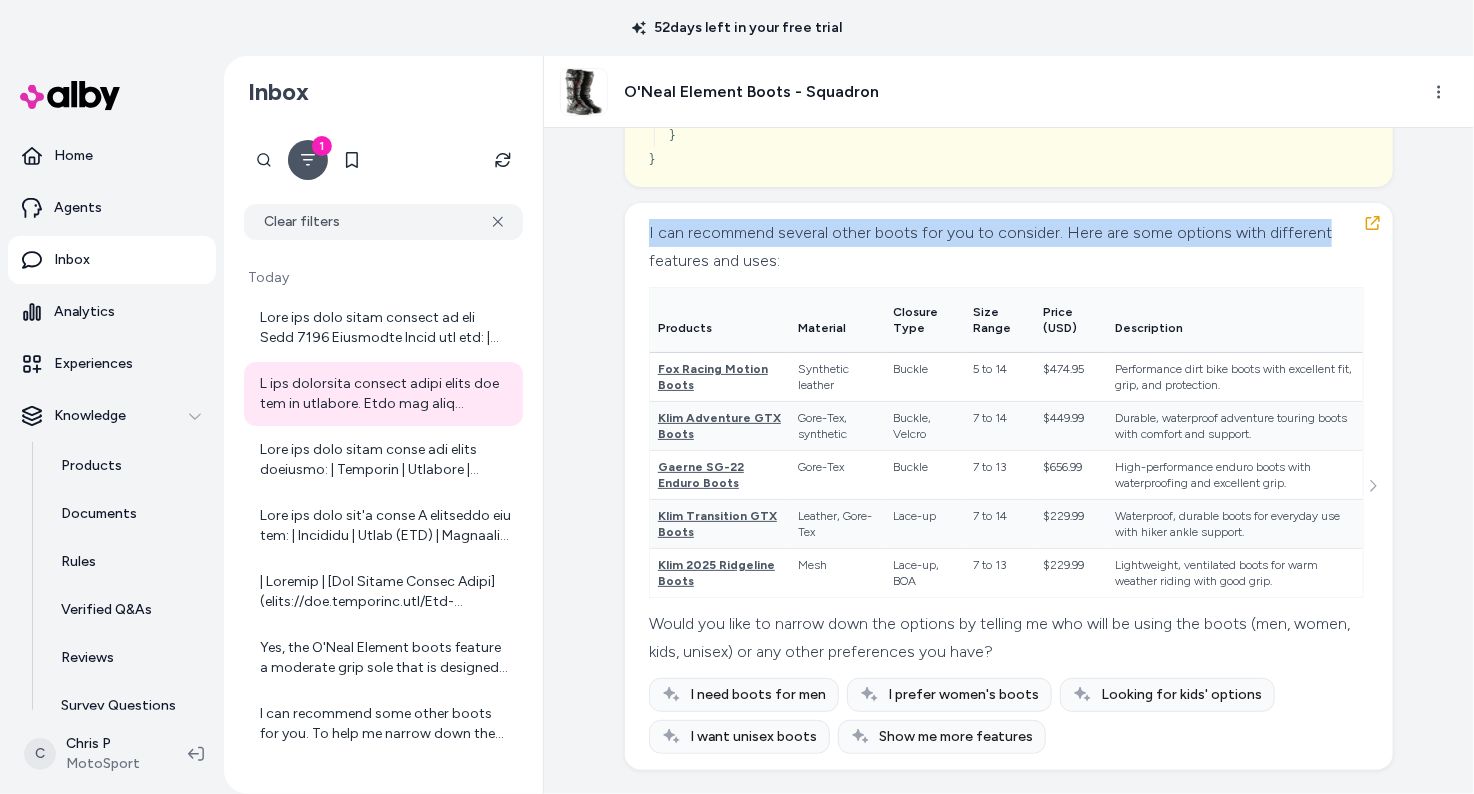 drag, startPoint x: 708, startPoint y: 250, endPoint x: 719, endPoint y: 221, distance: 31.016125 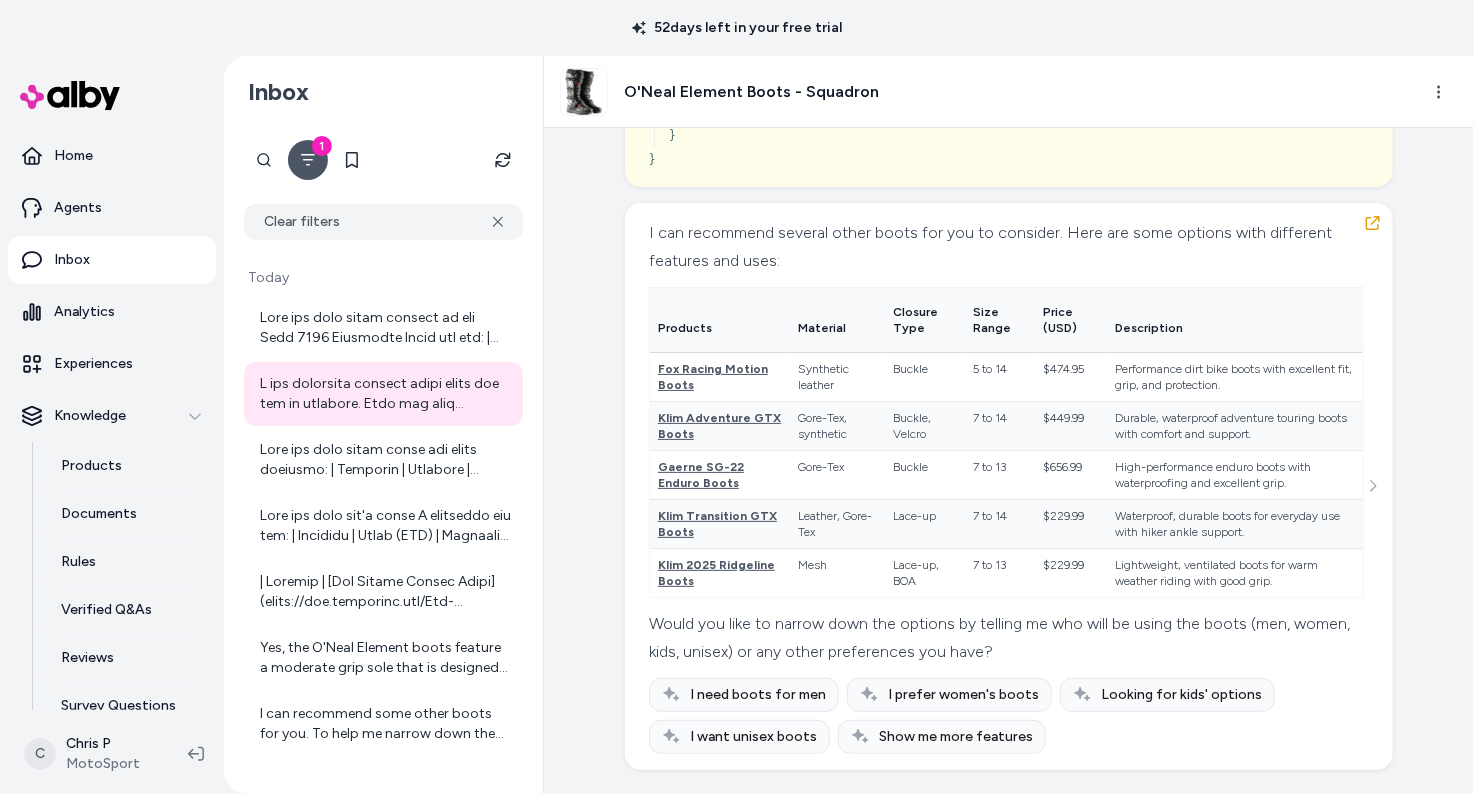 click on "I can recommend several other boots for you to consider. Here are some options with different features and uses:" at bounding box center (1006, 247) 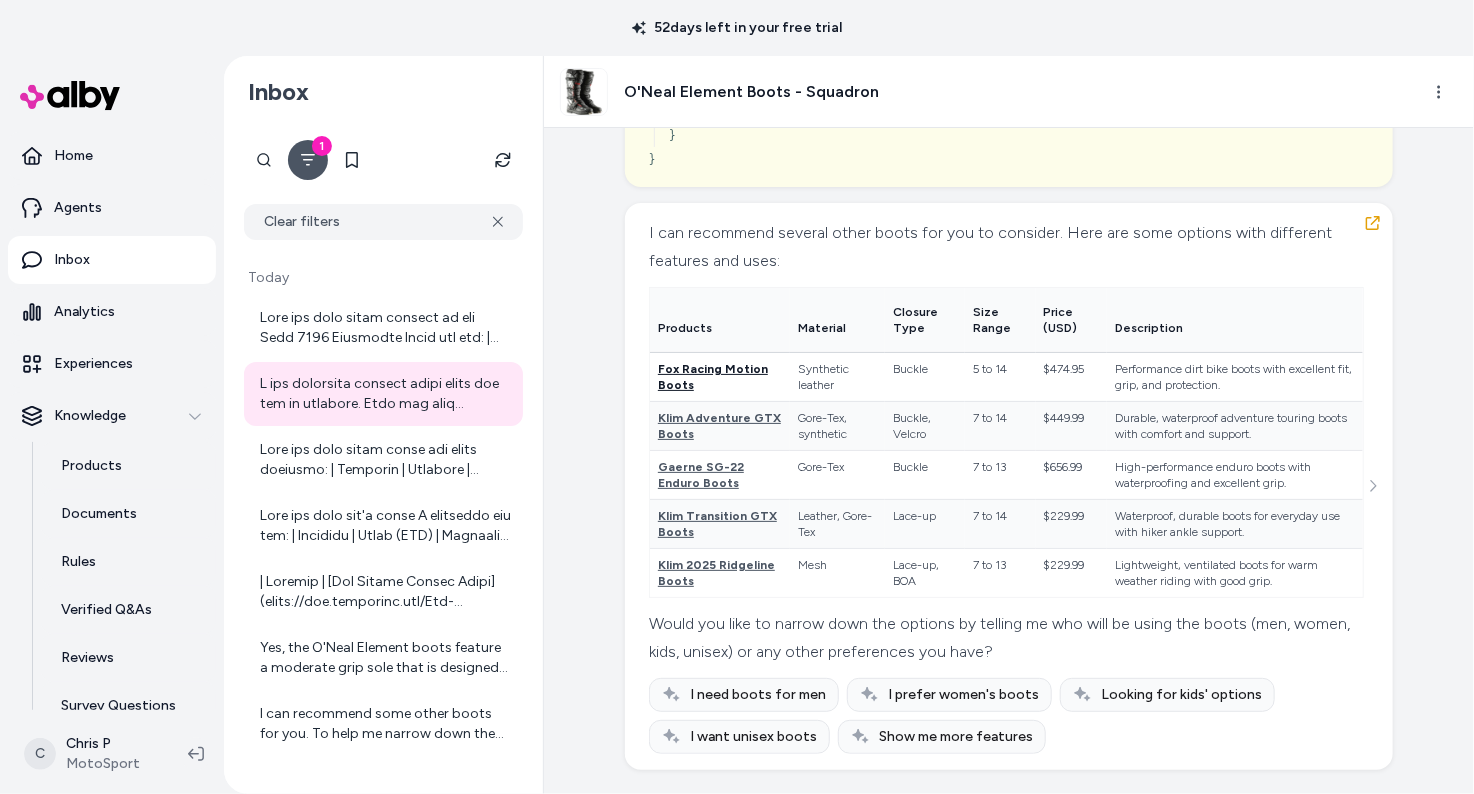 click on "Fox Racing Motion Boots" at bounding box center [713, 377] 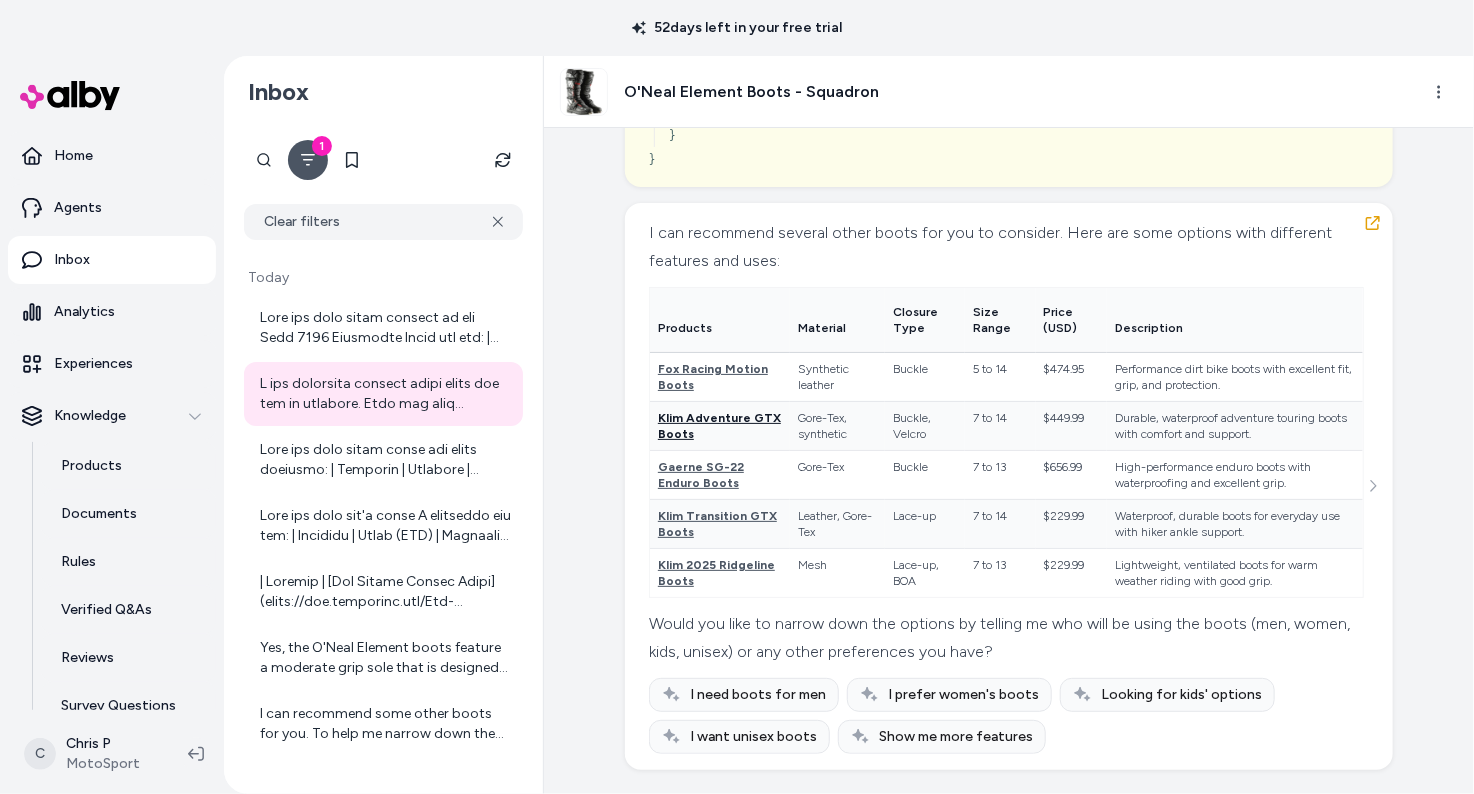 click on "Klim Adventure GTX Boots" at bounding box center [719, 426] 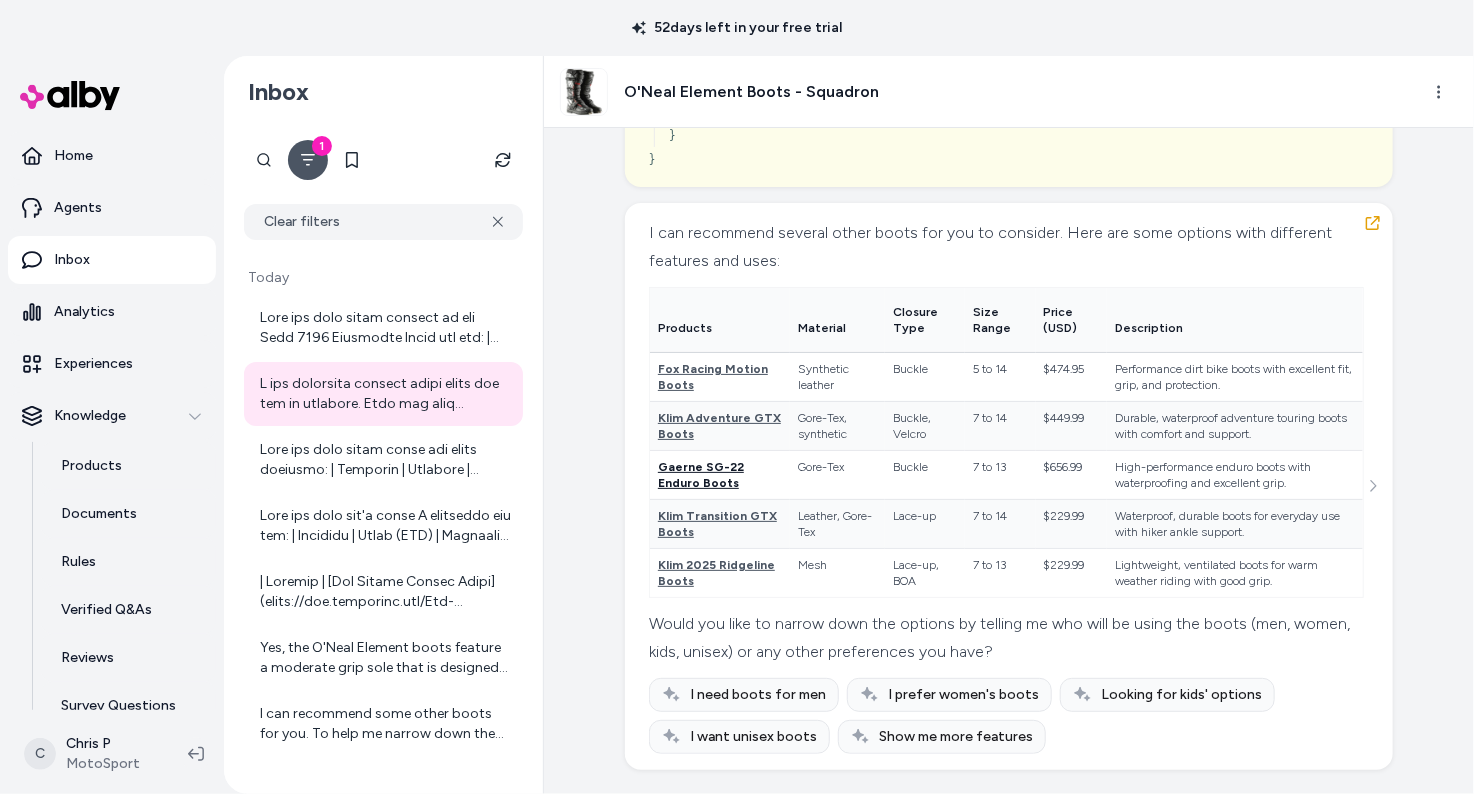 click on "Gaerne SG-22 Enduro Boots" at bounding box center [701, 475] 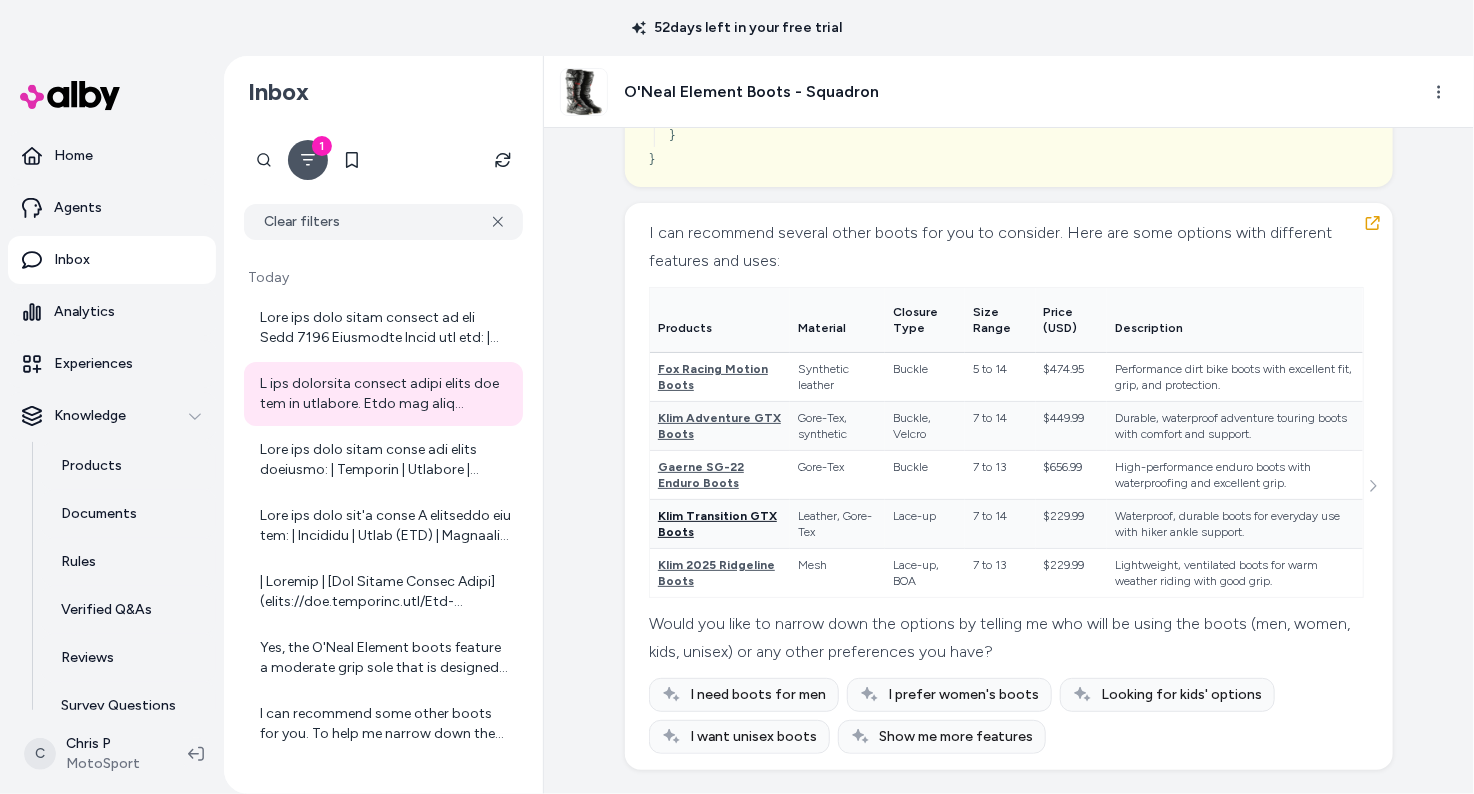 click on "Klim Transition GTX Boots" at bounding box center [717, 524] 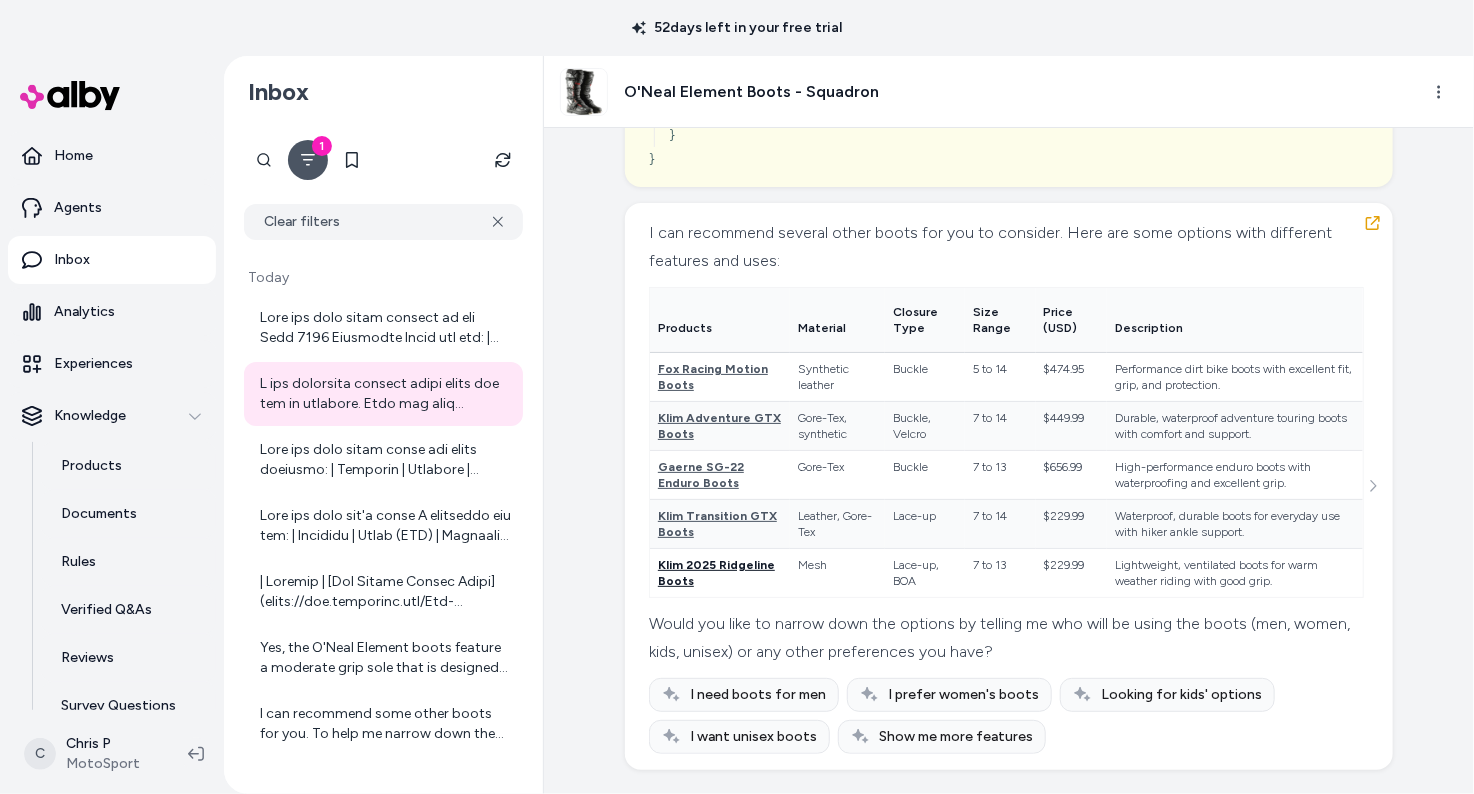 click on "Klim 2025 Ridgeline Boots" at bounding box center (716, 573) 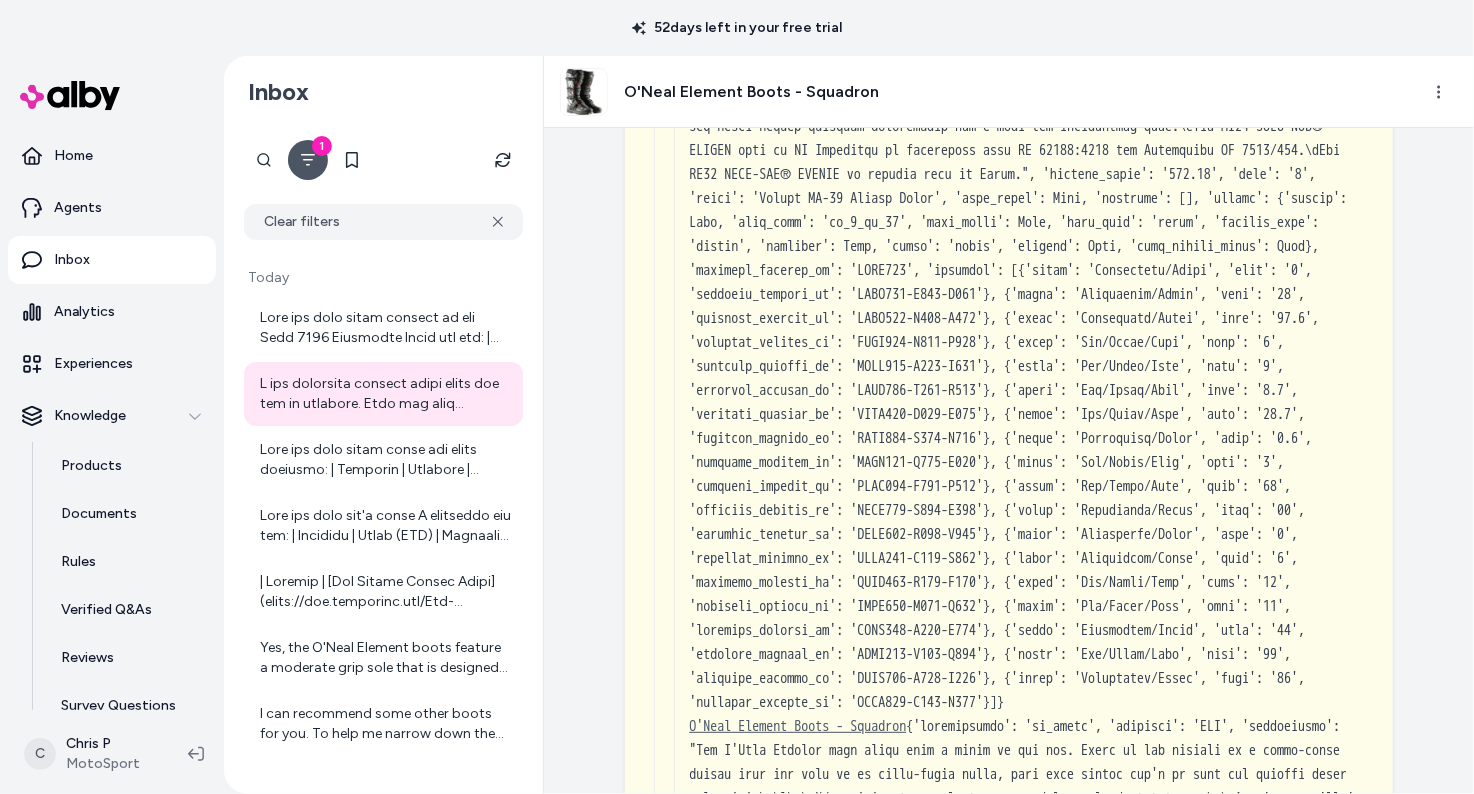scroll, scrollTop: 9543, scrollLeft: 0, axis: vertical 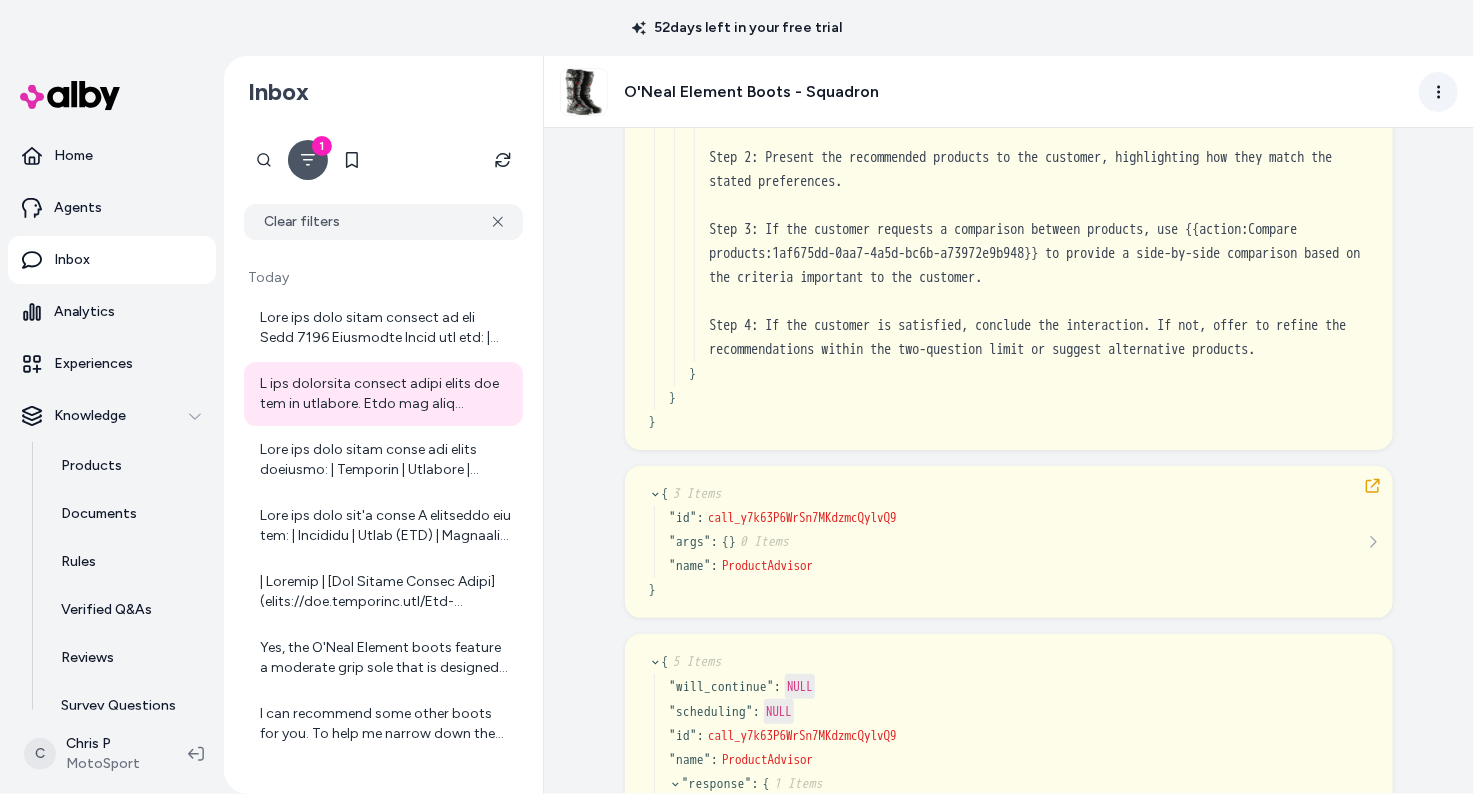 click on "52  days left in your free trial Home Agents Inbox Analytics Experiences Knowledge Products Documents Rules Verified Q&As Reviews Survey Questions Integrations C Chris P MotoSport Inbox 1 Clear filters Today Yes, the O'Neal Element boots feature a moderate grip sole that is designed for various riding conditions, including trail riding. I can recommend some other boots for you. To help me narrow down the best options, could you please tell me who will be using these boots? (For example, men, women, kids, or unisex) Last 30 Days It is made from PU shell, 420D dobby poly, 420D poly, and 600D poly for durability and weather resistance. O'Neal Element Boots - Squadron Created from Chat at  Aug 04, 2025 · 5:42 PM  by Chris P Can you recommend other boots { 3 Items " id " : call_0xCVU4S9wZWFDcT3JVLPndFS " args " : { 1 Items " name " : Concise Product Recommendation with Advisor } " name " : get_playbook_by_name } { 5 Items " will_continue " : NULL " scheduling " : NULL " id " : call_0xCVU4S9wZWFDcT3JVLPndFS " name" at bounding box center [737, 397] 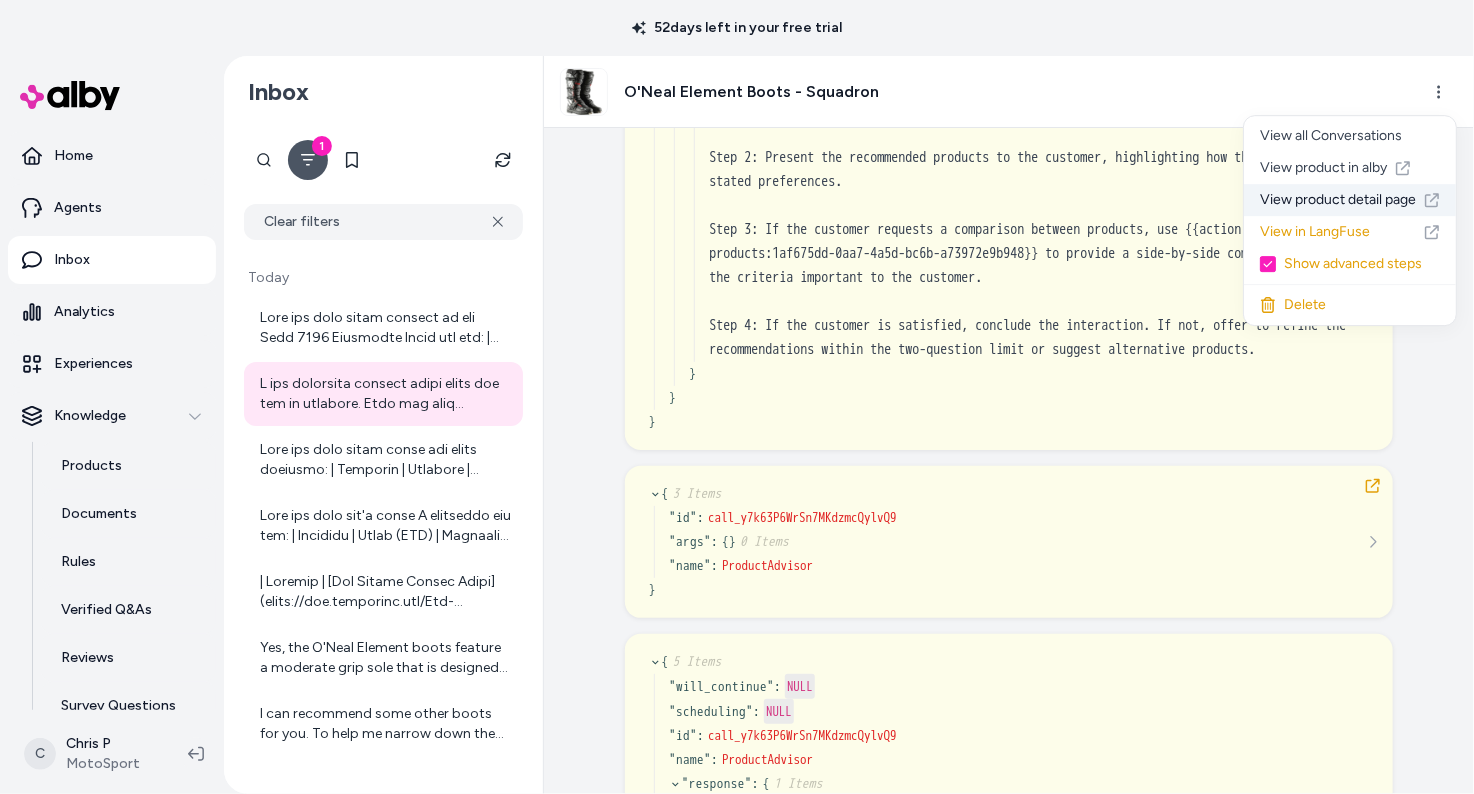 click on "View product detail page" at bounding box center [1350, 200] 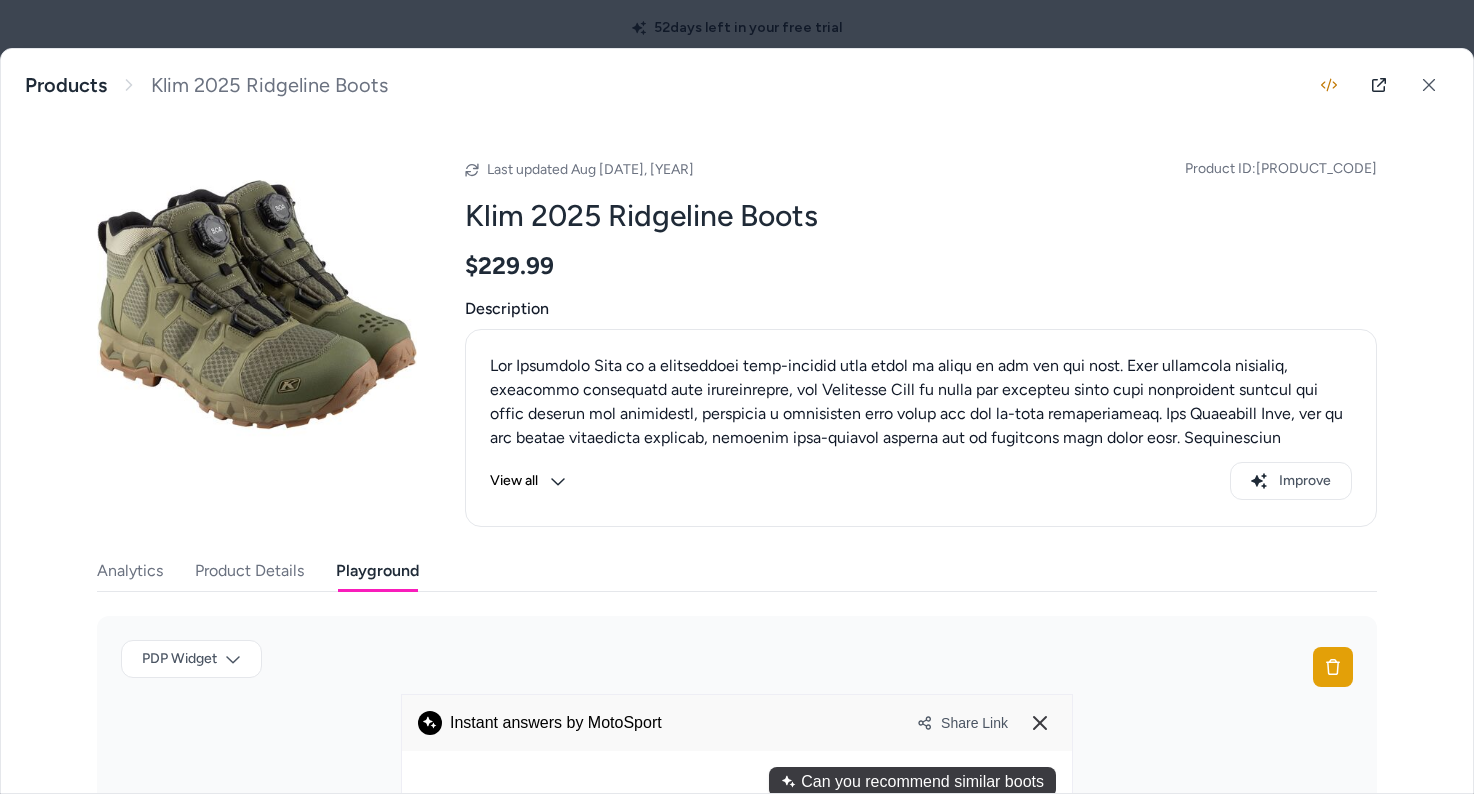 scroll, scrollTop: 0, scrollLeft: 0, axis: both 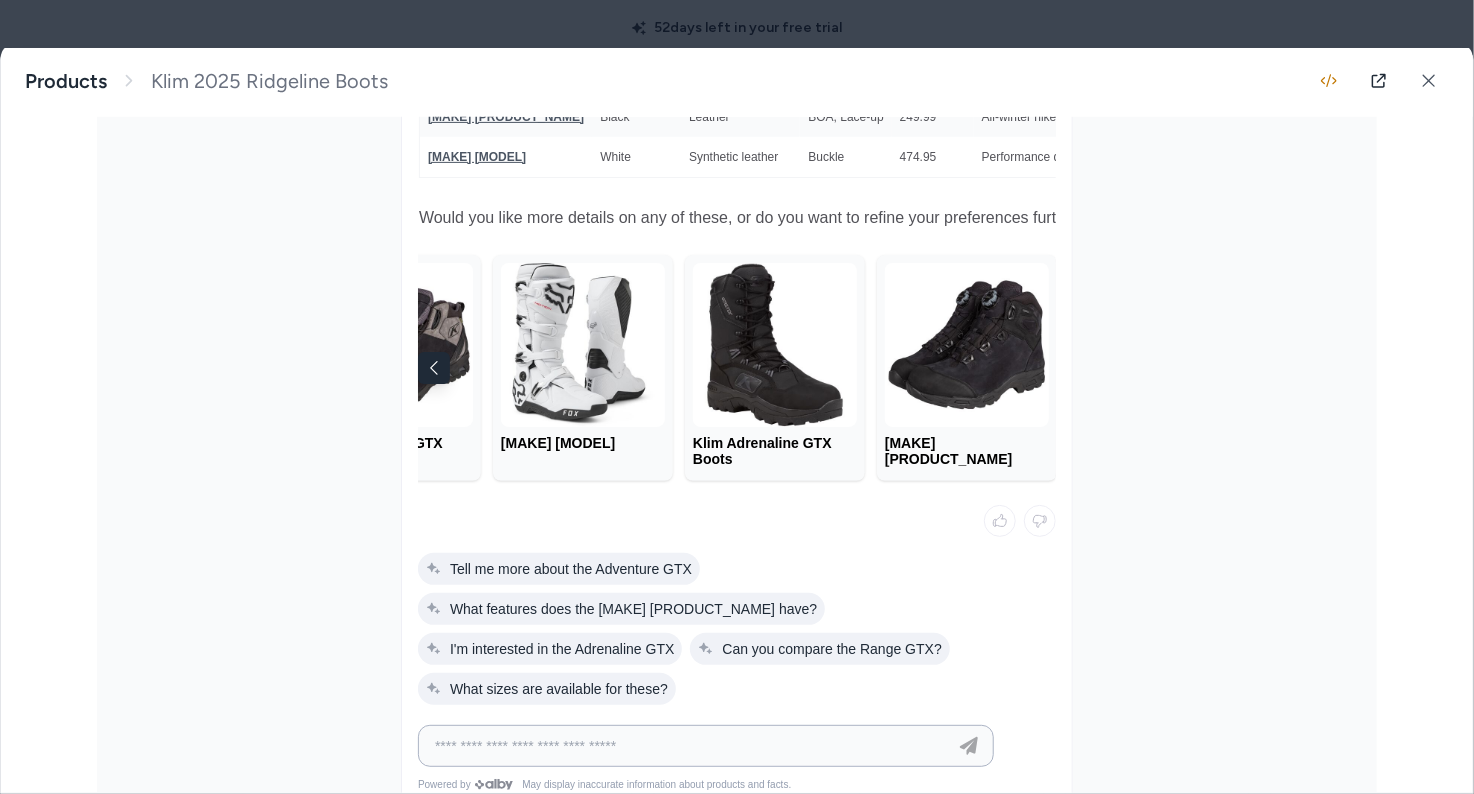 click at bounding box center [686, 746] 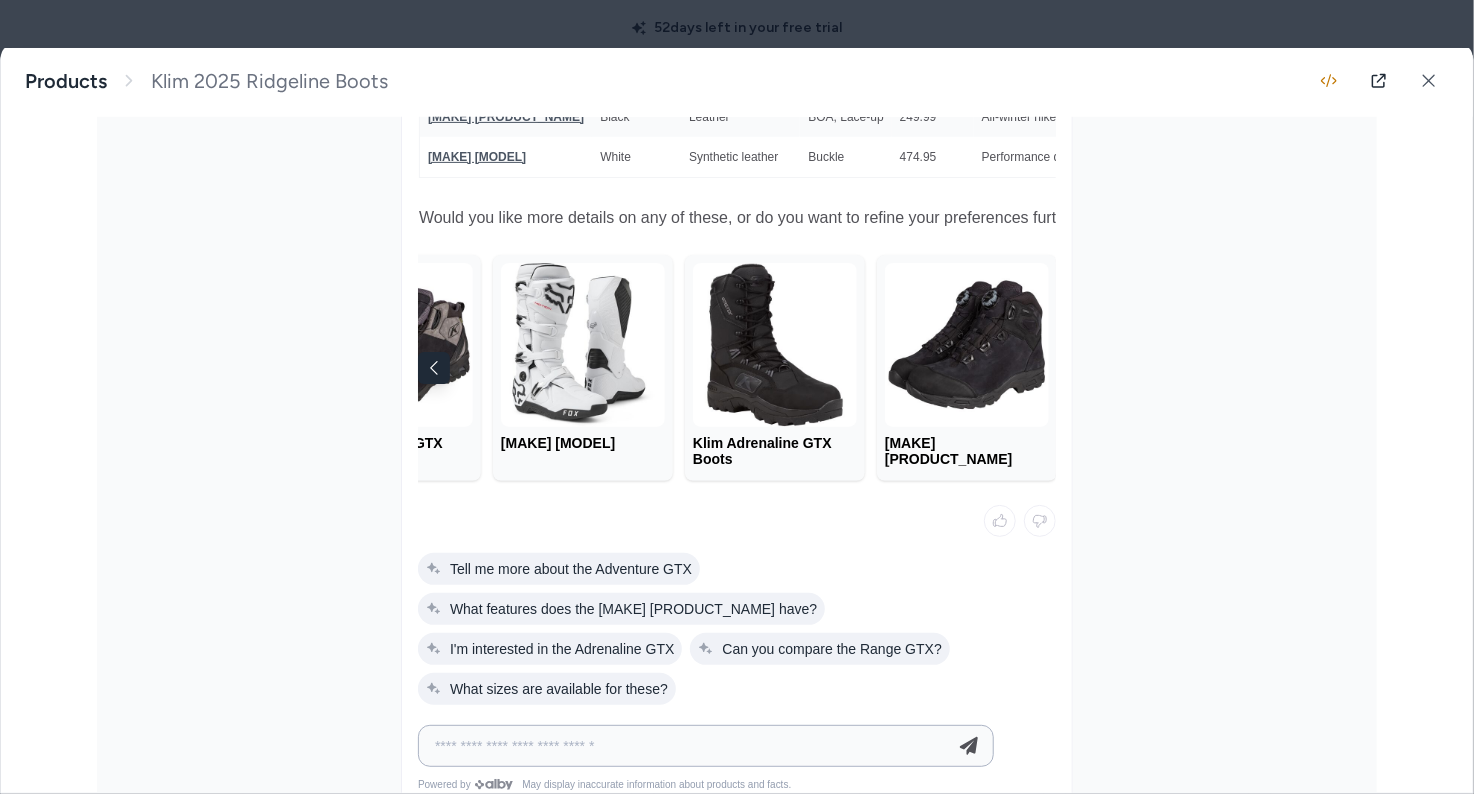 type on "**********" 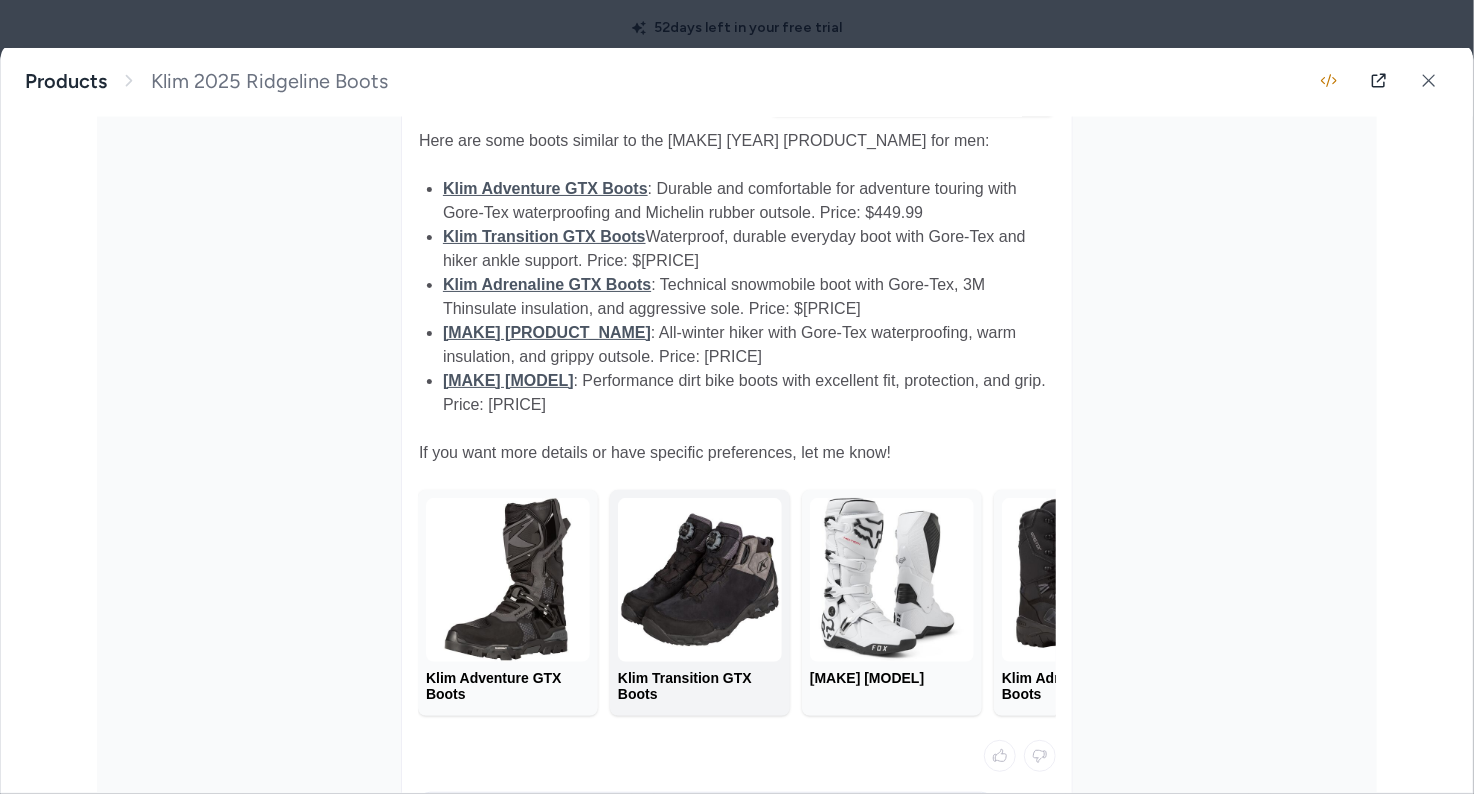 scroll, scrollTop: 1536, scrollLeft: 0, axis: vertical 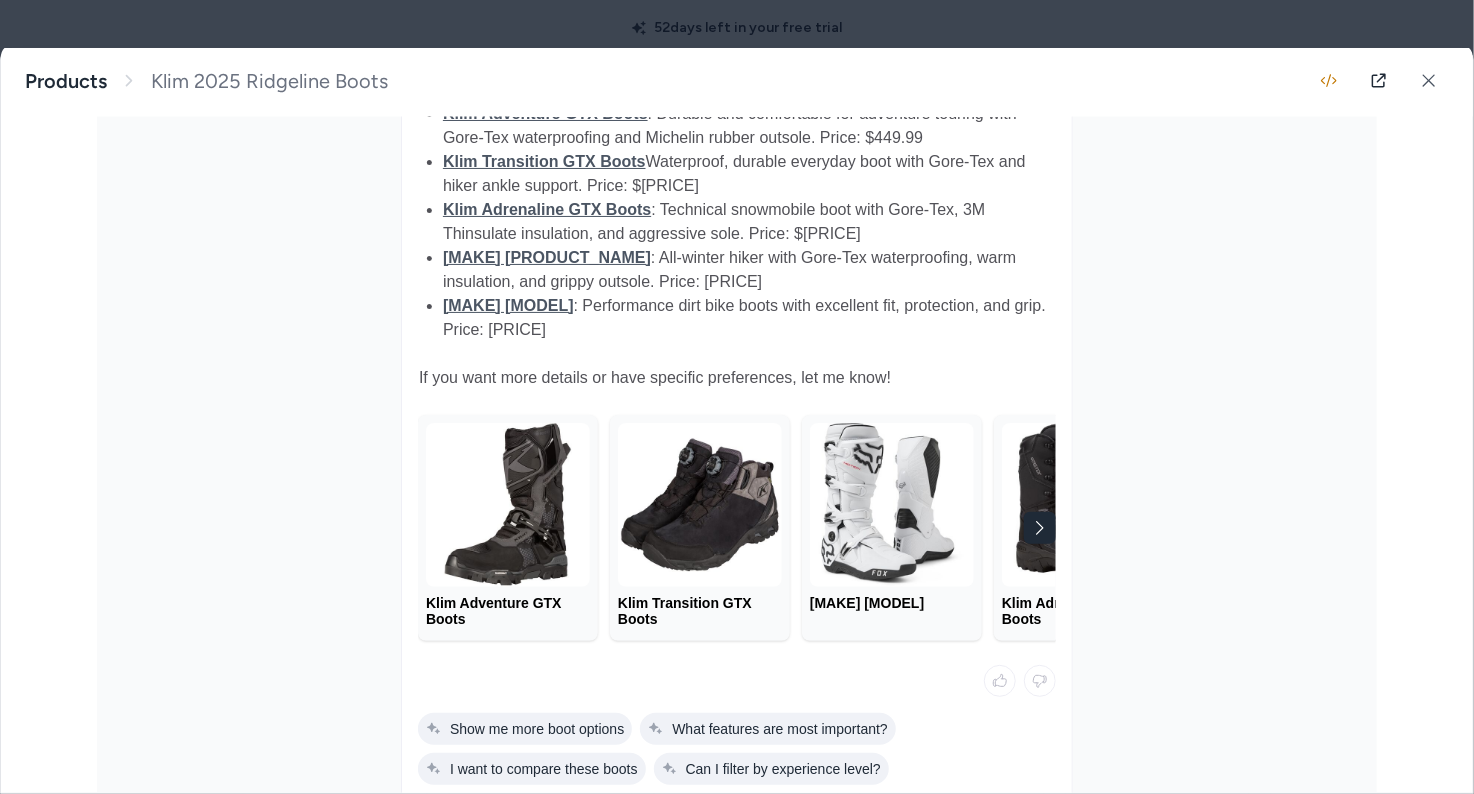 click 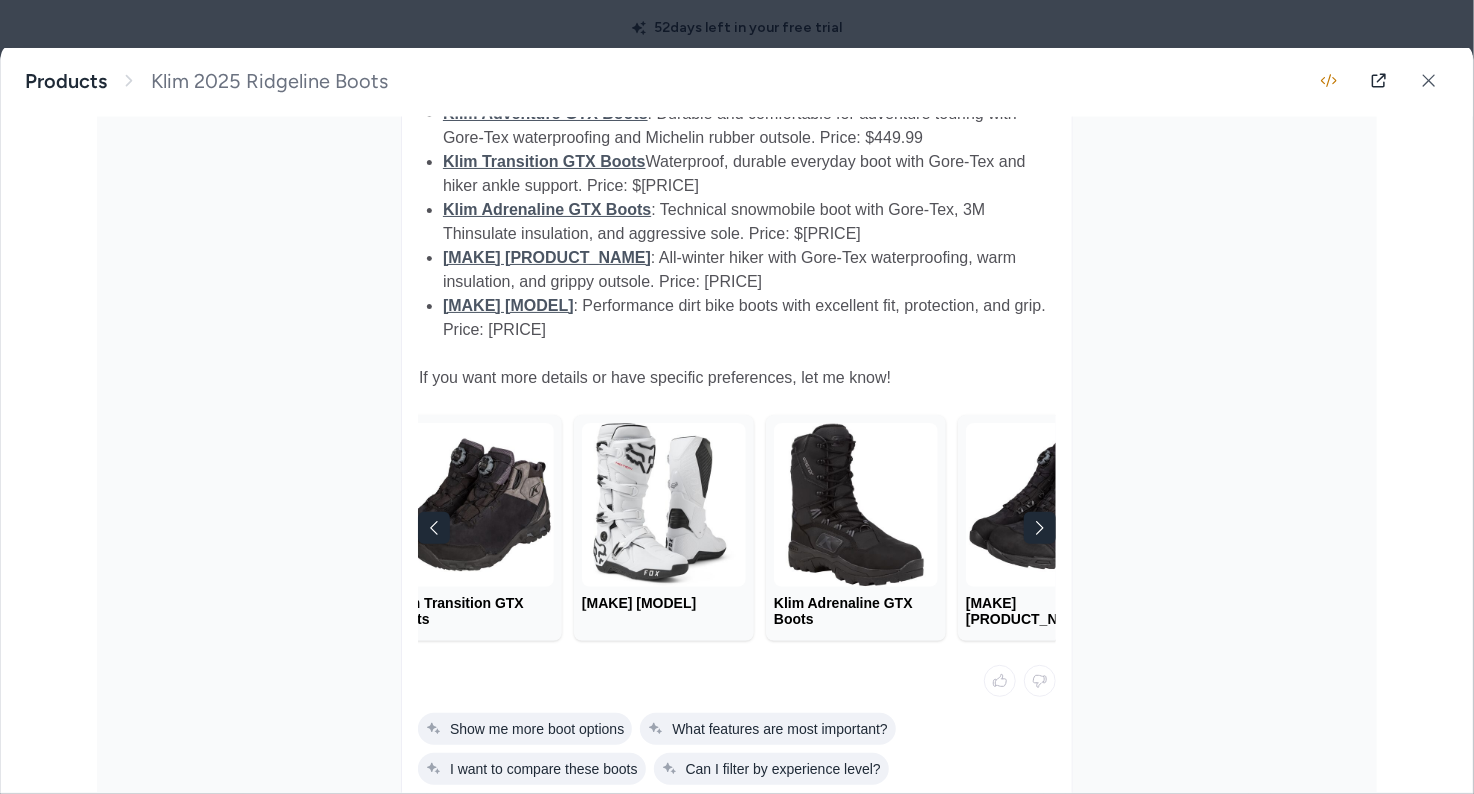 click 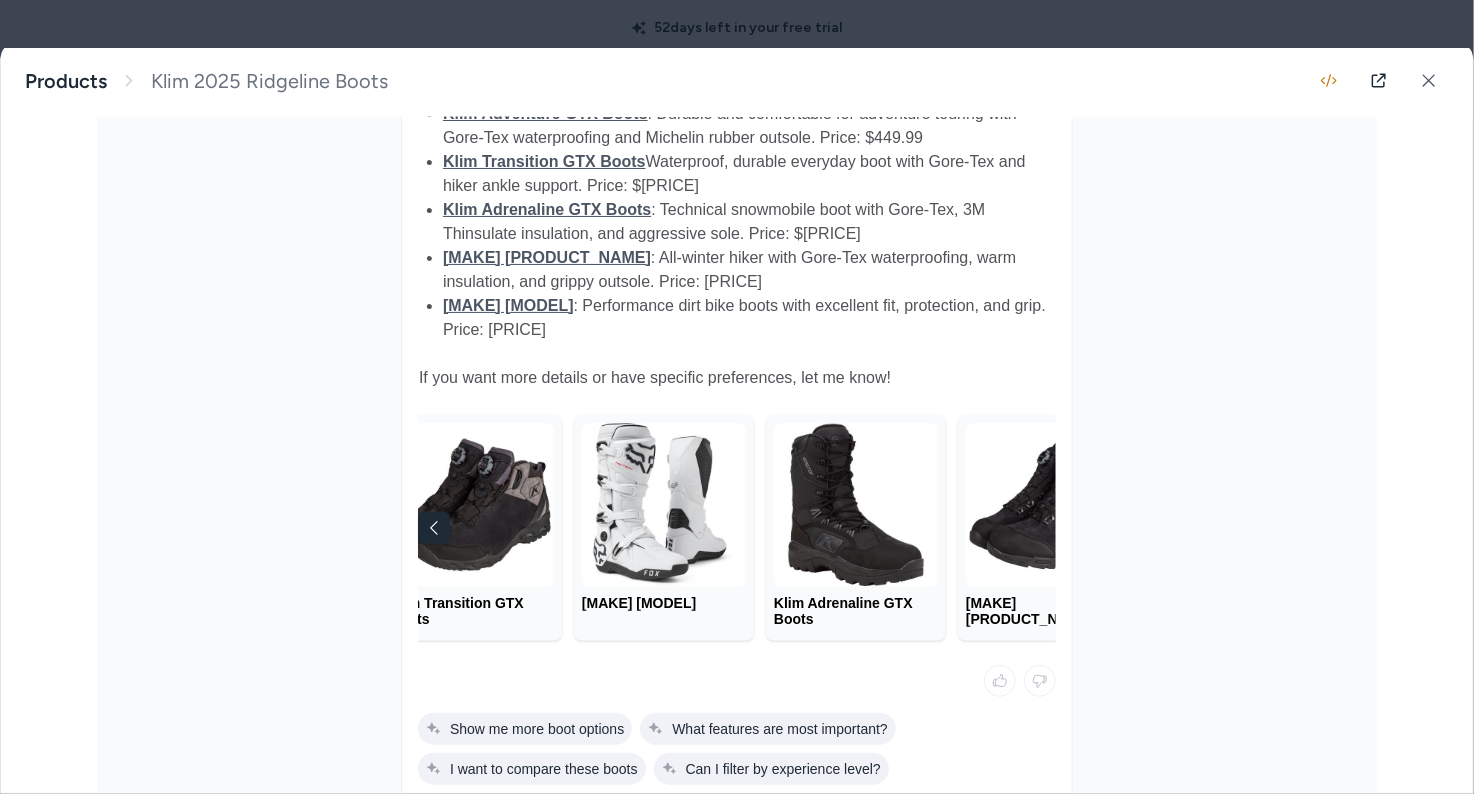 scroll, scrollTop: 0, scrollLeft: 309, axis: horizontal 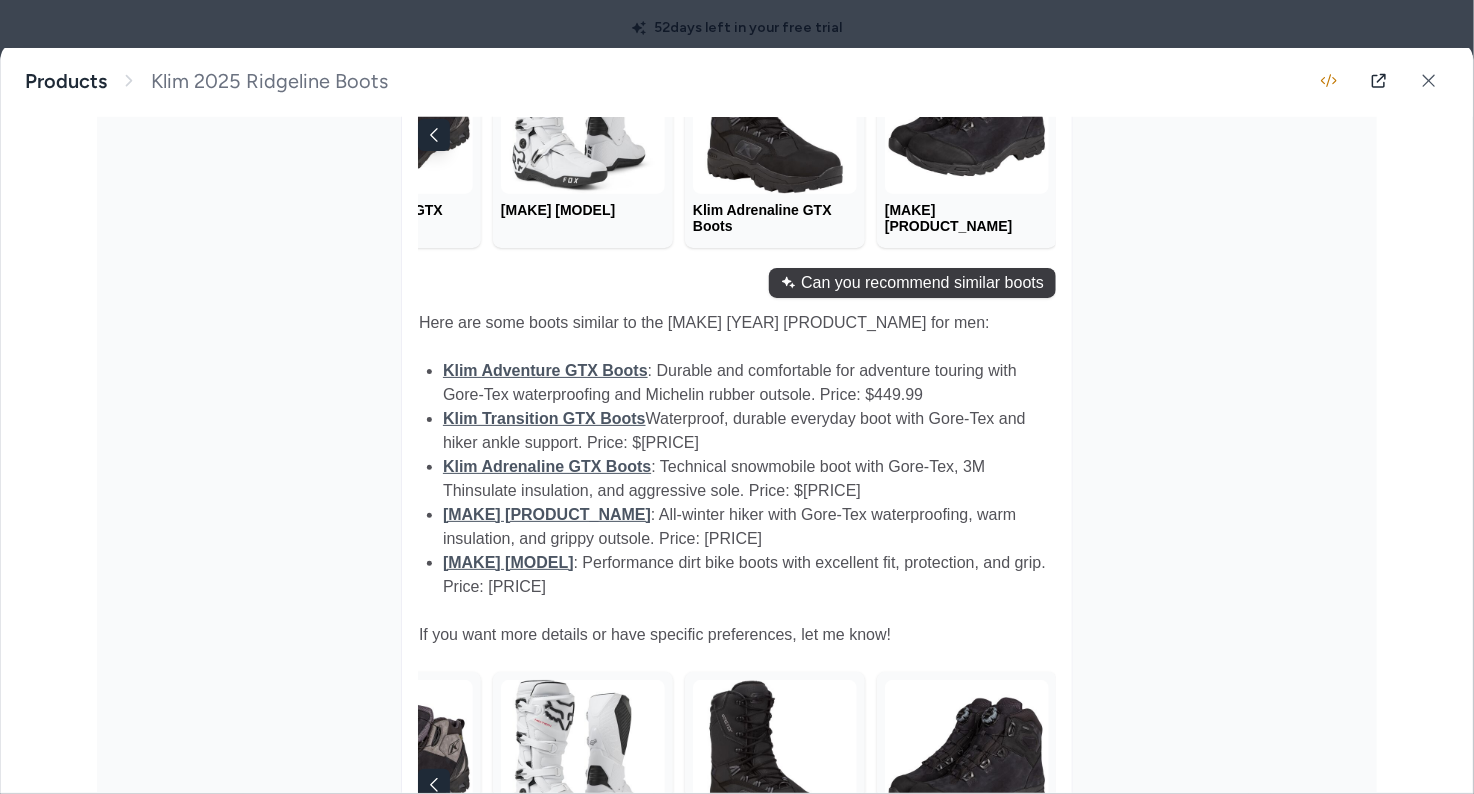 drag, startPoint x: 673, startPoint y: 425, endPoint x: 949, endPoint y: 420, distance: 276.0453 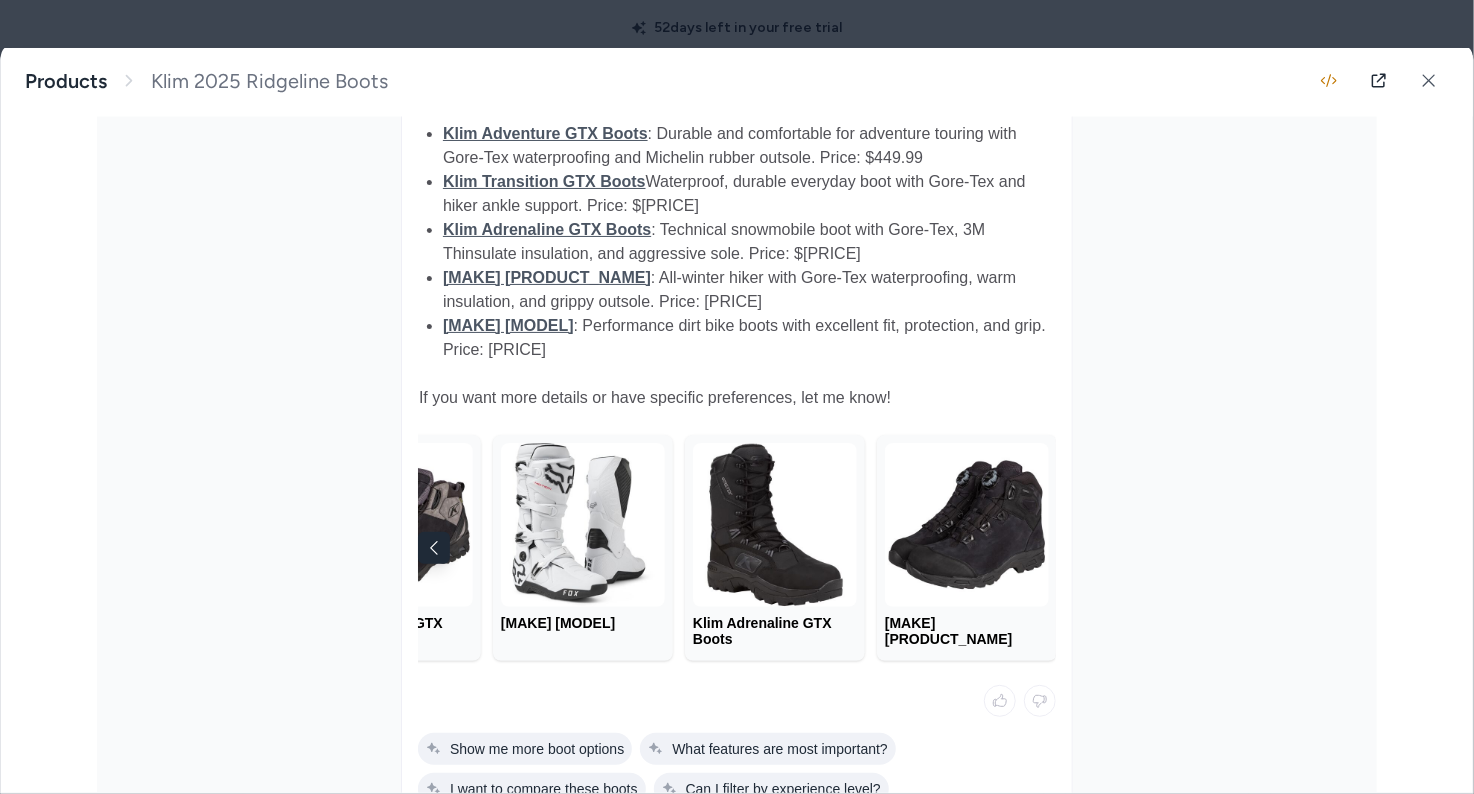 scroll, scrollTop: 1671, scrollLeft: 0, axis: vertical 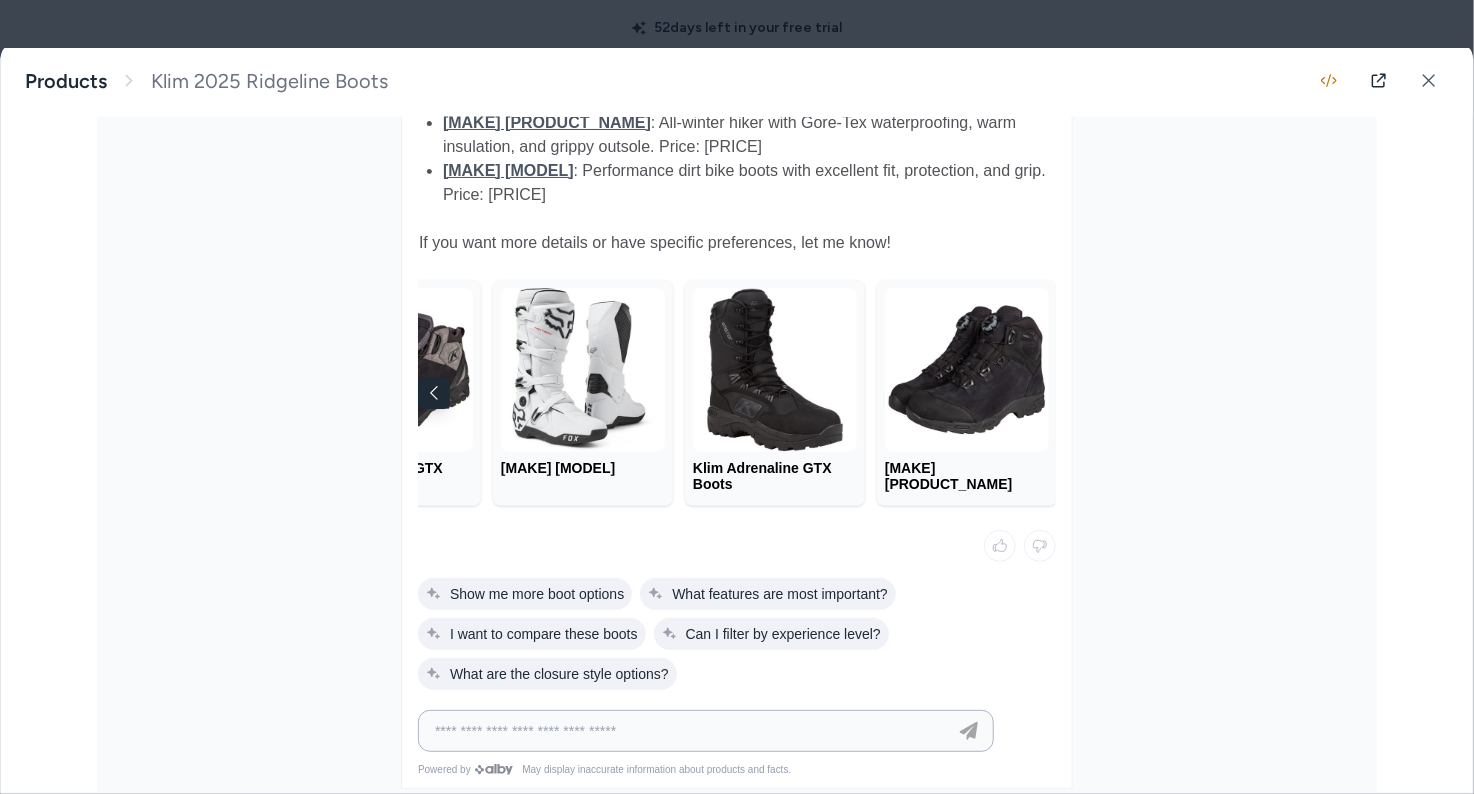 click at bounding box center (686, 731) 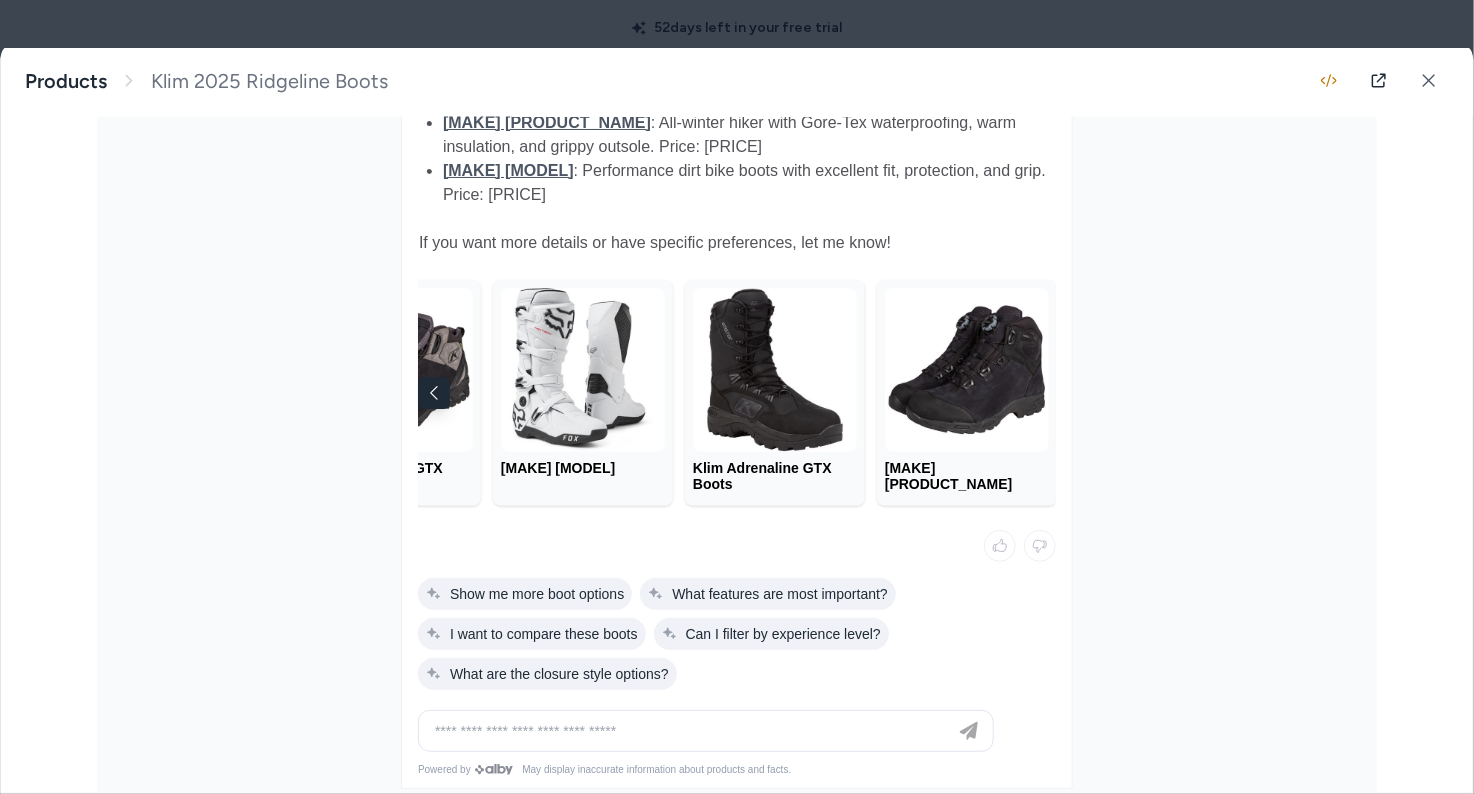 click at bounding box center [737, -78] 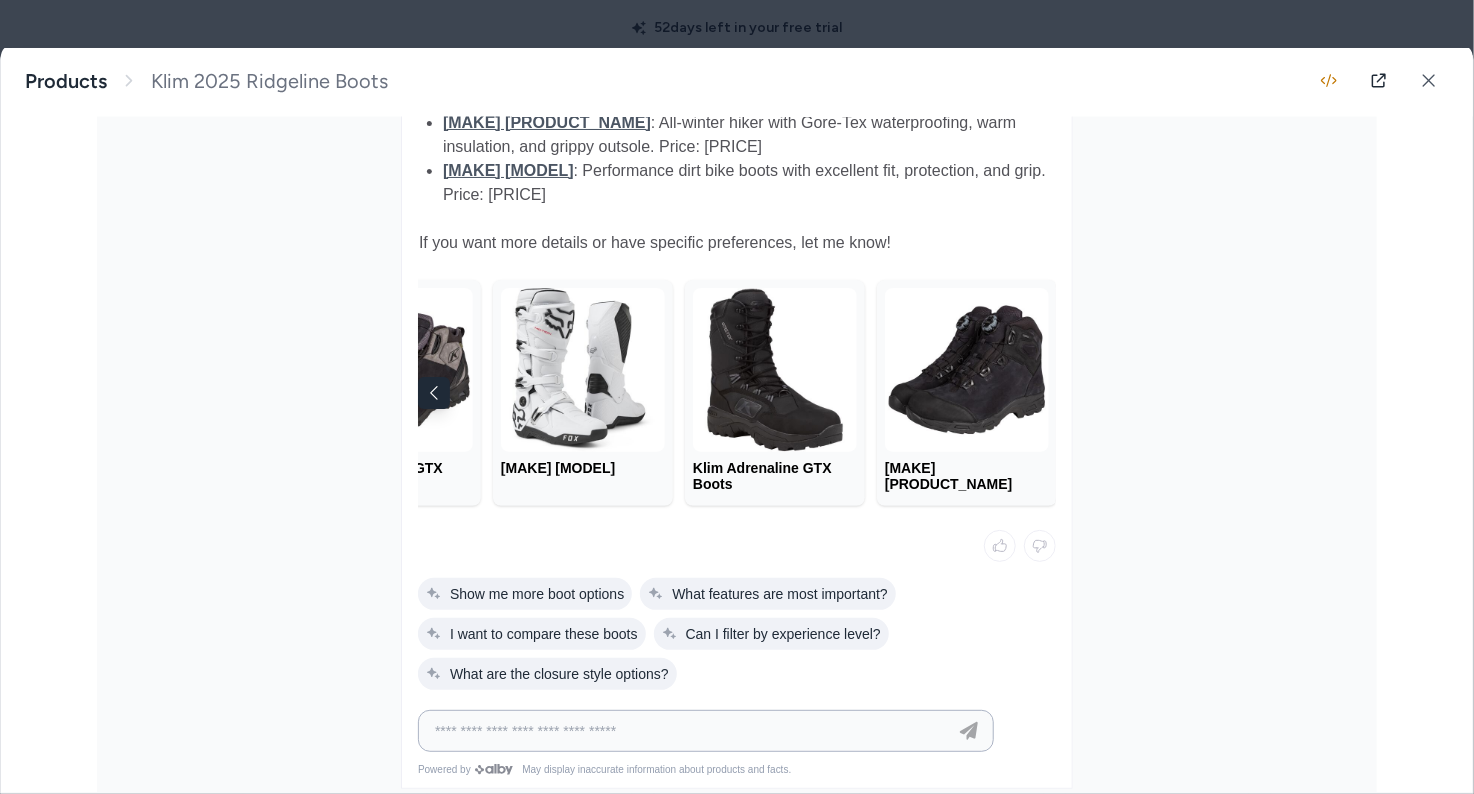 click at bounding box center (686, 731) 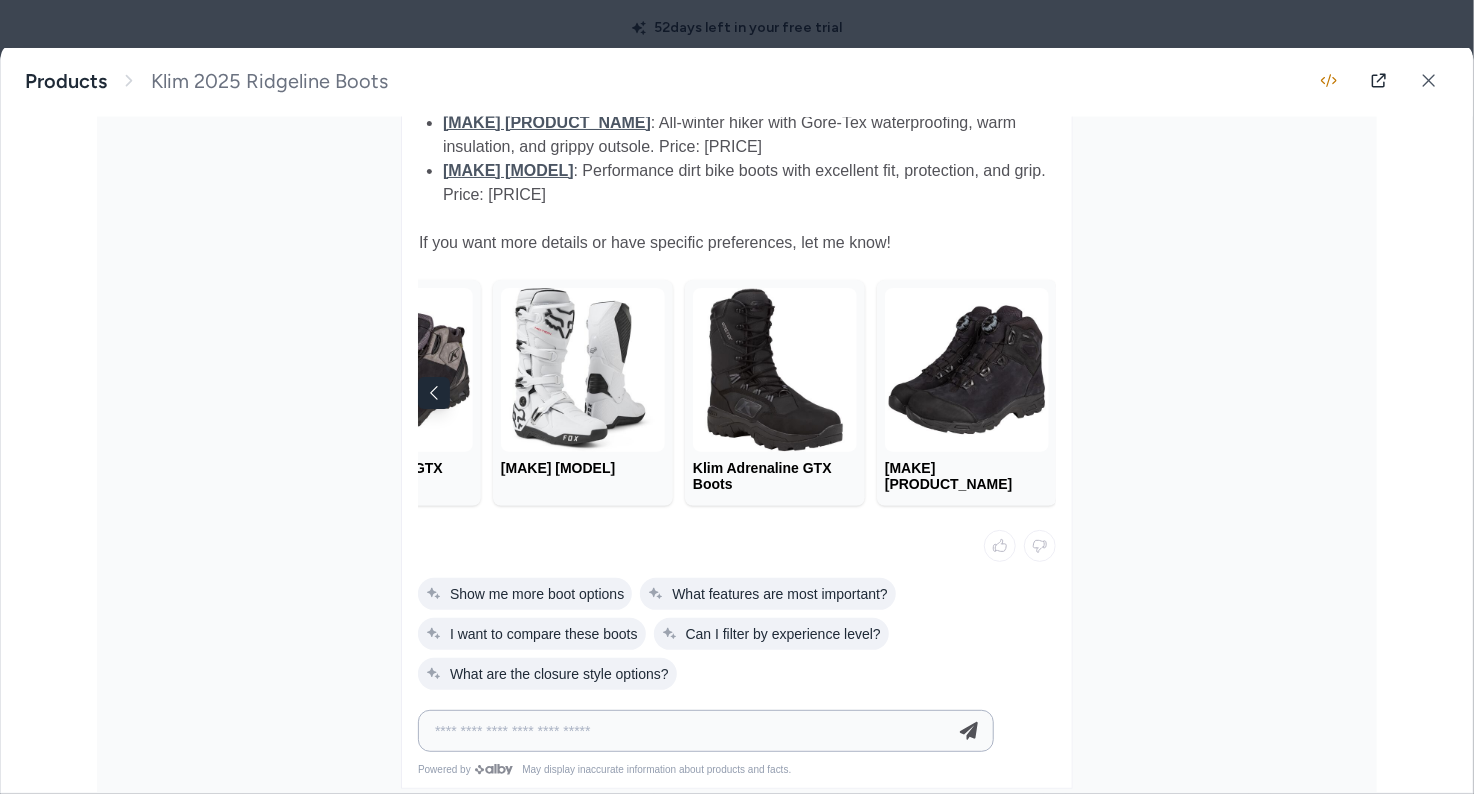 type on "**********" 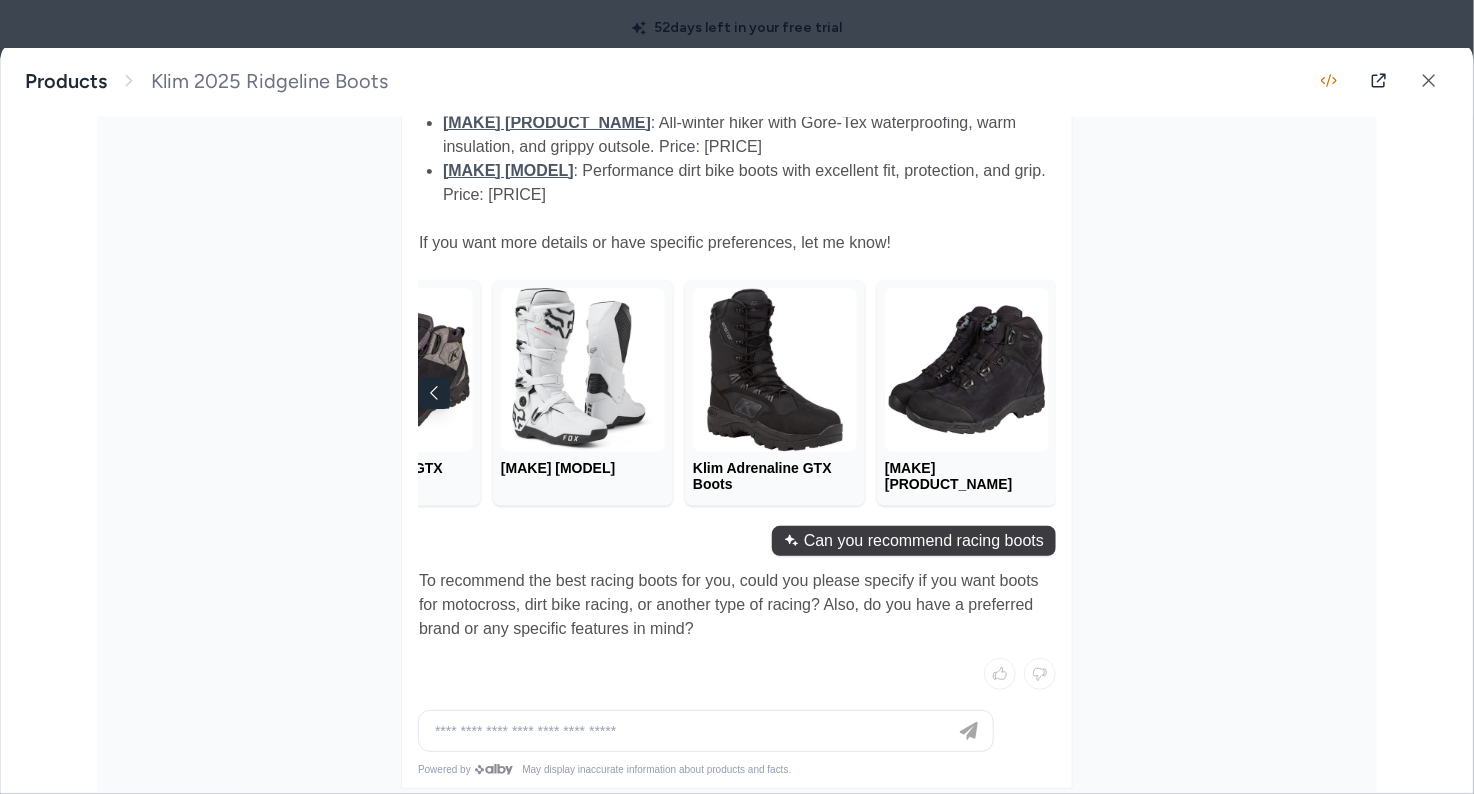 scroll, scrollTop: 1741, scrollLeft: 0, axis: vertical 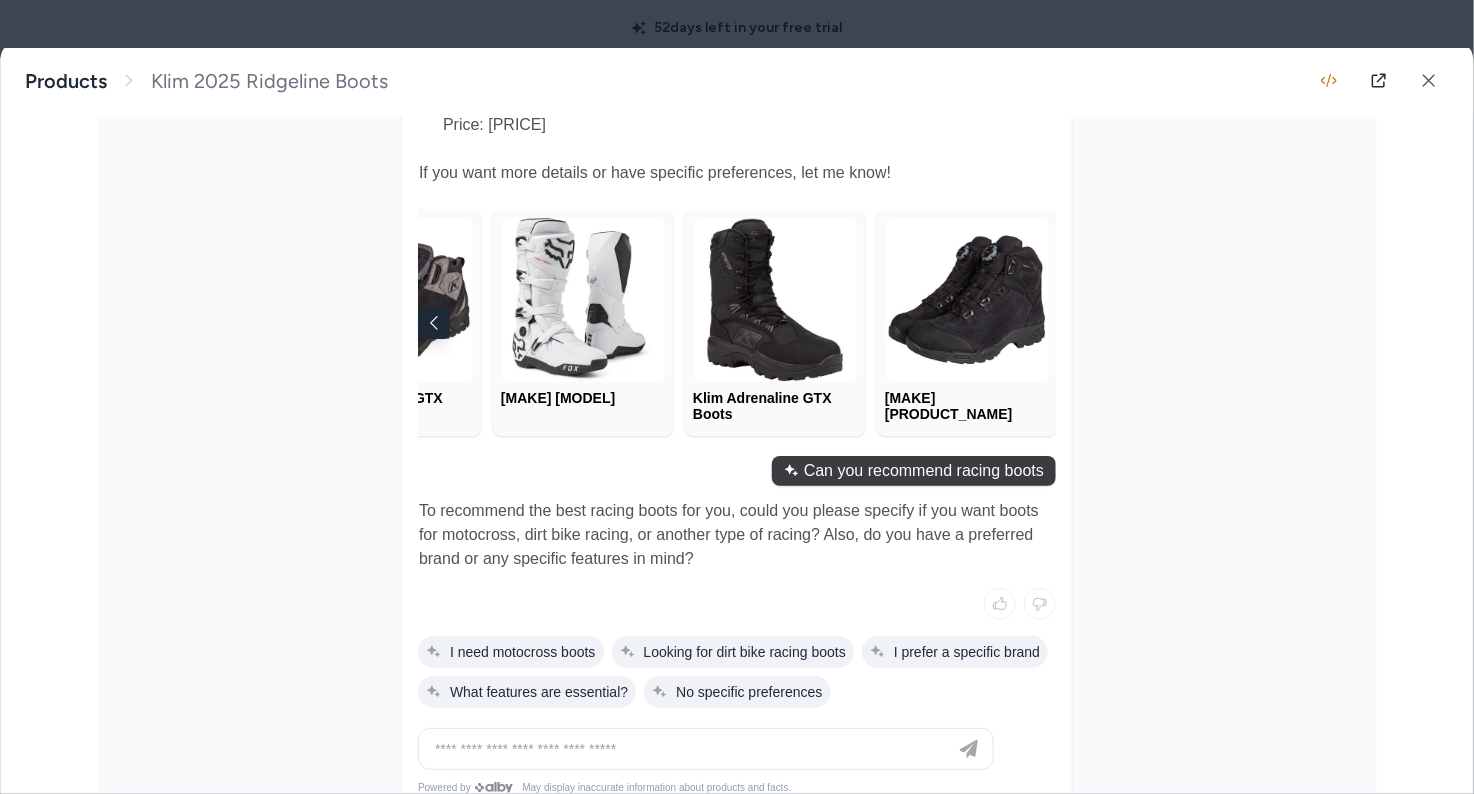 drag, startPoint x: 613, startPoint y: 531, endPoint x: 771, endPoint y: 530, distance: 158.00316 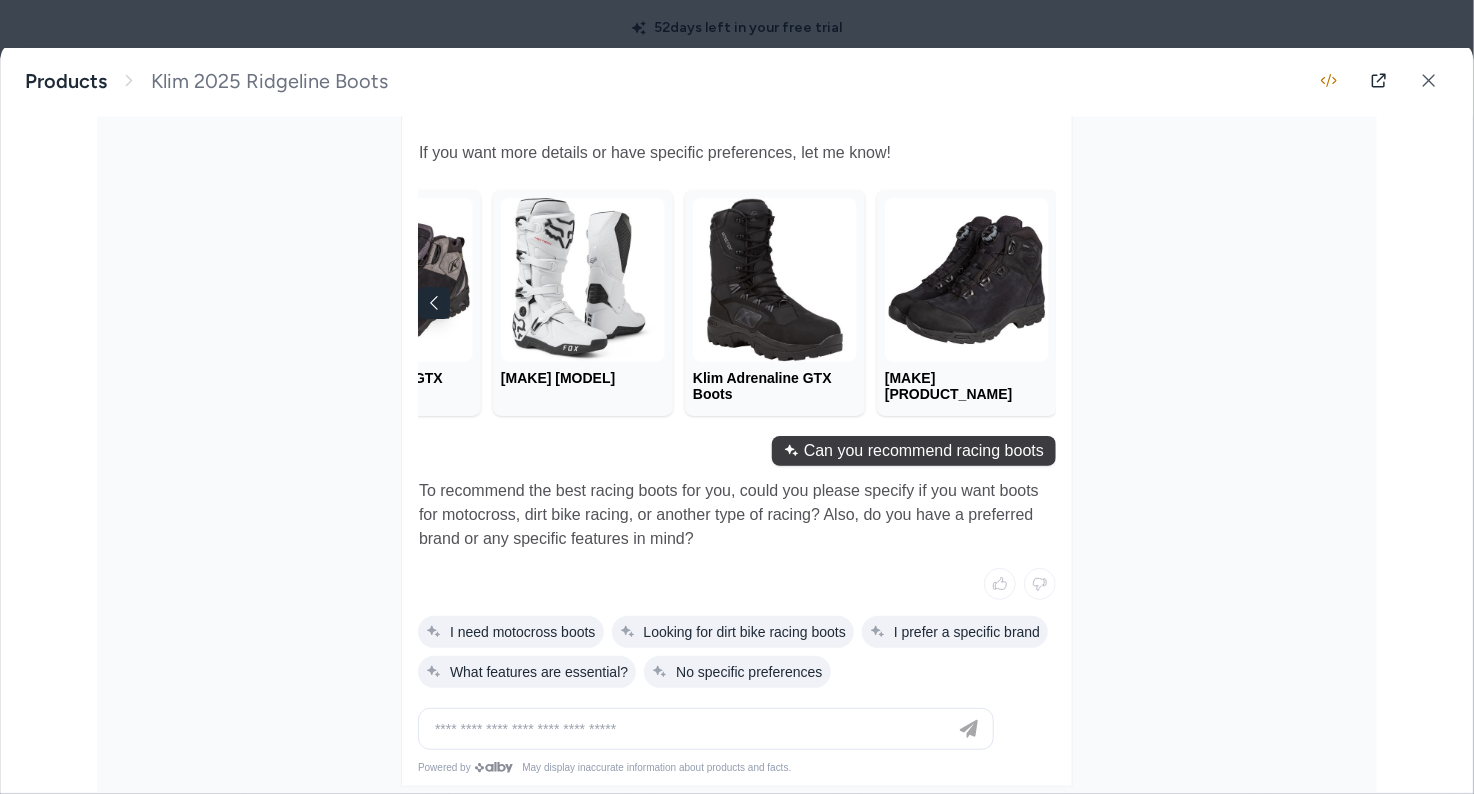 scroll, scrollTop: 1772, scrollLeft: 0, axis: vertical 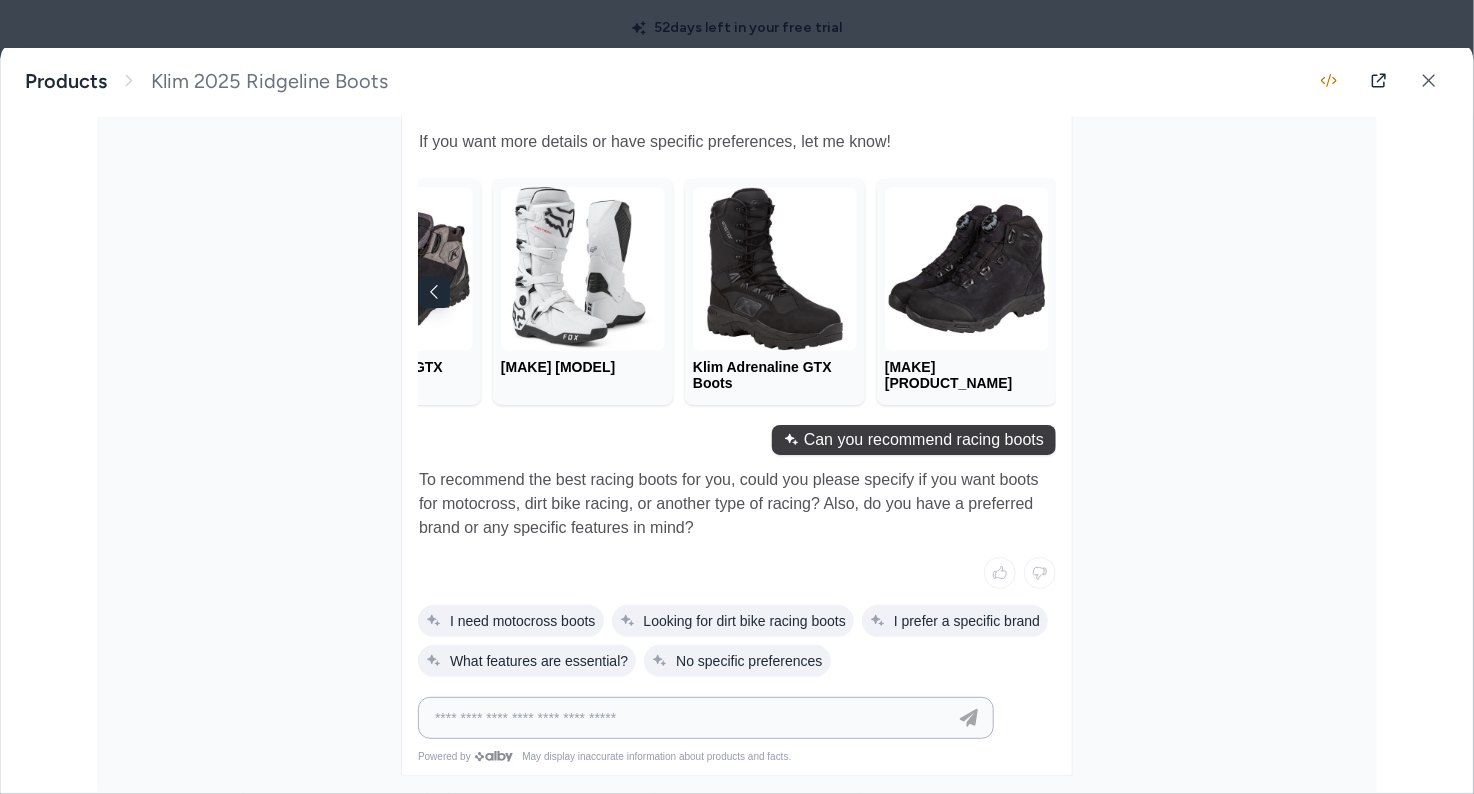 click at bounding box center (686, 718) 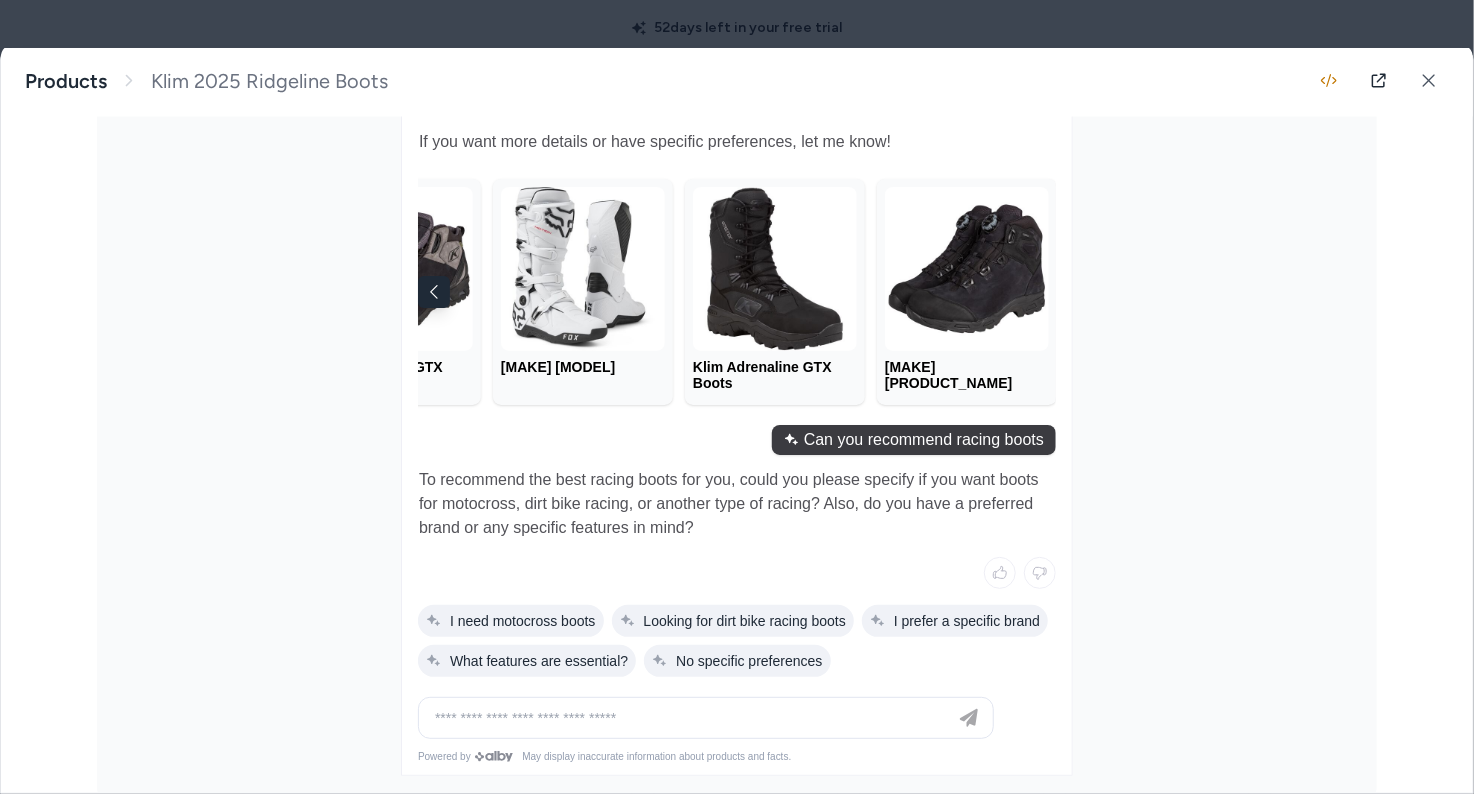 drag, startPoint x: 374, startPoint y: 529, endPoint x: 458, endPoint y: 524, distance: 84.14868 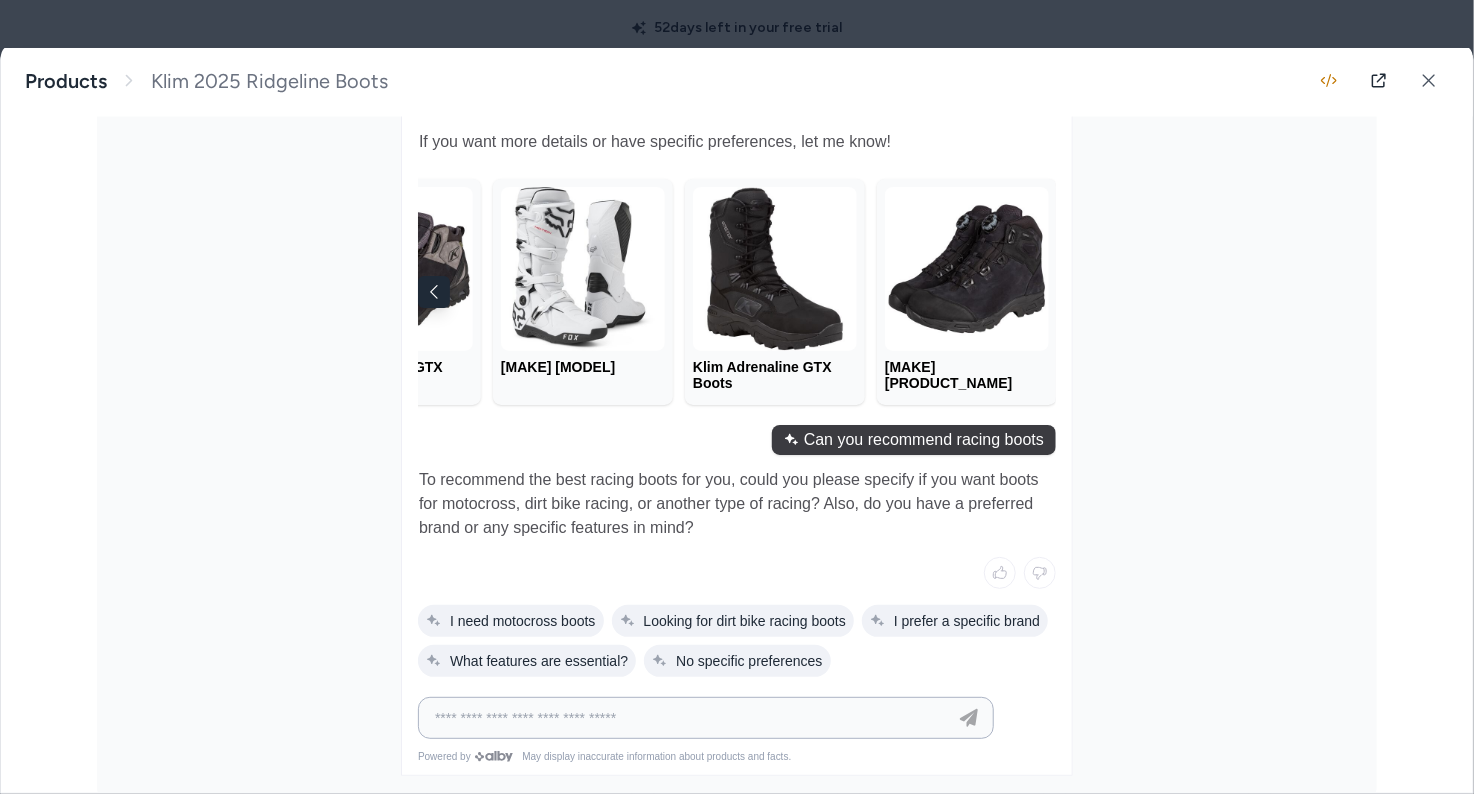 click at bounding box center (686, 718) 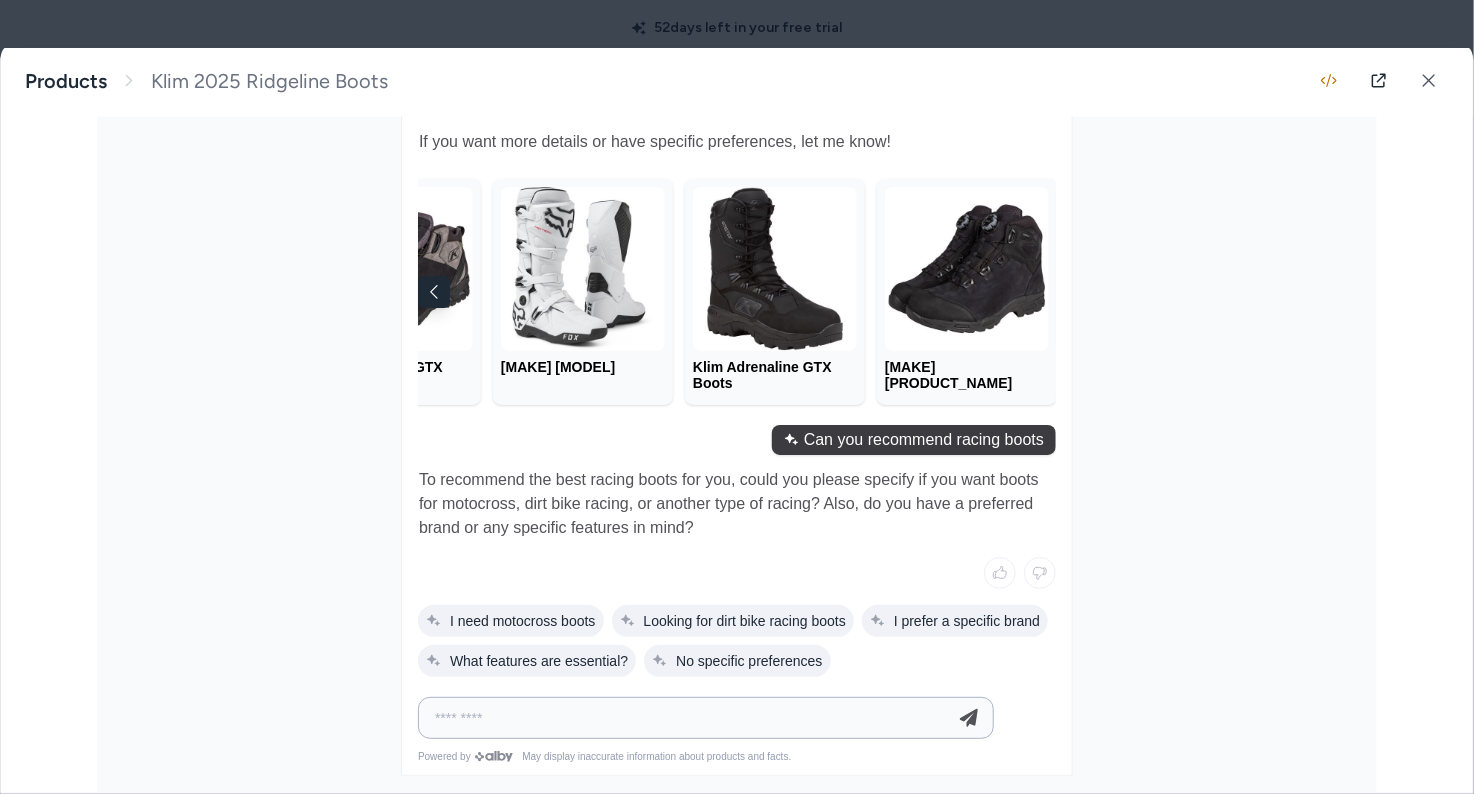 type on "*********" 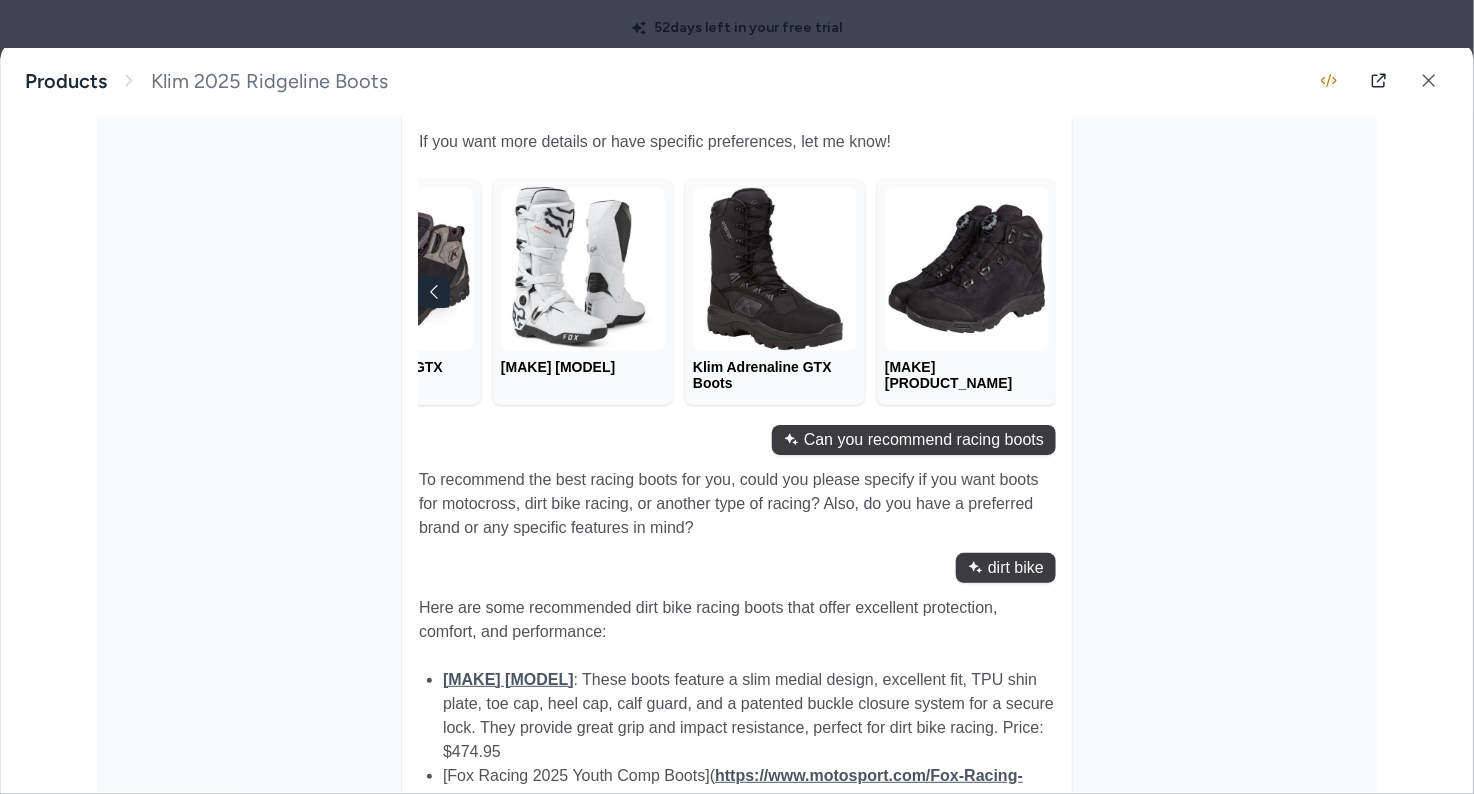 scroll, scrollTop: 1928, scrollLeft: 0, axis: vertical 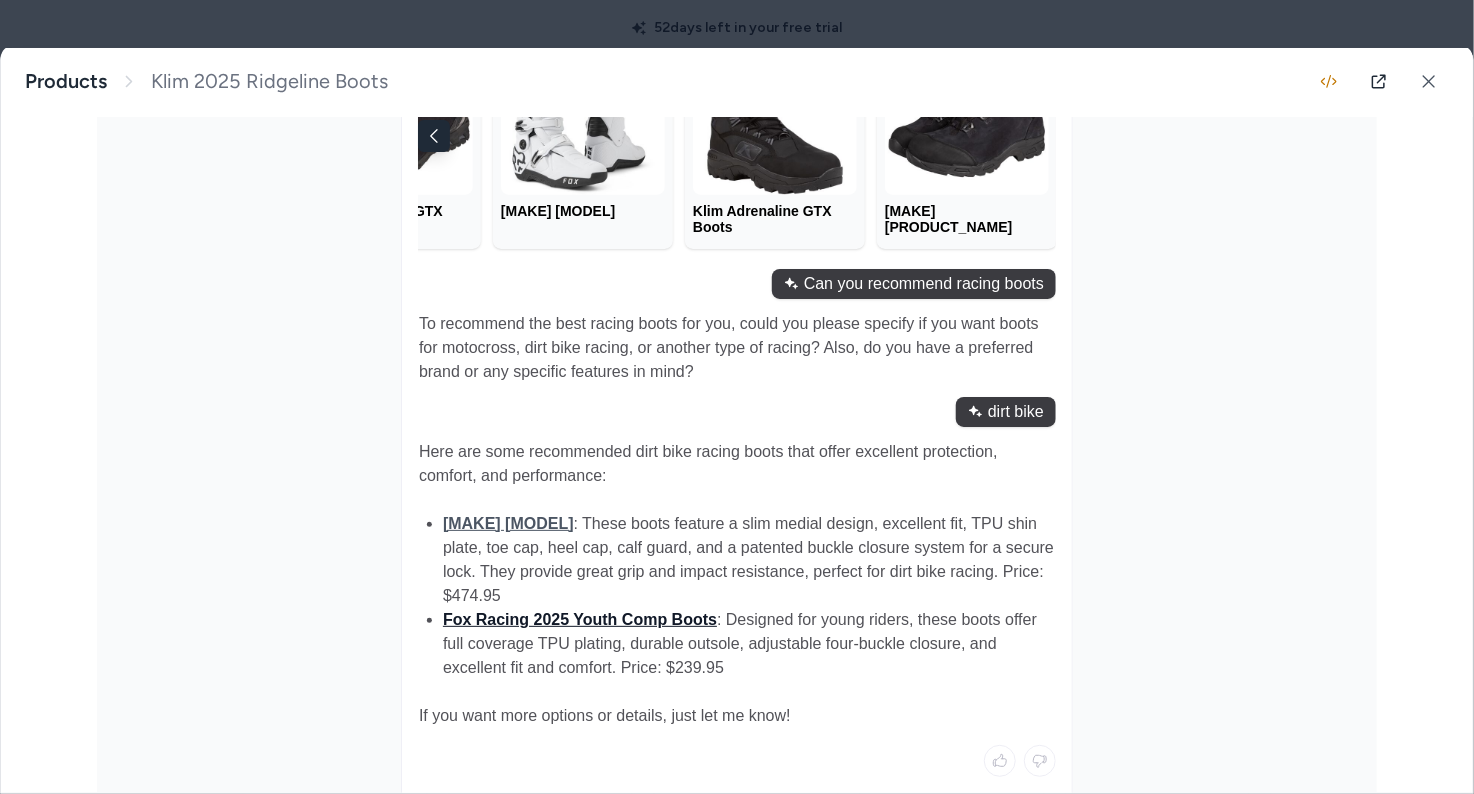 click on "Fox Racing 2025 Youth Comp Boots" at bounding box center [580, 619] 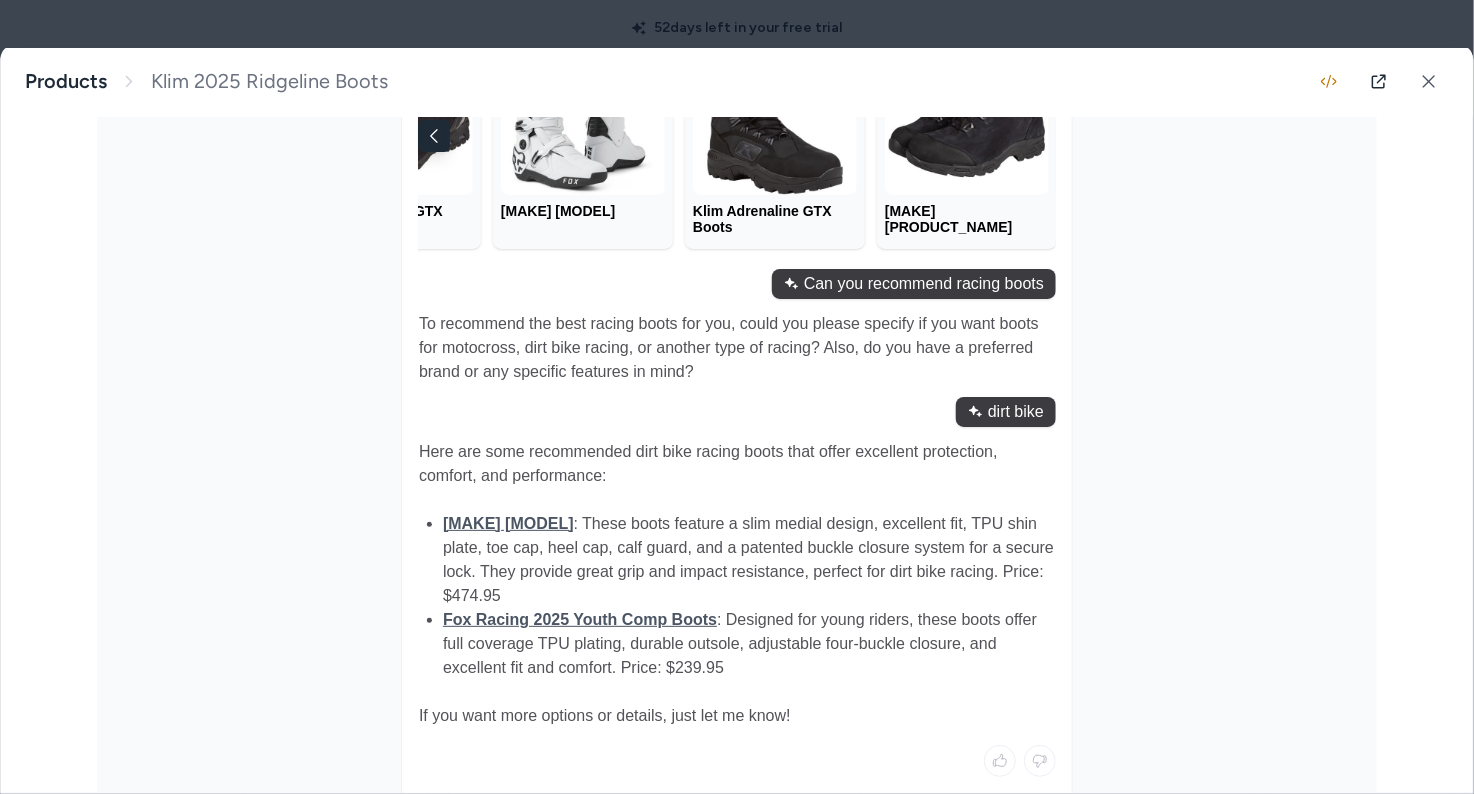 click on "Fox Racing Motion Boots : These boots feature a slim medial design, excellent fit, TPU shin plate, toe cap, heel cap, calf guard, and a patented buckle closure system for a secure lock. They provide great grip and impact resistance, perfect for dirt bike racing. Price: $474.95" at bounding box center [749, 560] 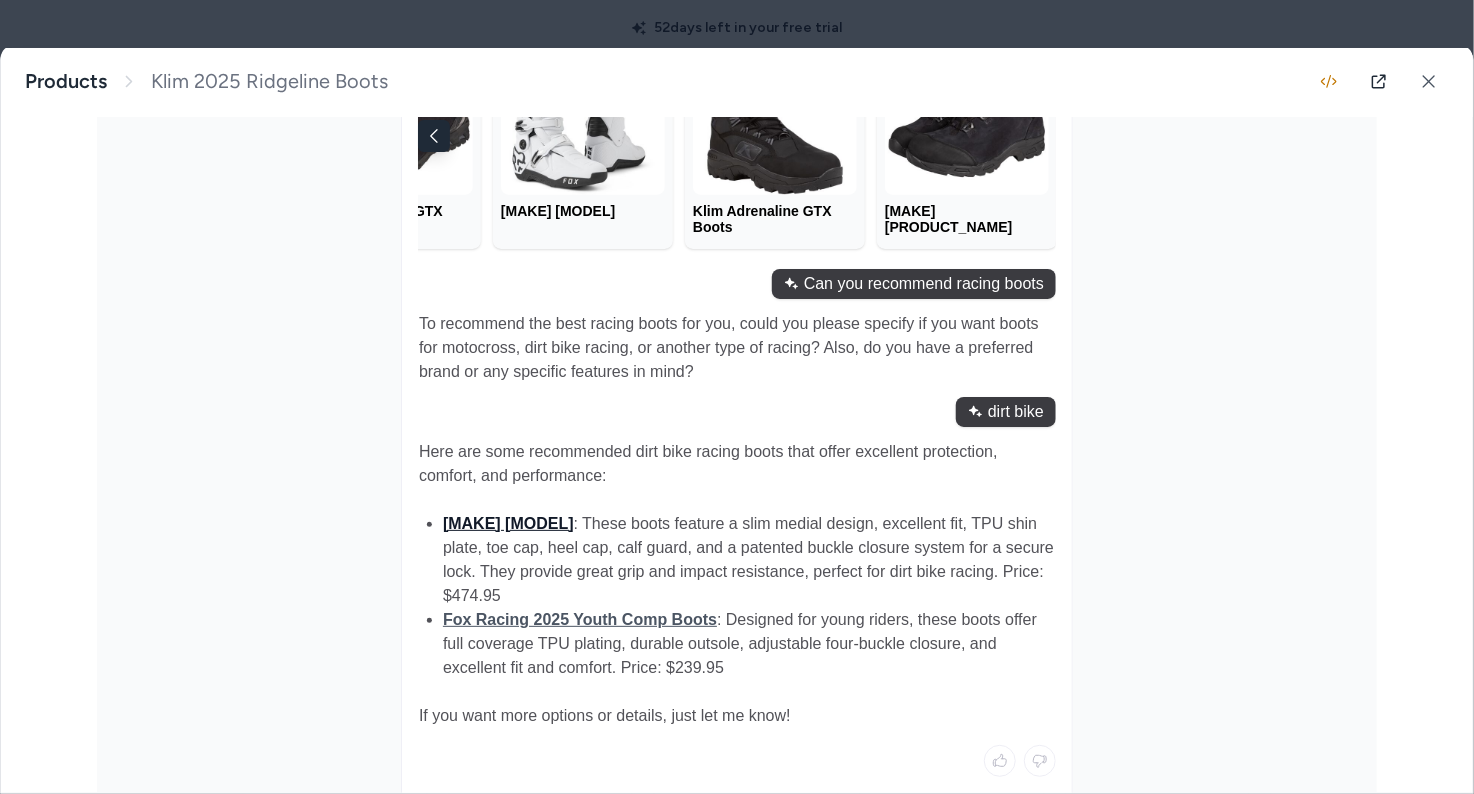 click on "Fox Racing Motion Boots" at bounding box center (508, 523) 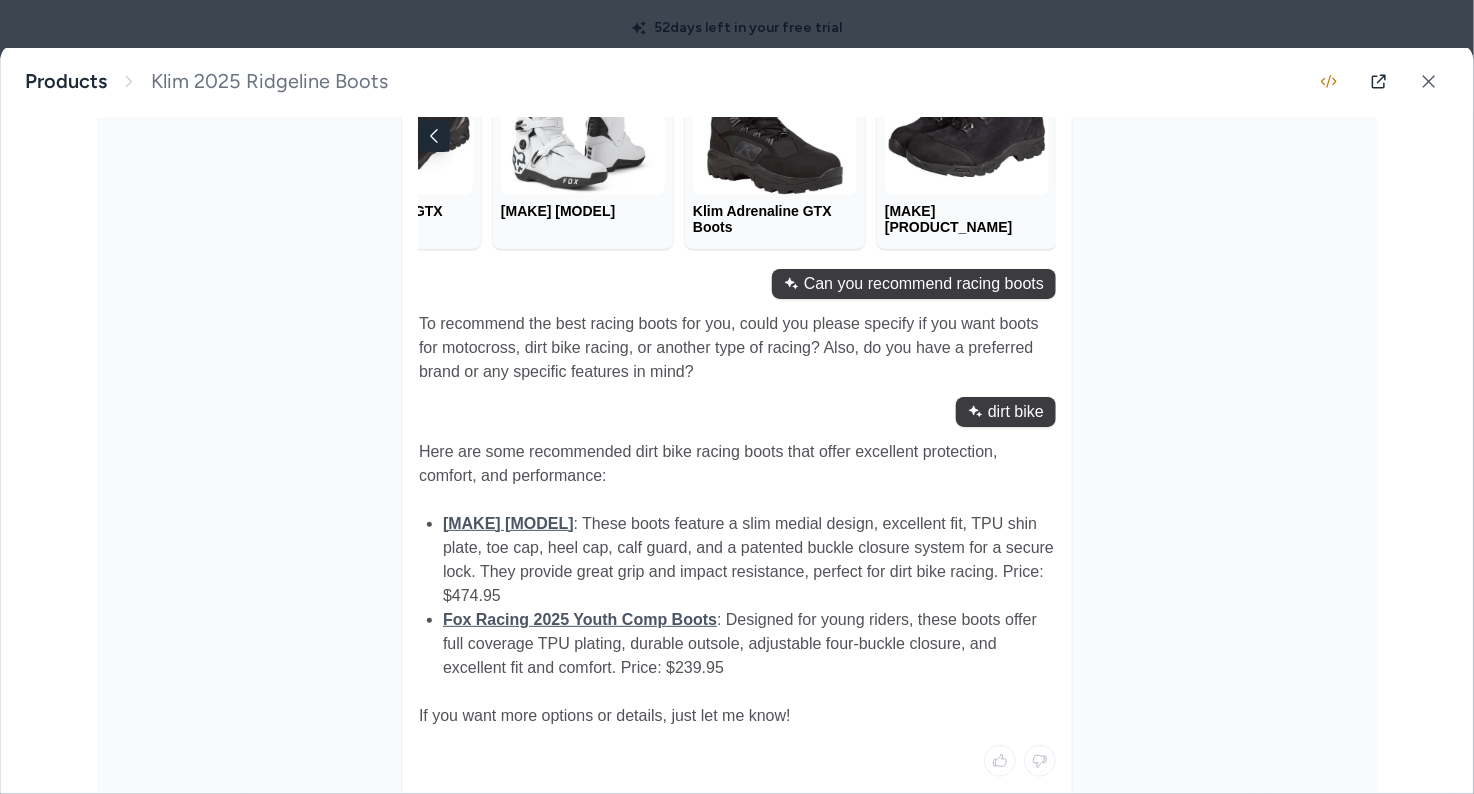 drag, startPoint x: 707, startPoint y: 532, endPoint x: 704, endPoint y: 555, distance: 23.194826 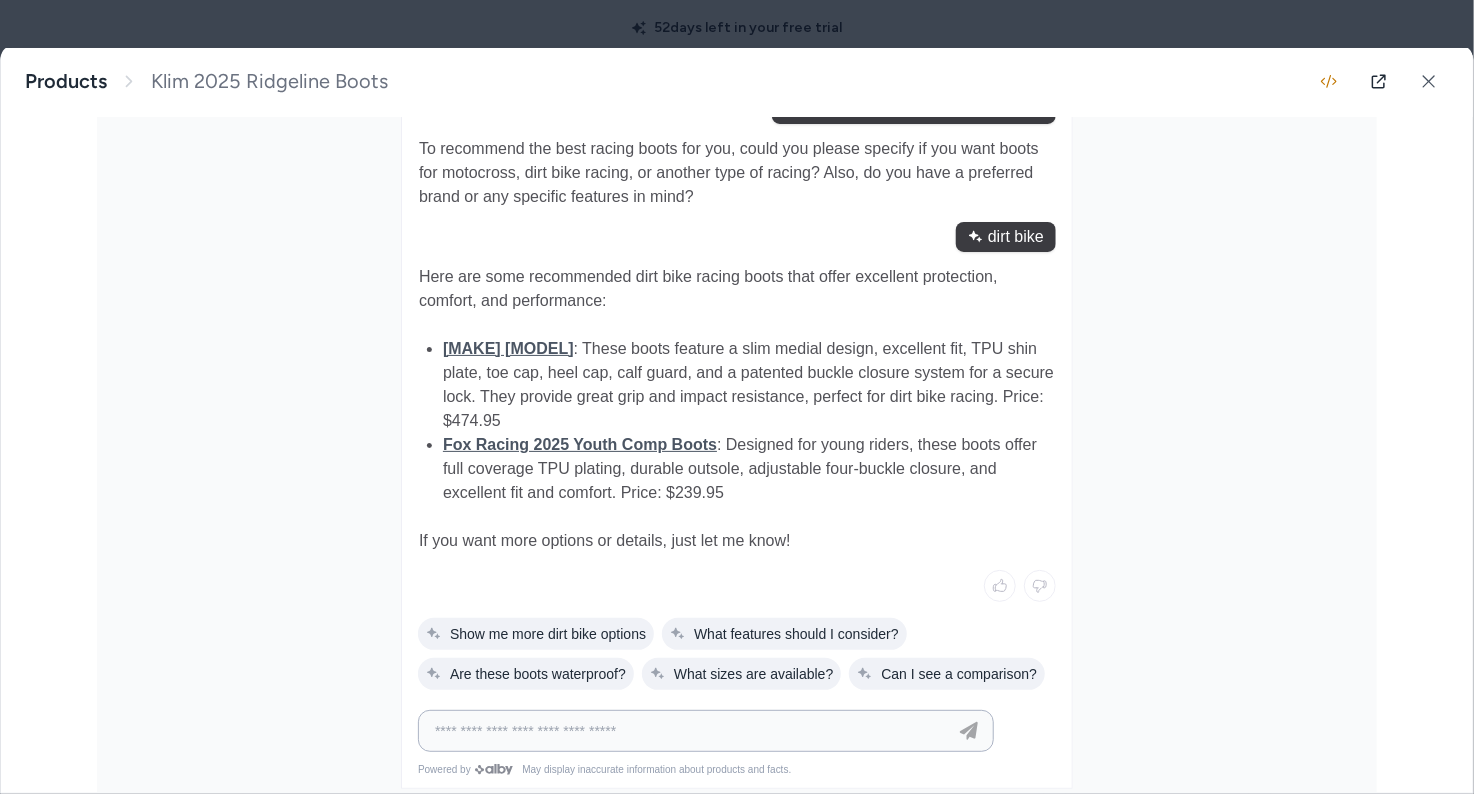 click at bounding box center [686, 731] 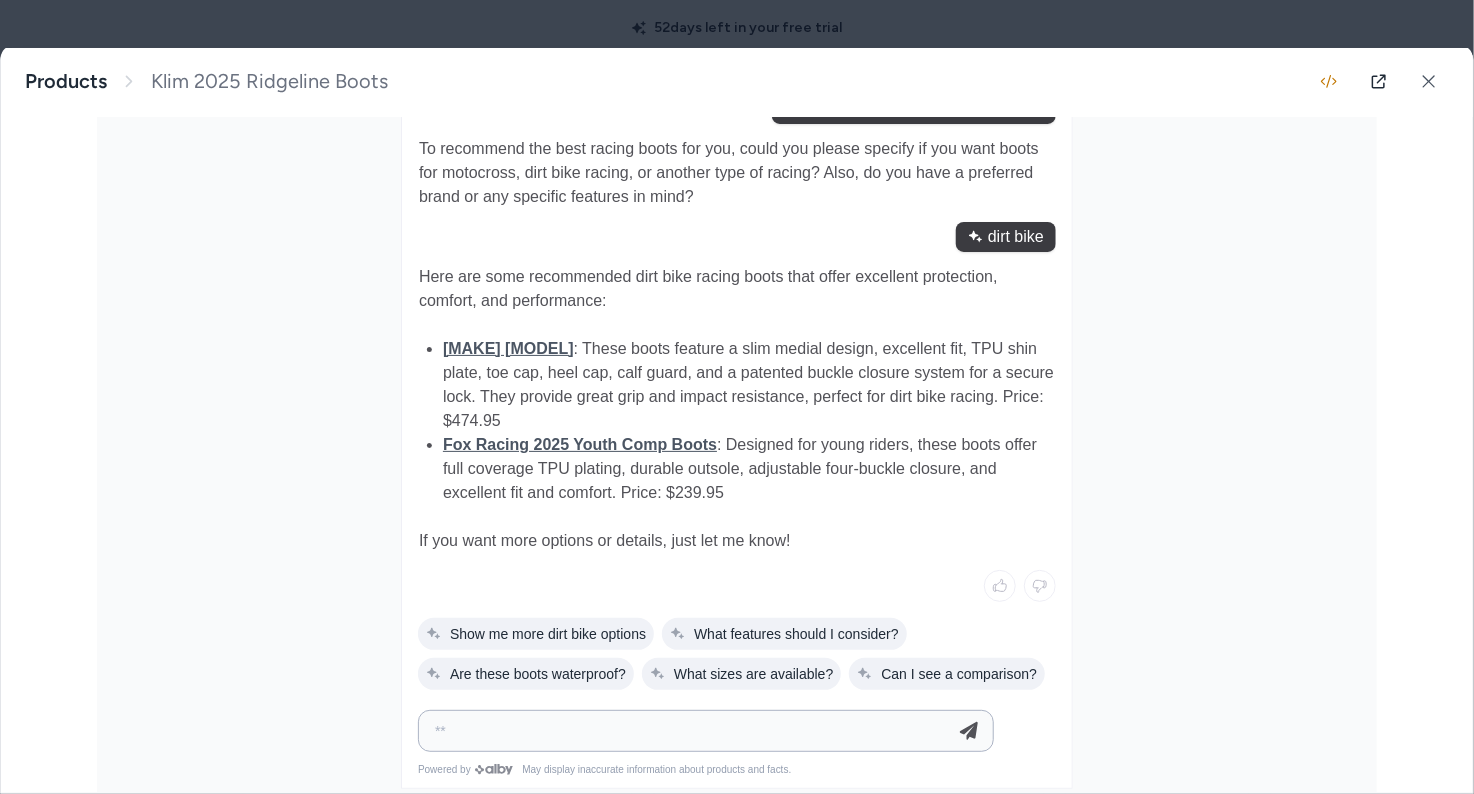 type on "*" 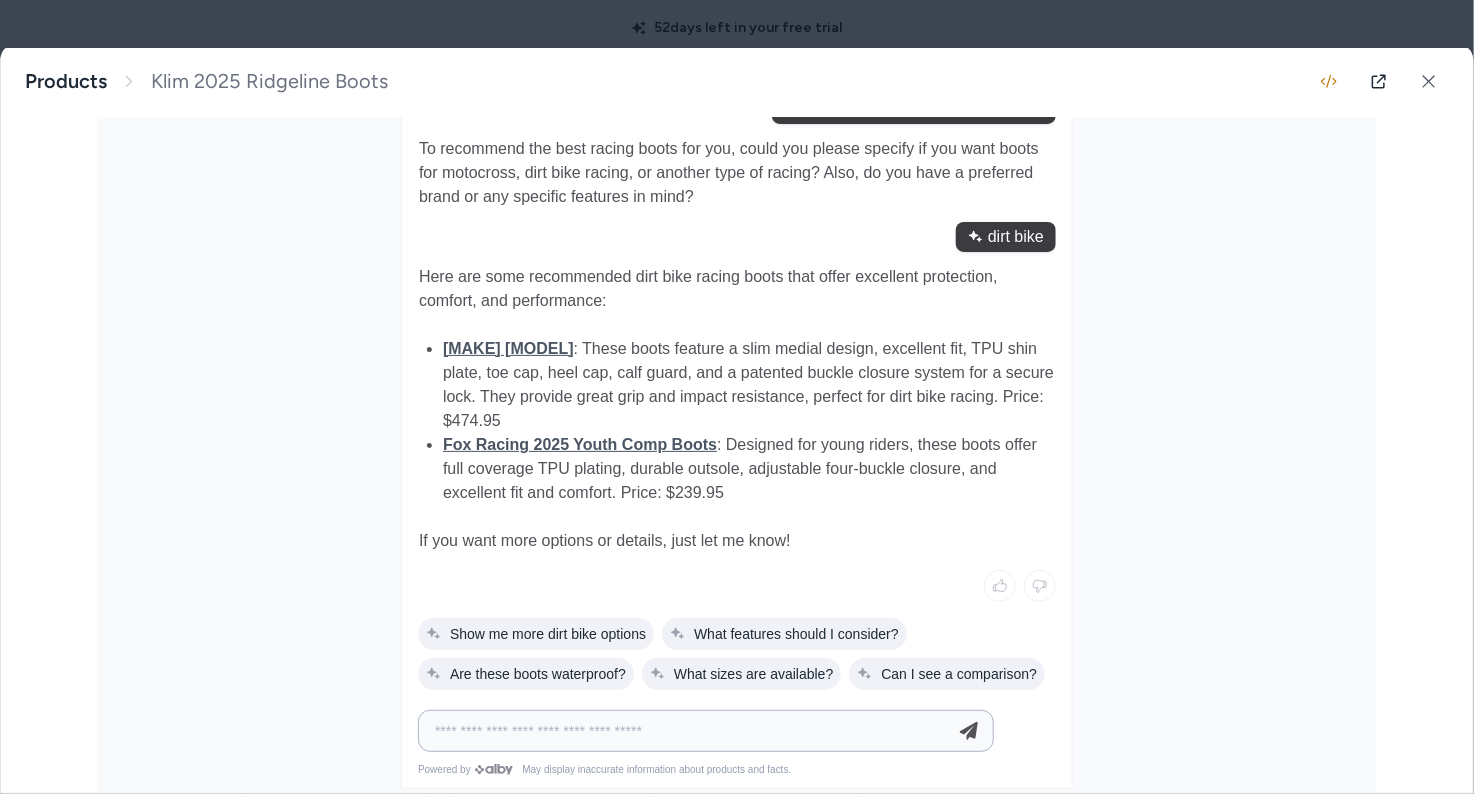 type on "**********" 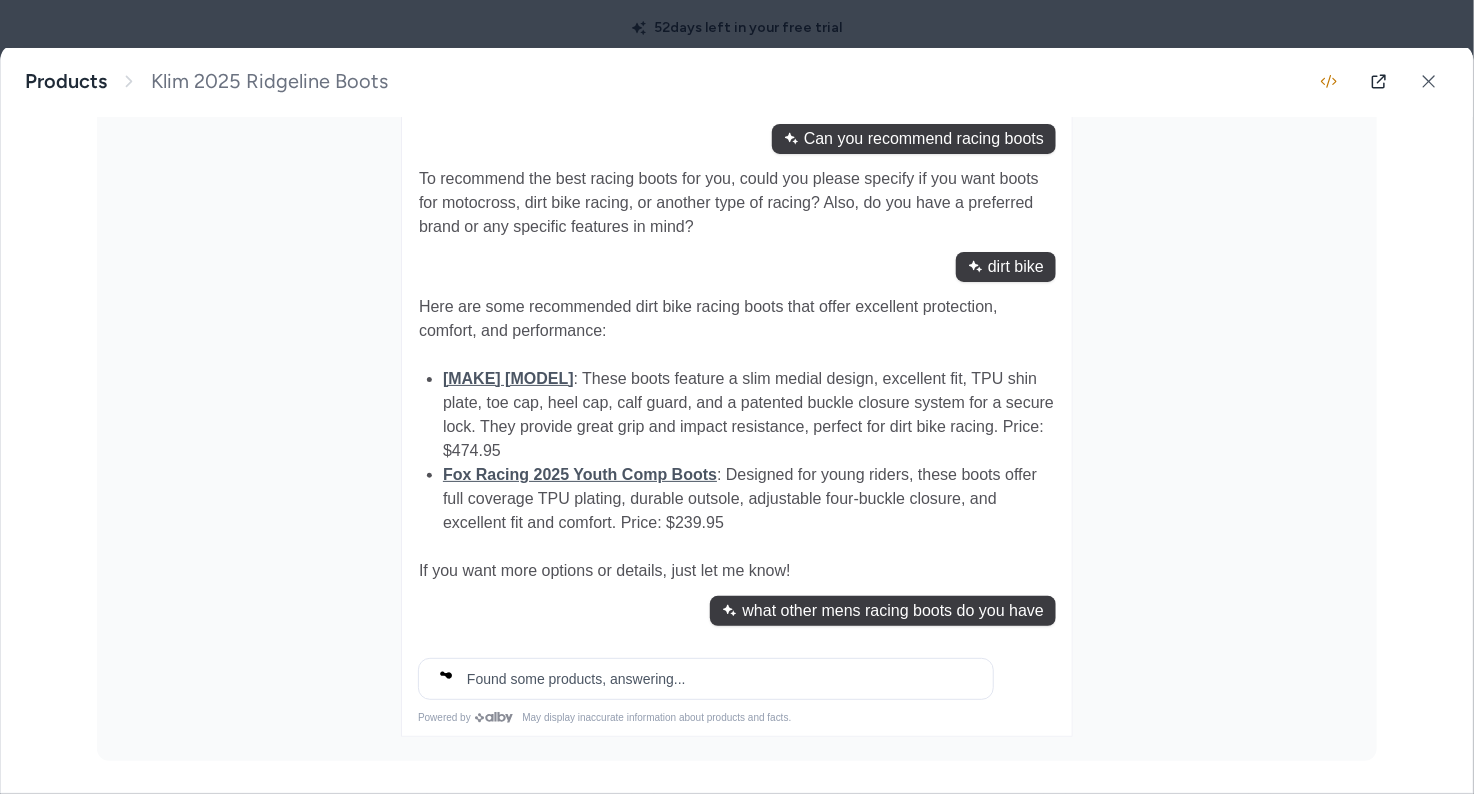 scroll, scrollTop: 2103, scrollLeft: 0, axis: vertical 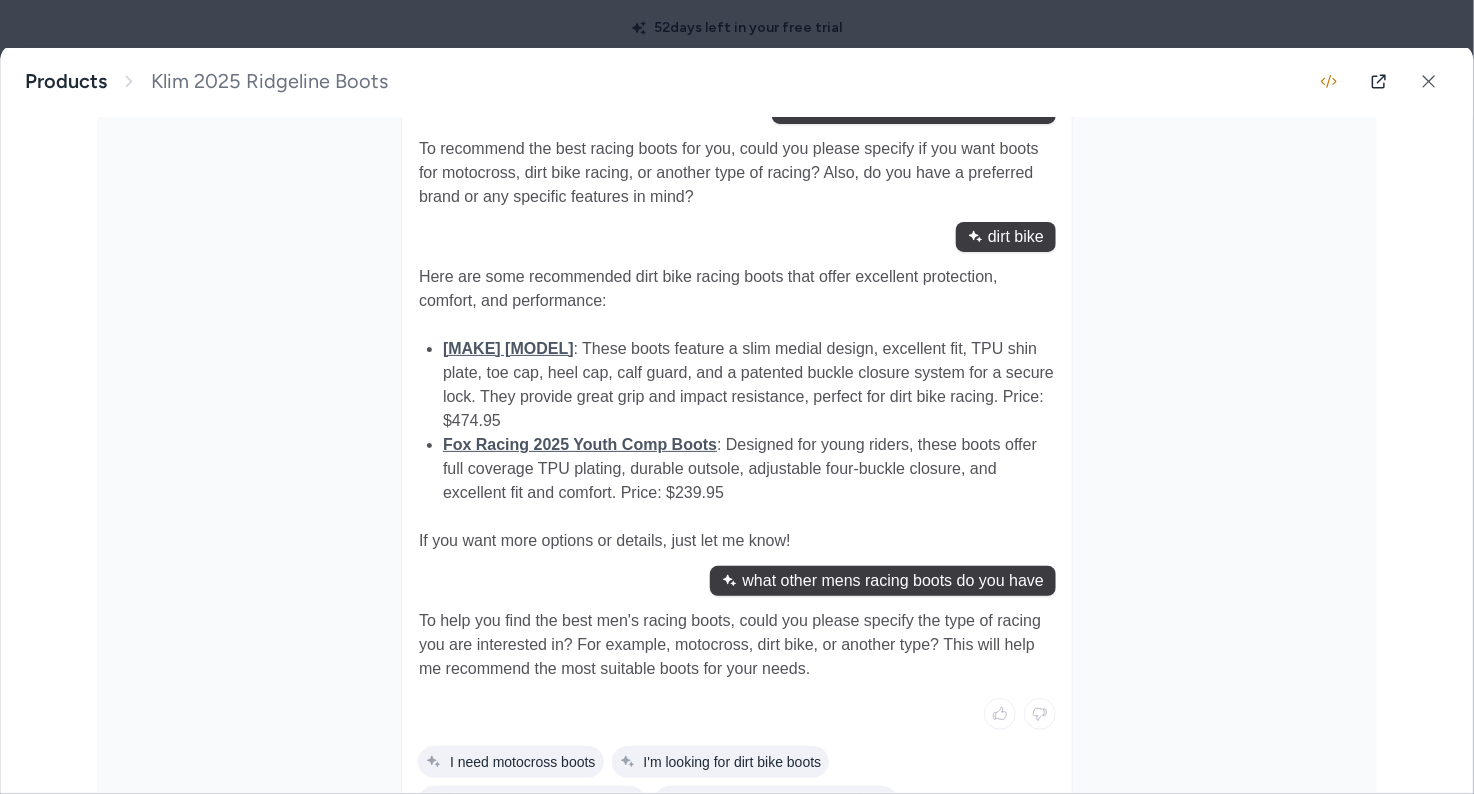 drag, startPoint x: 749, startPoint y: 604, endPoint x: 1046, endPoint y: 598, distance: 297.0606 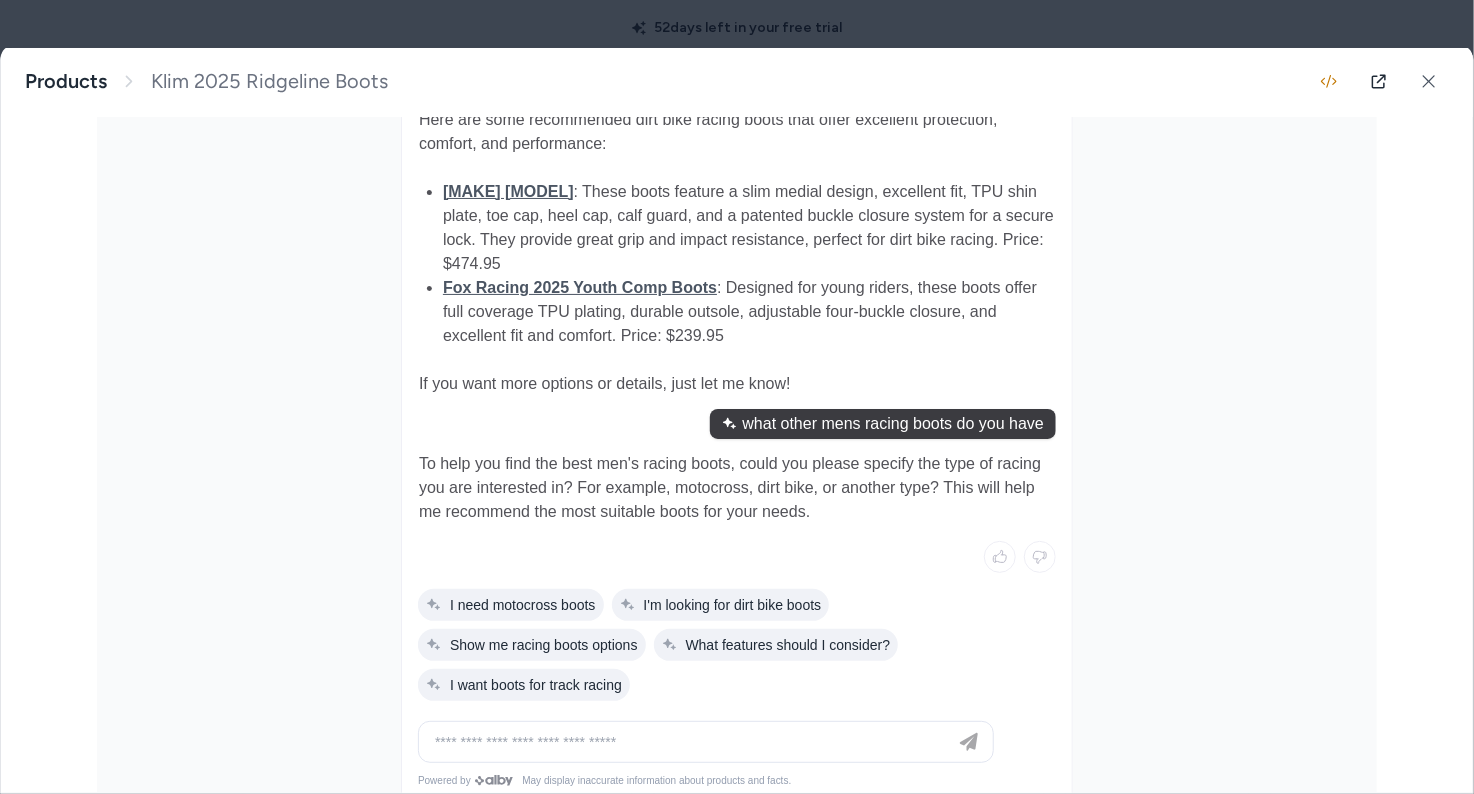 scroll, scrollTop: 2342, scrollLeft: 0, axis: vertical 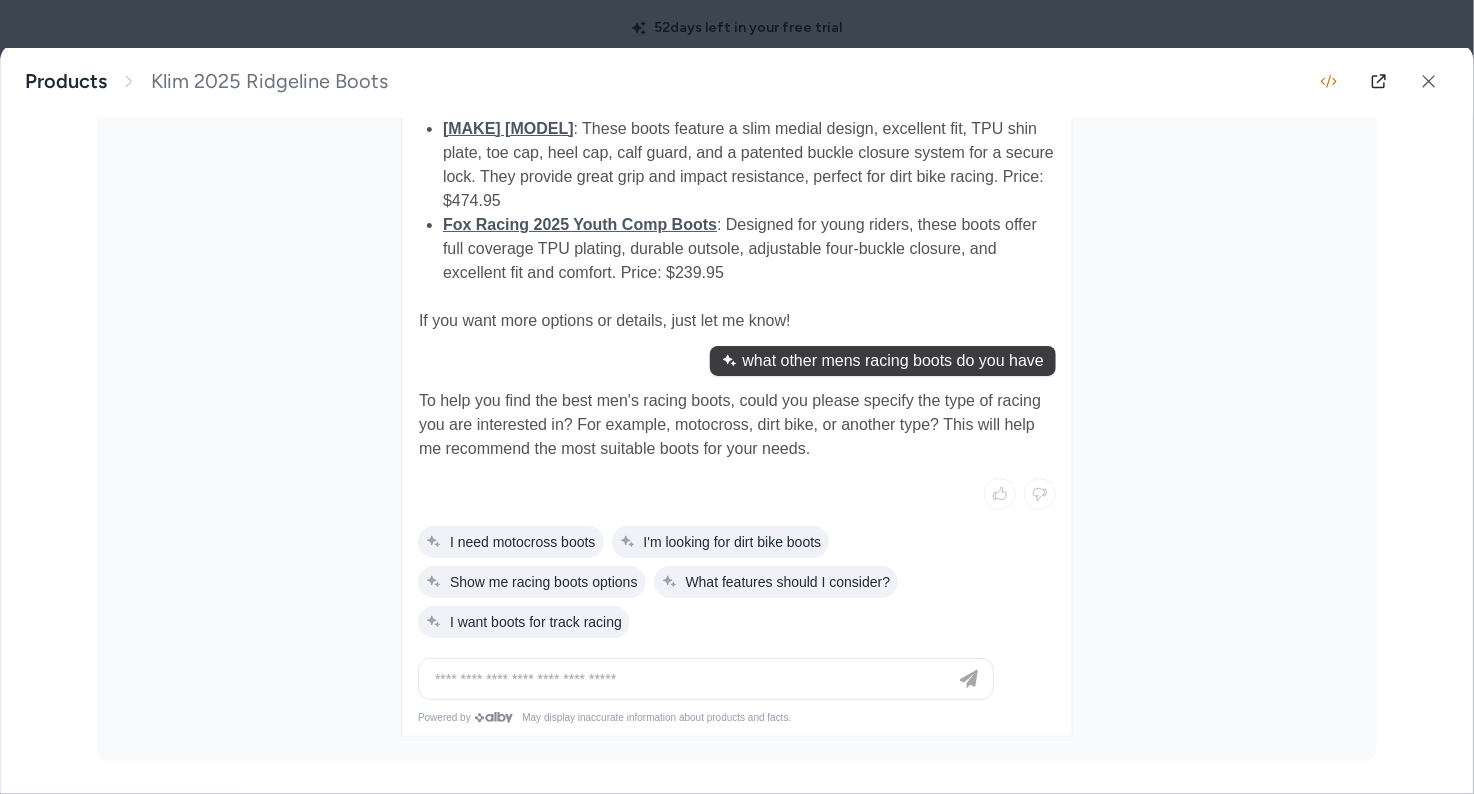 click at bounding box center (706, 679) 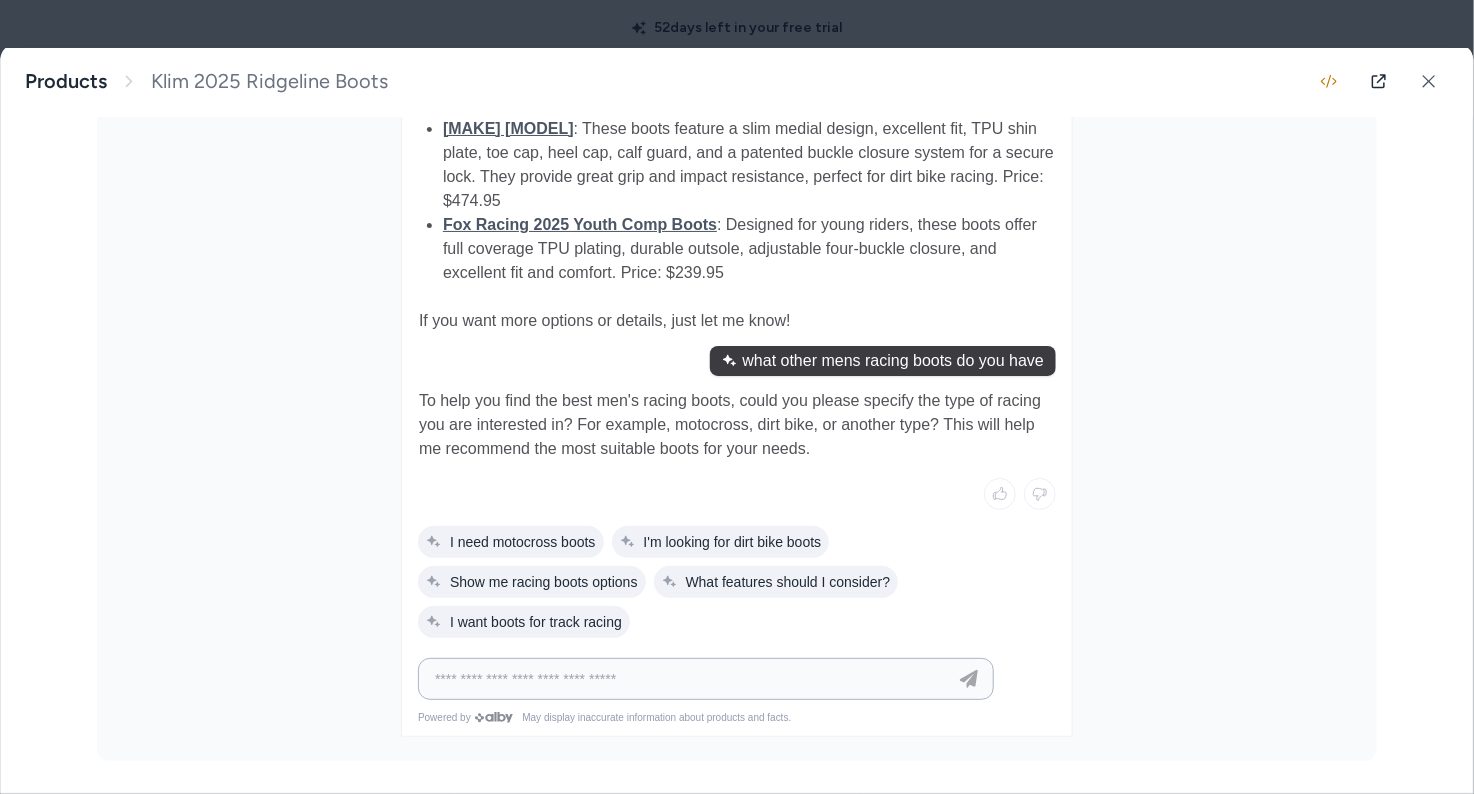 click at bounding box center (686, 679) 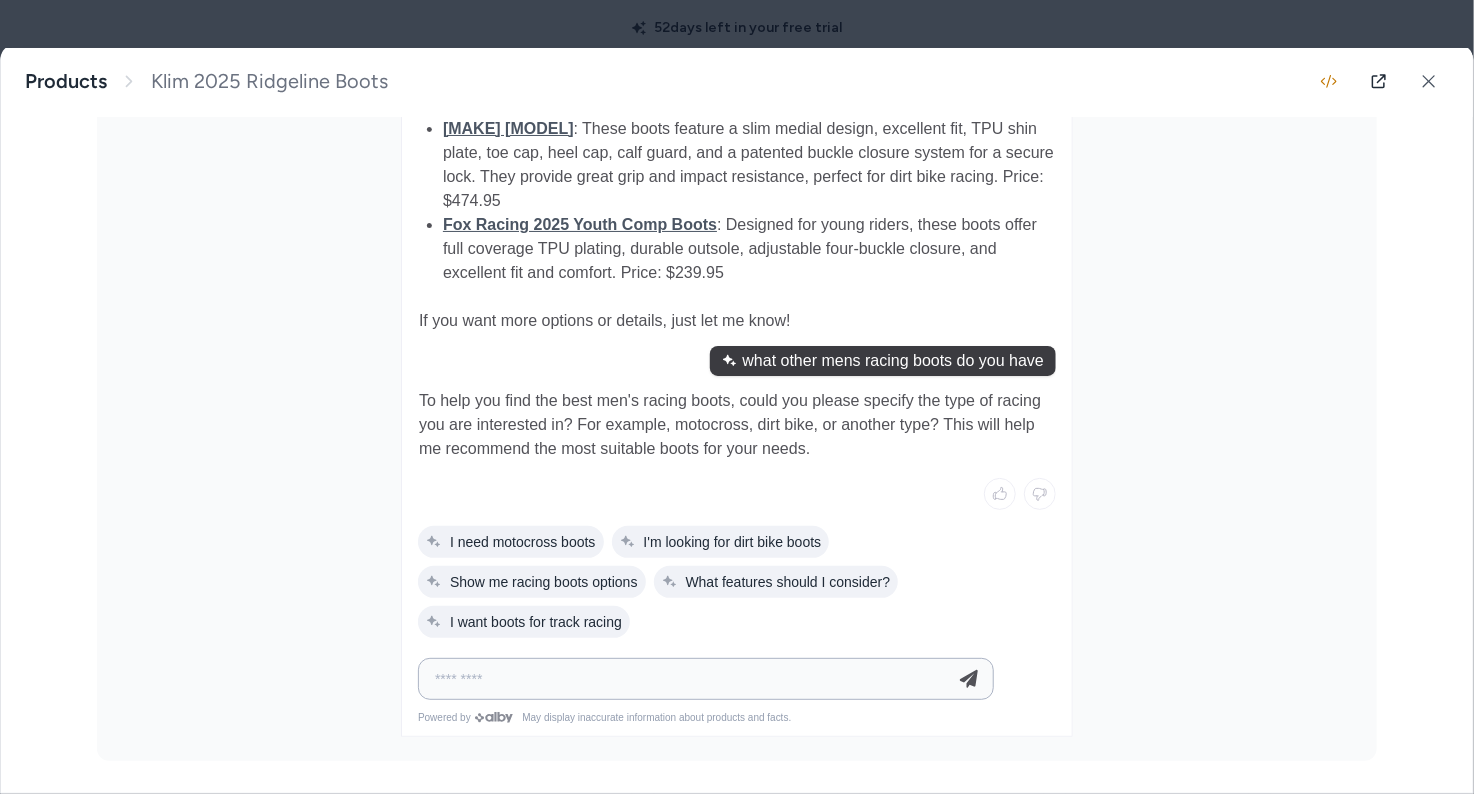 type on "*********" 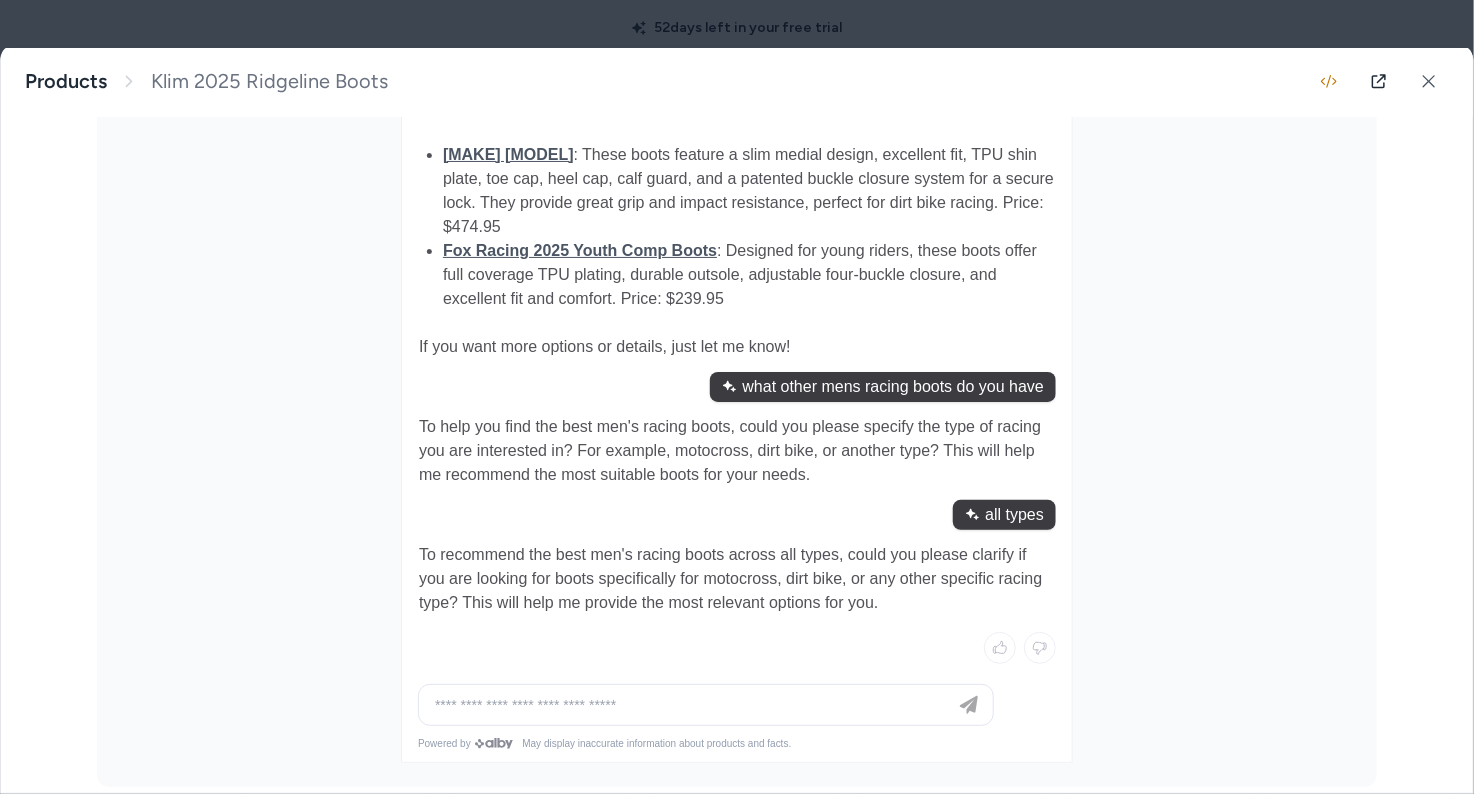 scroll, scrollTop: 2342, scrollLeft: 0, axis: vertical 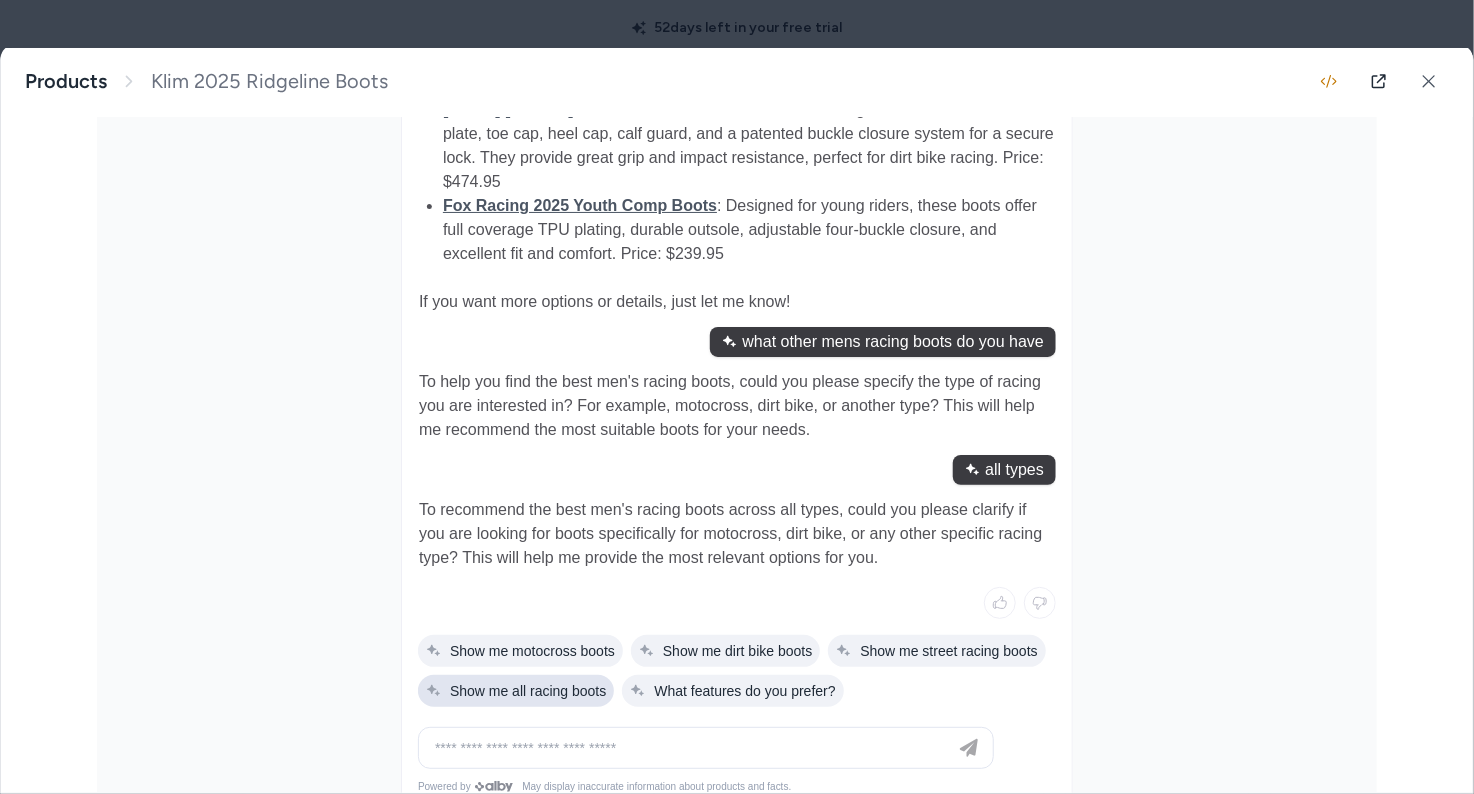 click on "Show me all racing boots" at bounding box center [516, 691] 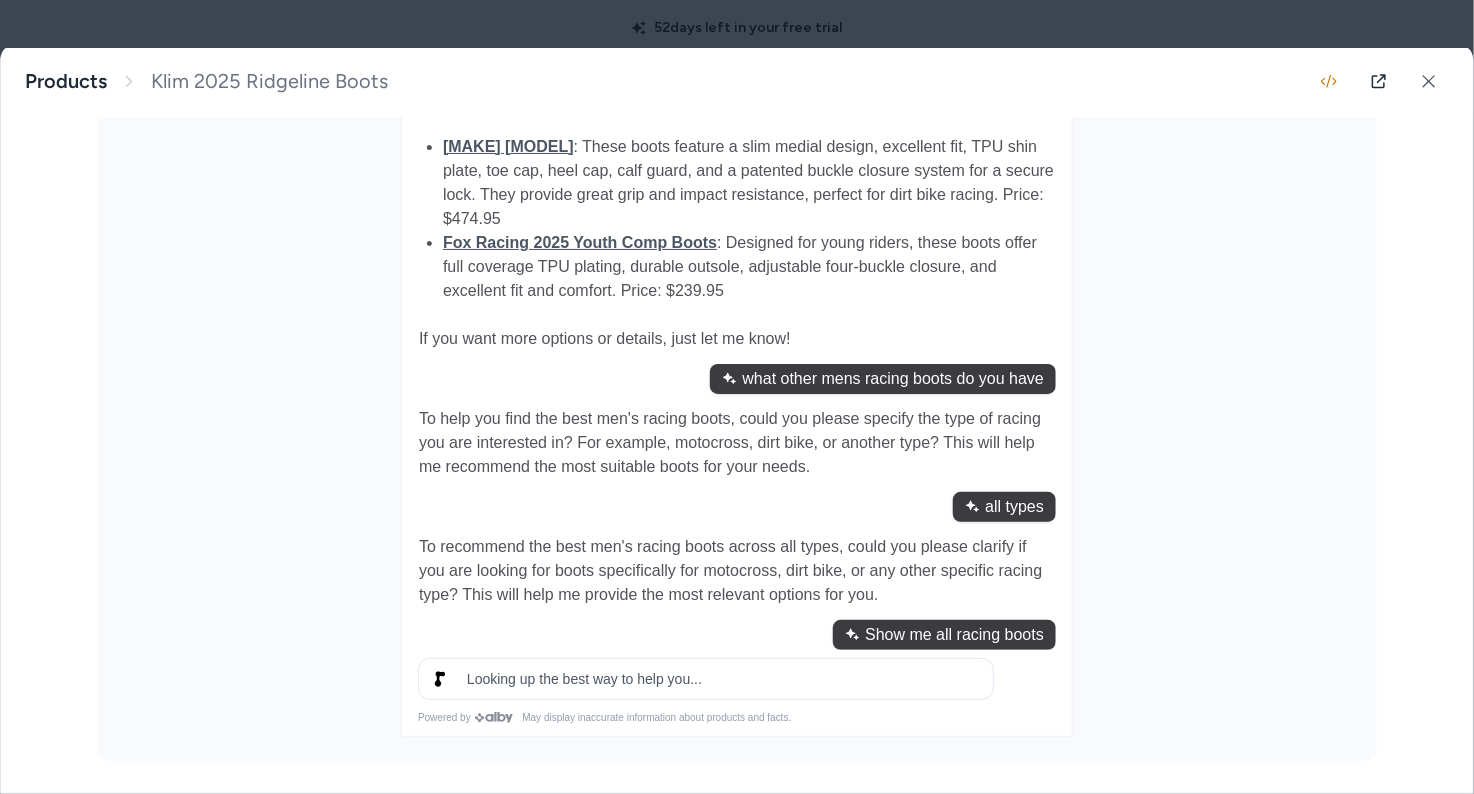 scroll, scrollTop: 2342, scrollLeft: 0, axis: vertical 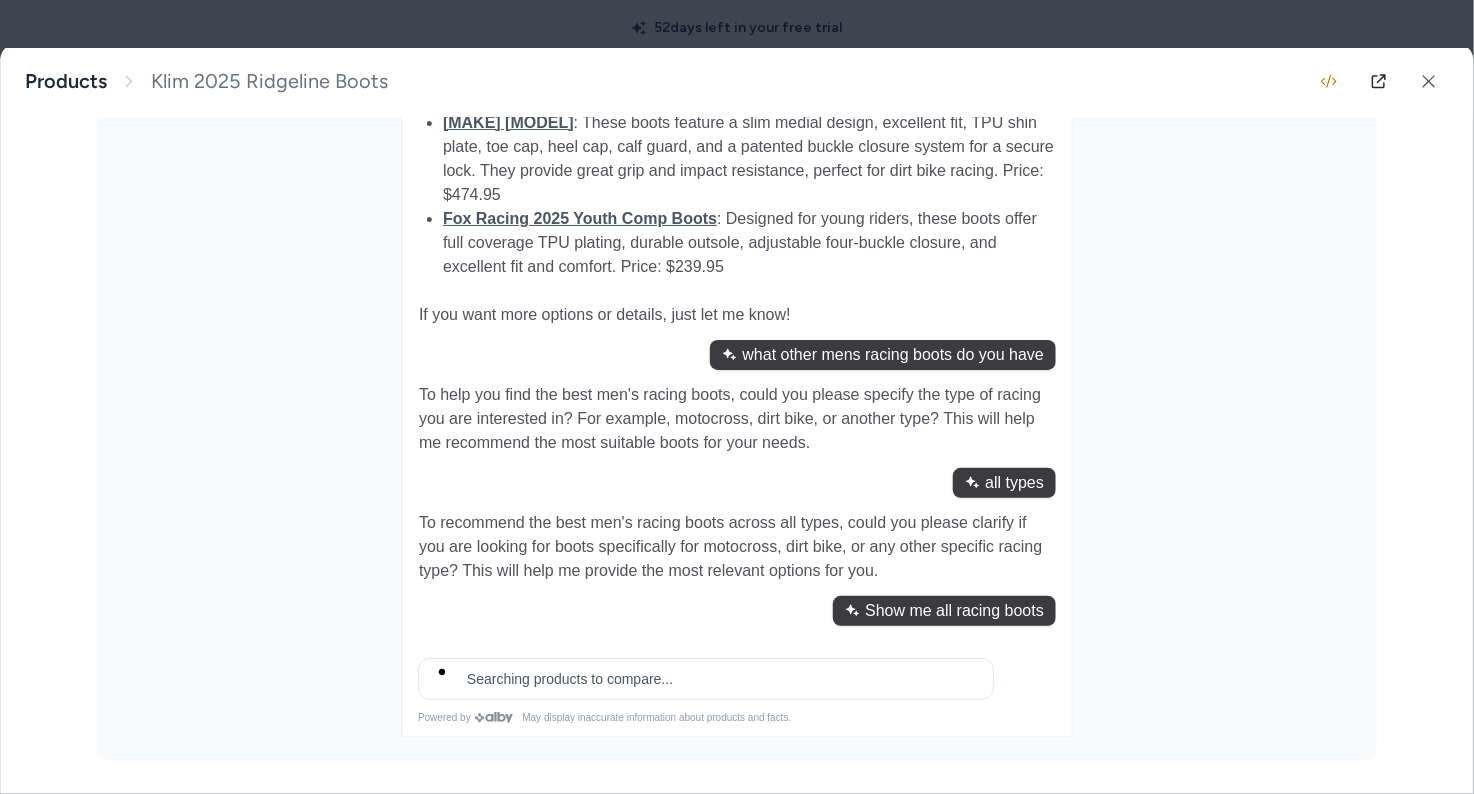 drag, startPoint x: 563, startPoint y: 403, endPoint x: 565, endPoint y: 443, distance: 40.04997 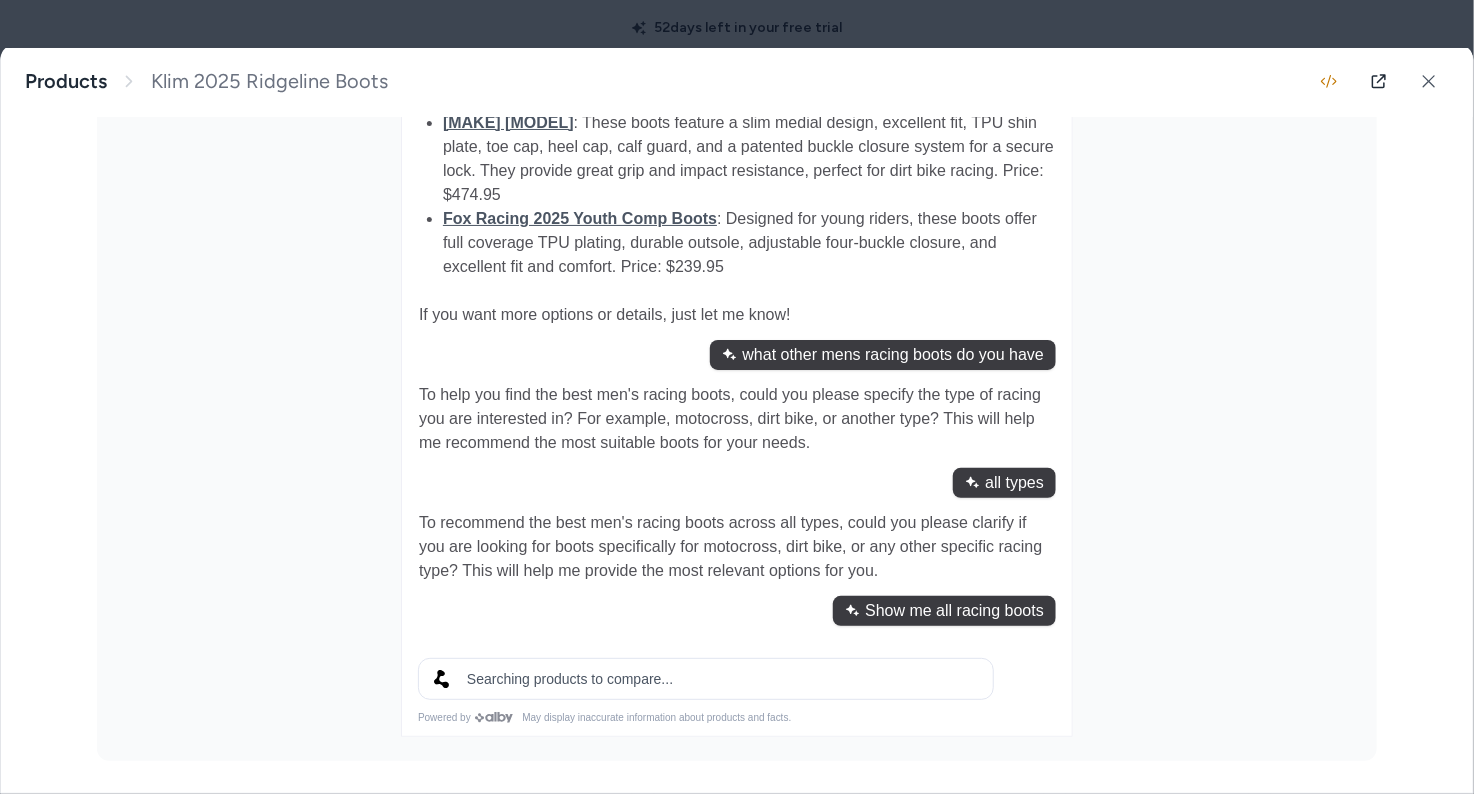 click on "To help you find the best men's racing boots, could you please specify the type of racing you are interested in? For example, motocross, dirt bike, or another type? This will help me recommend the most suitable boots for your needs." at bounding box center [737, 419] 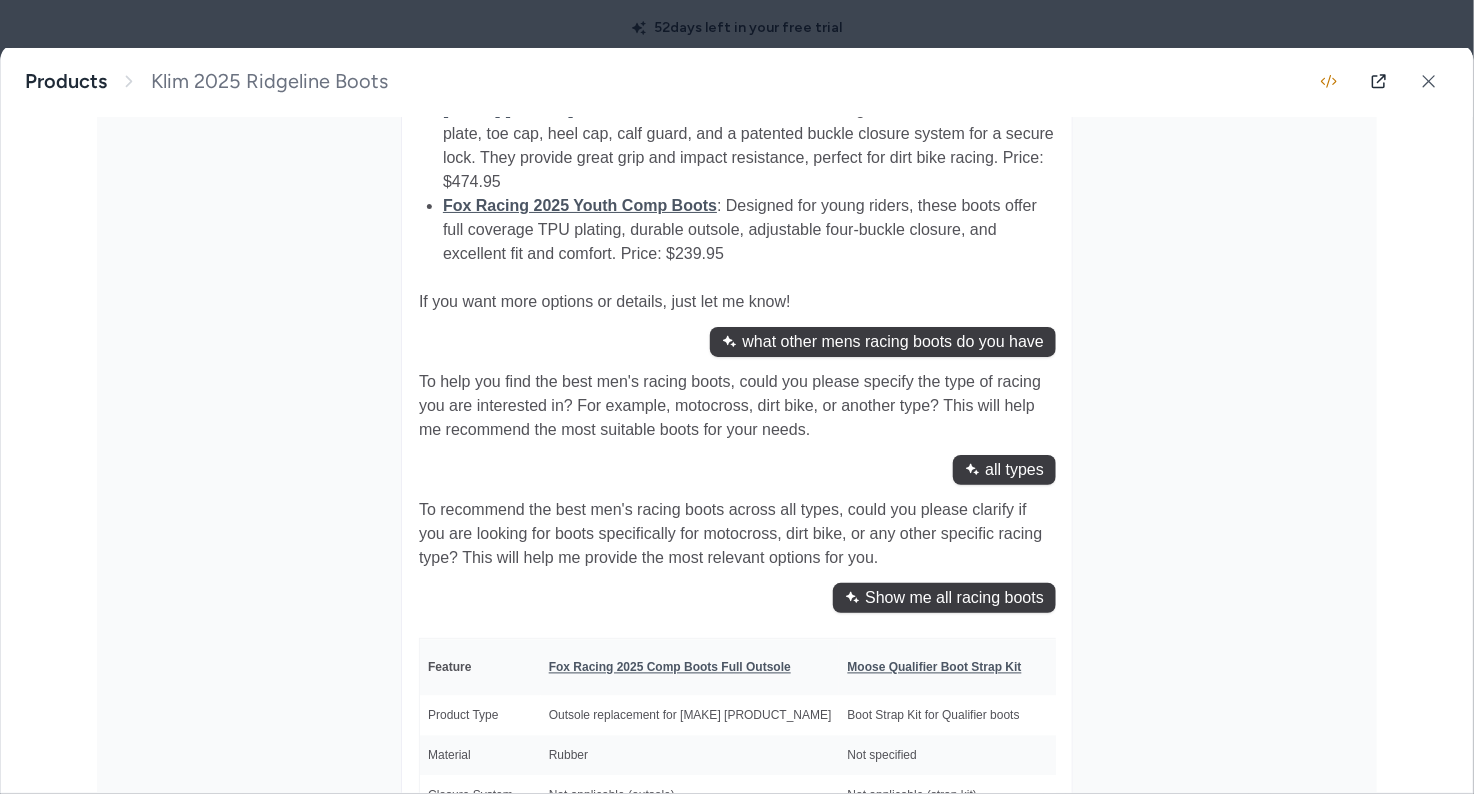 scroll, scrollTop: 2735, scrollLeft: 0, axis: vertical 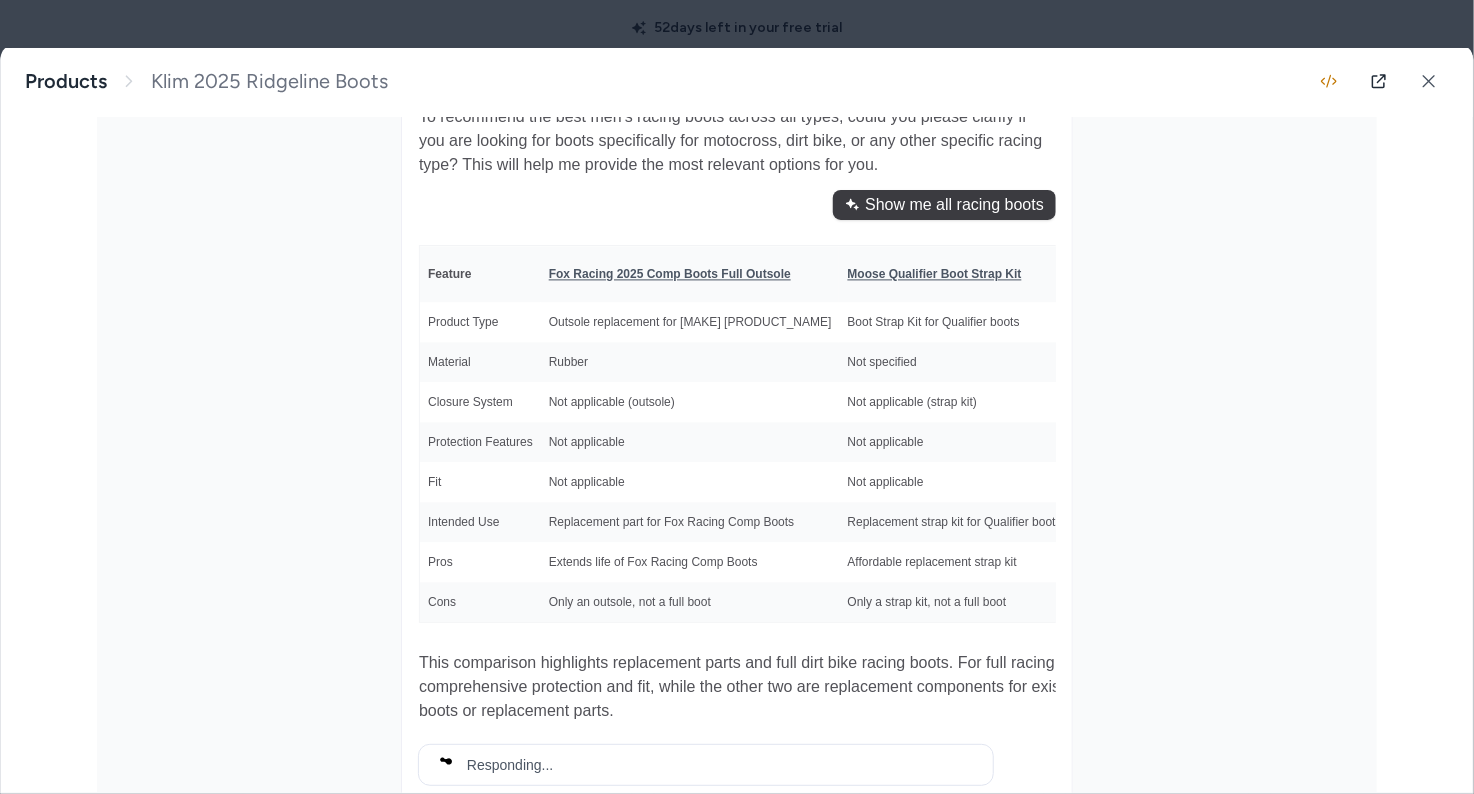 type 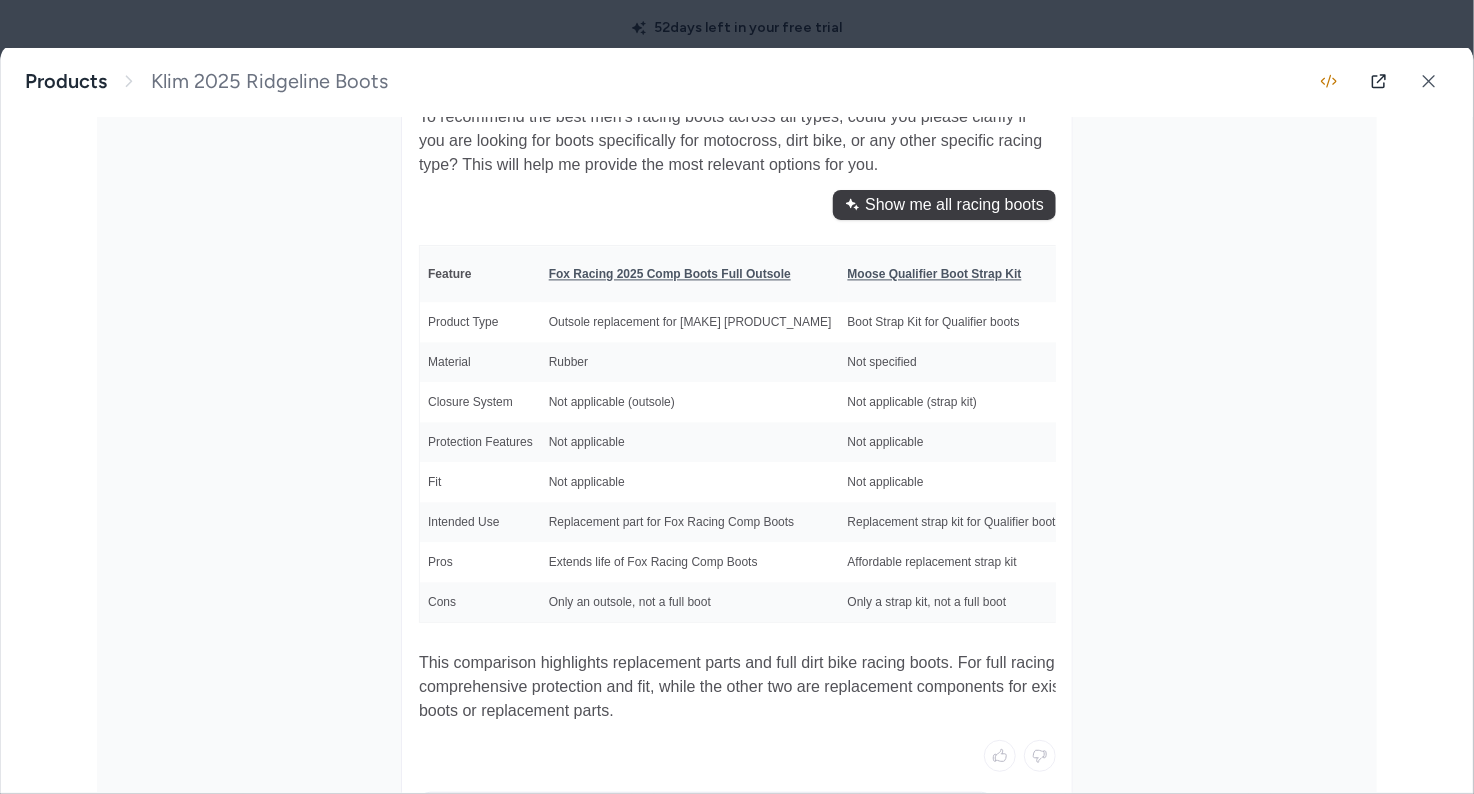 scroll, scrollTop: 2886, scrollLeft: 0, axis: vertical 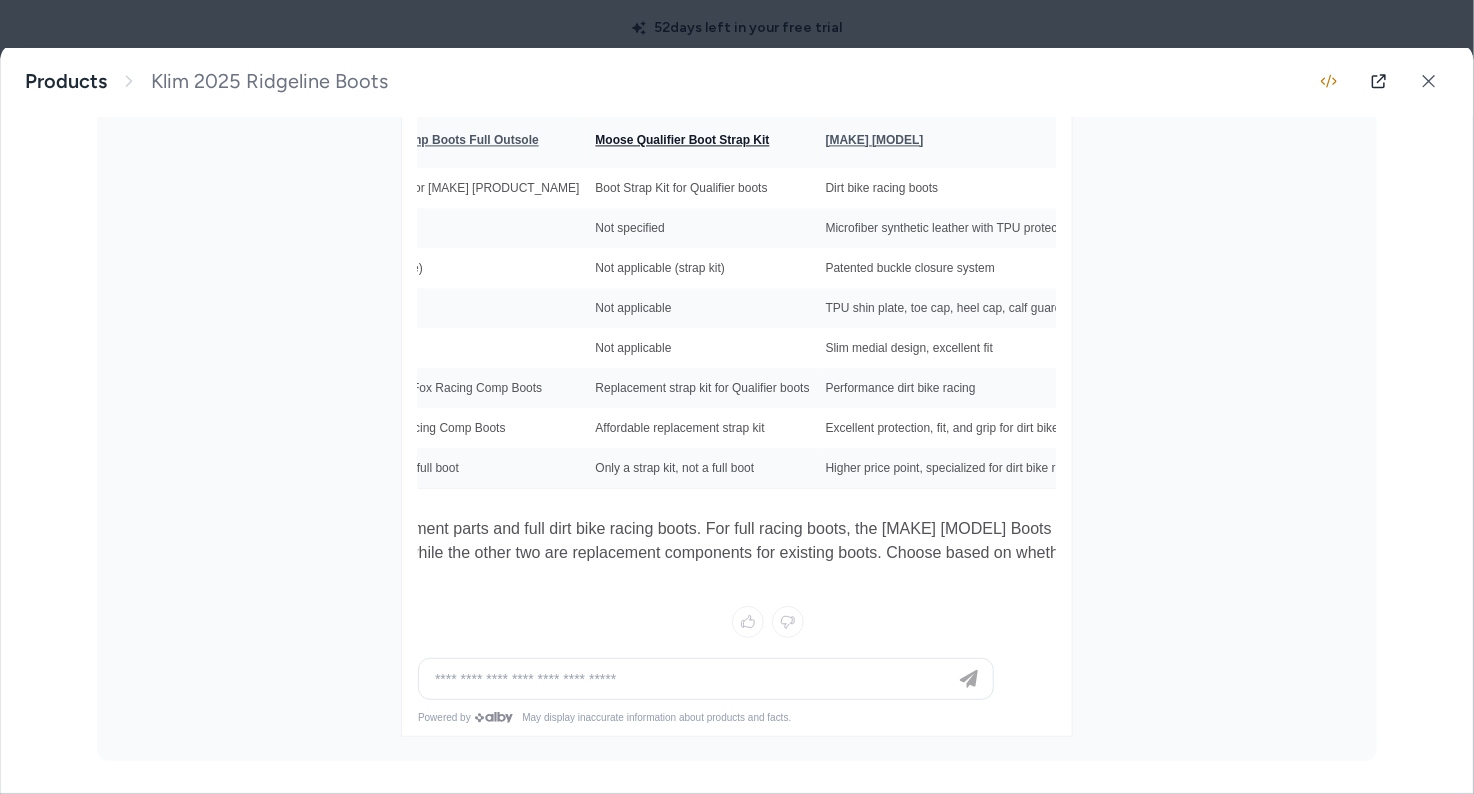 click on "Moose Qualifier Boot Strap Kit" at bounding box center [682, 140] 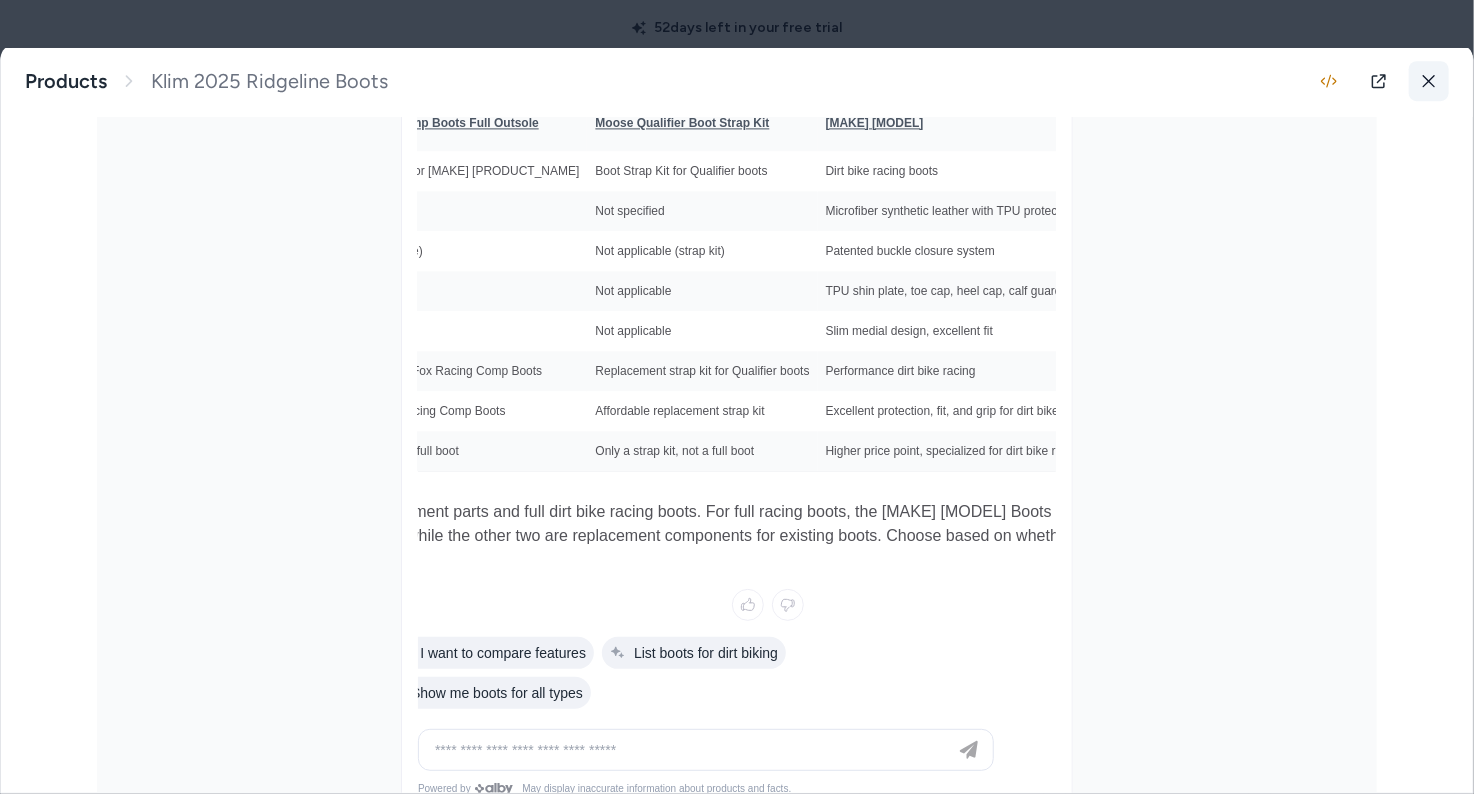 click at bounding box center [1429, 81] 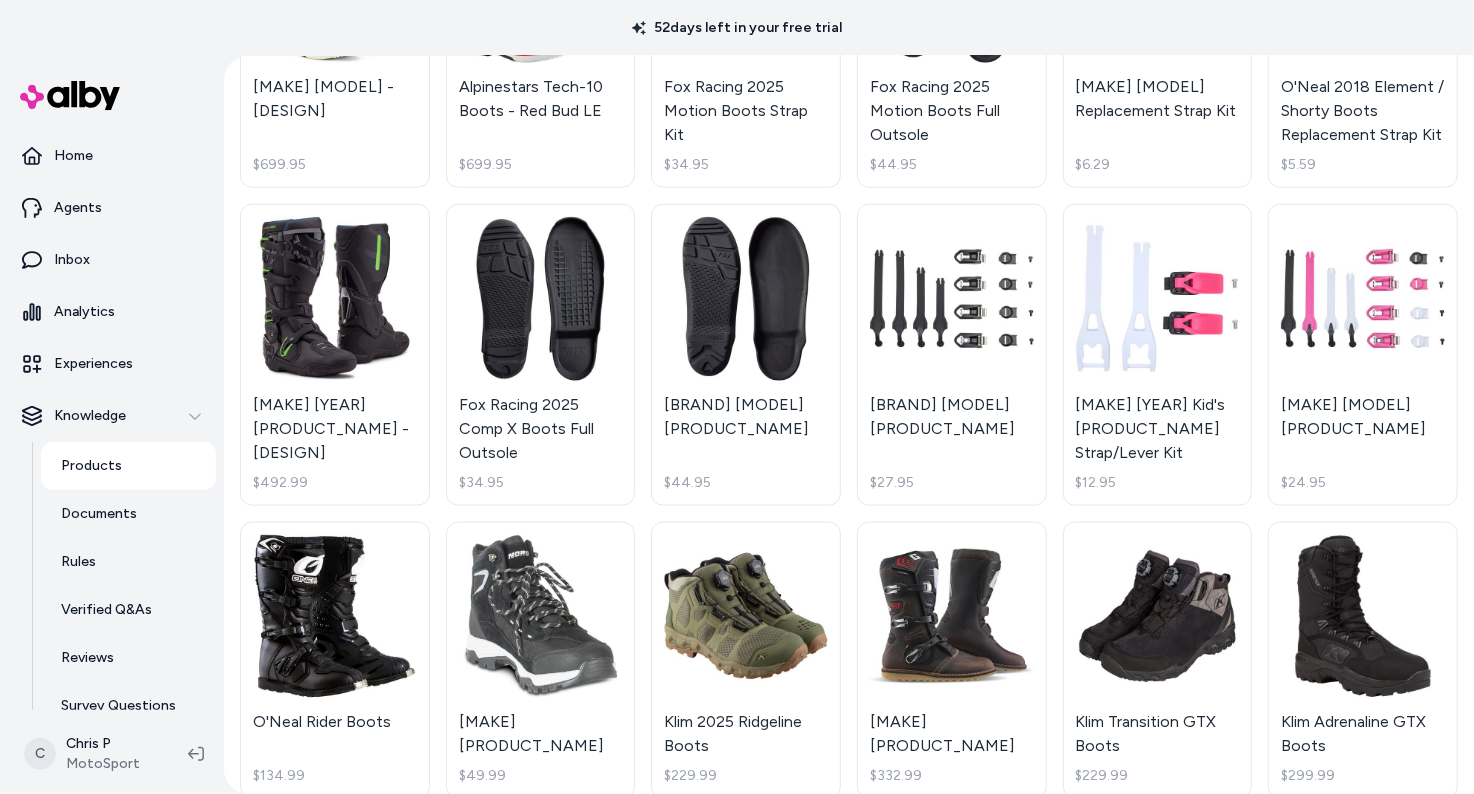 click on "Products" at bounding box center (128, 466) 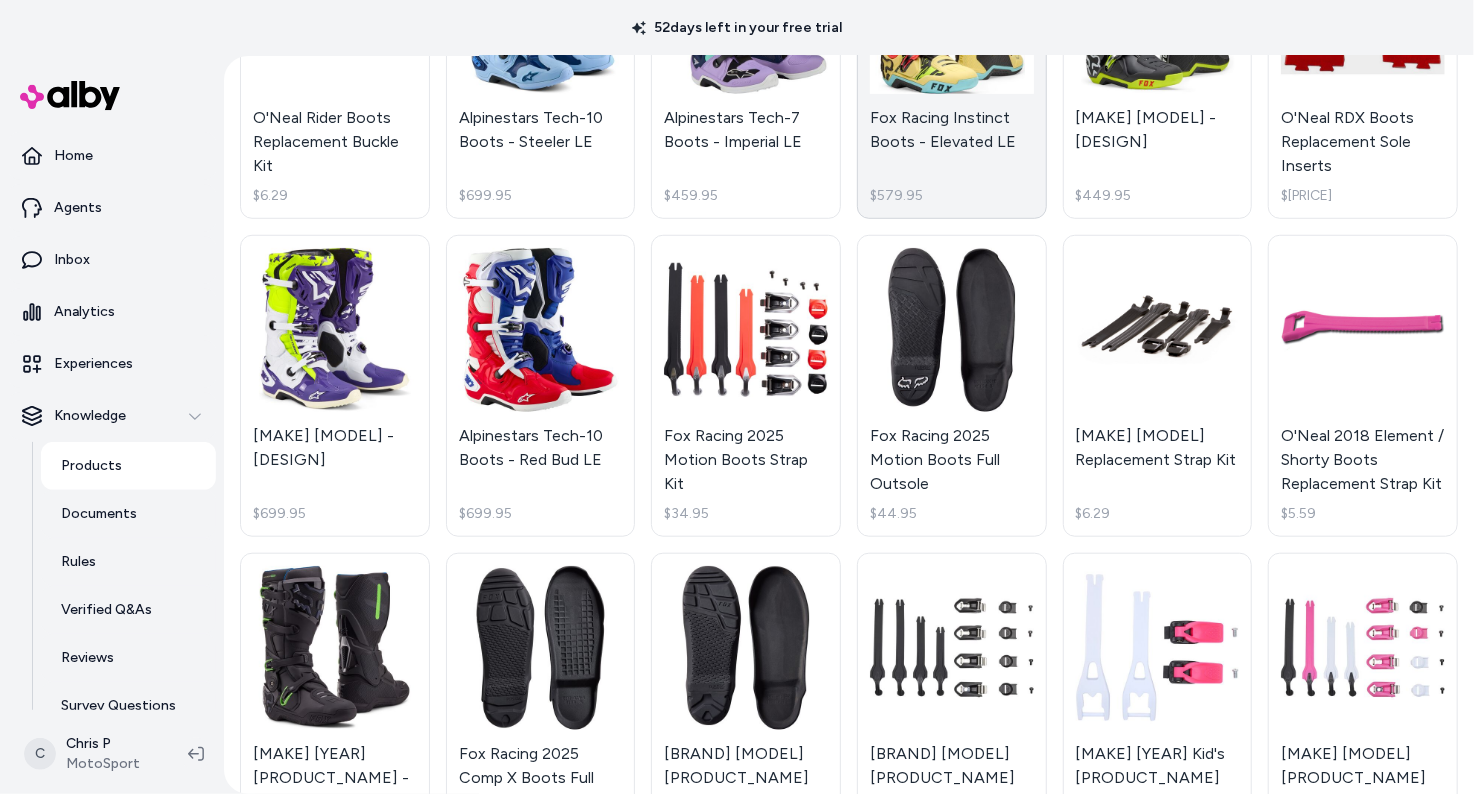 scroll, scrollTop: 649, scrollLeft: 0, axis: vertical 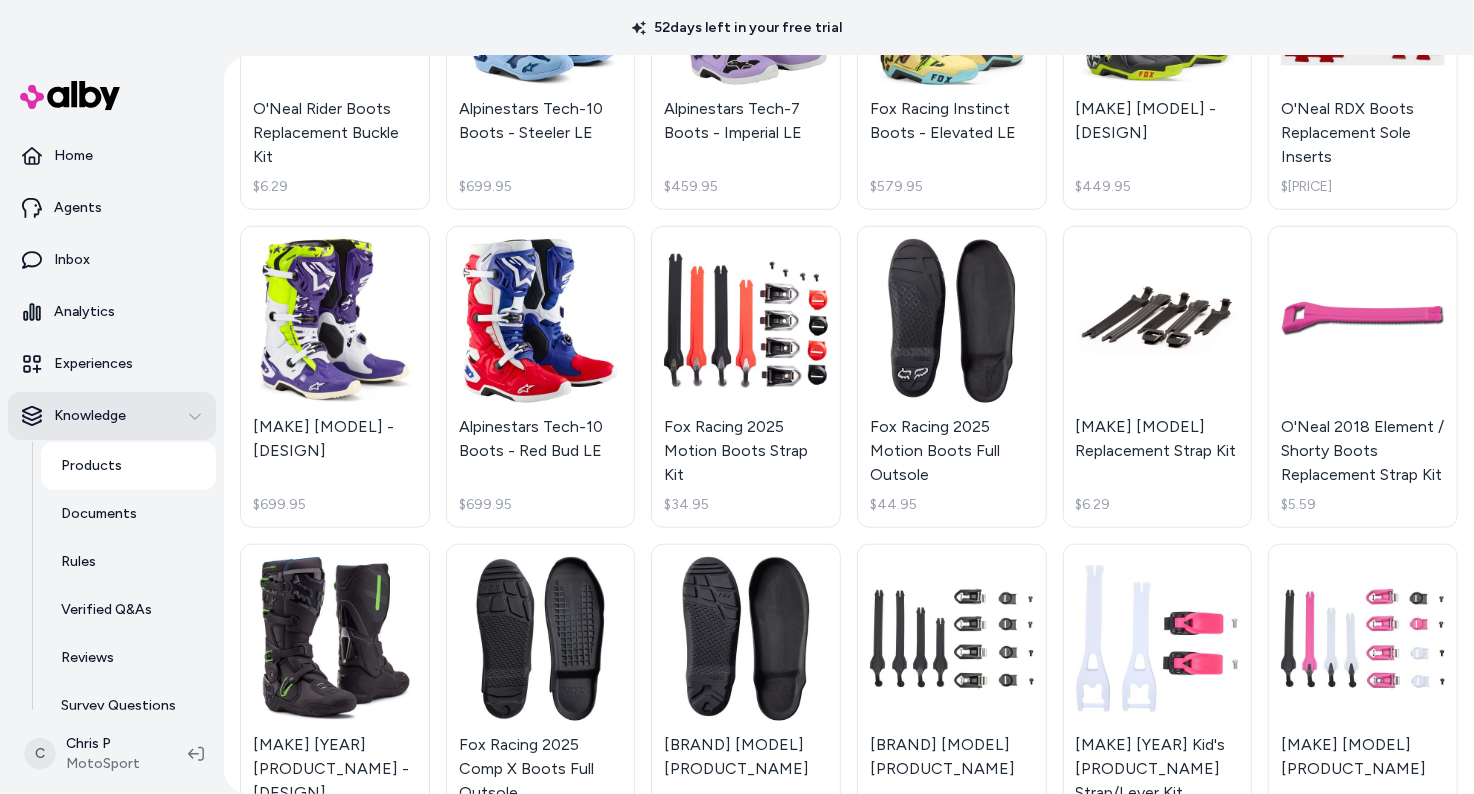 drag, startPoint x: 85, startPoint y: 414, endPoint x: 87, endPoint y: 429, distance: 15.132746 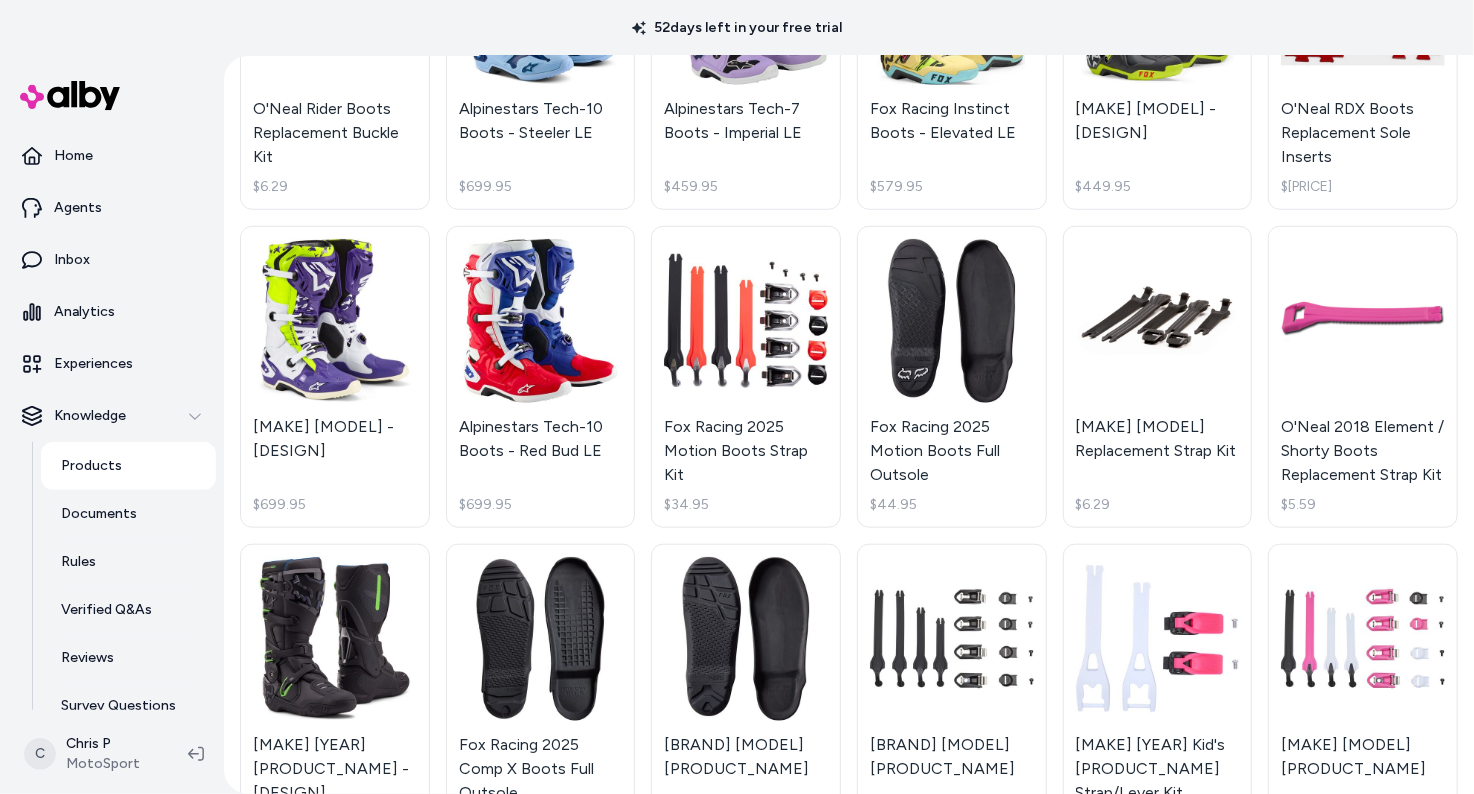 click on "Integrations" at bounding box center (94, 758) 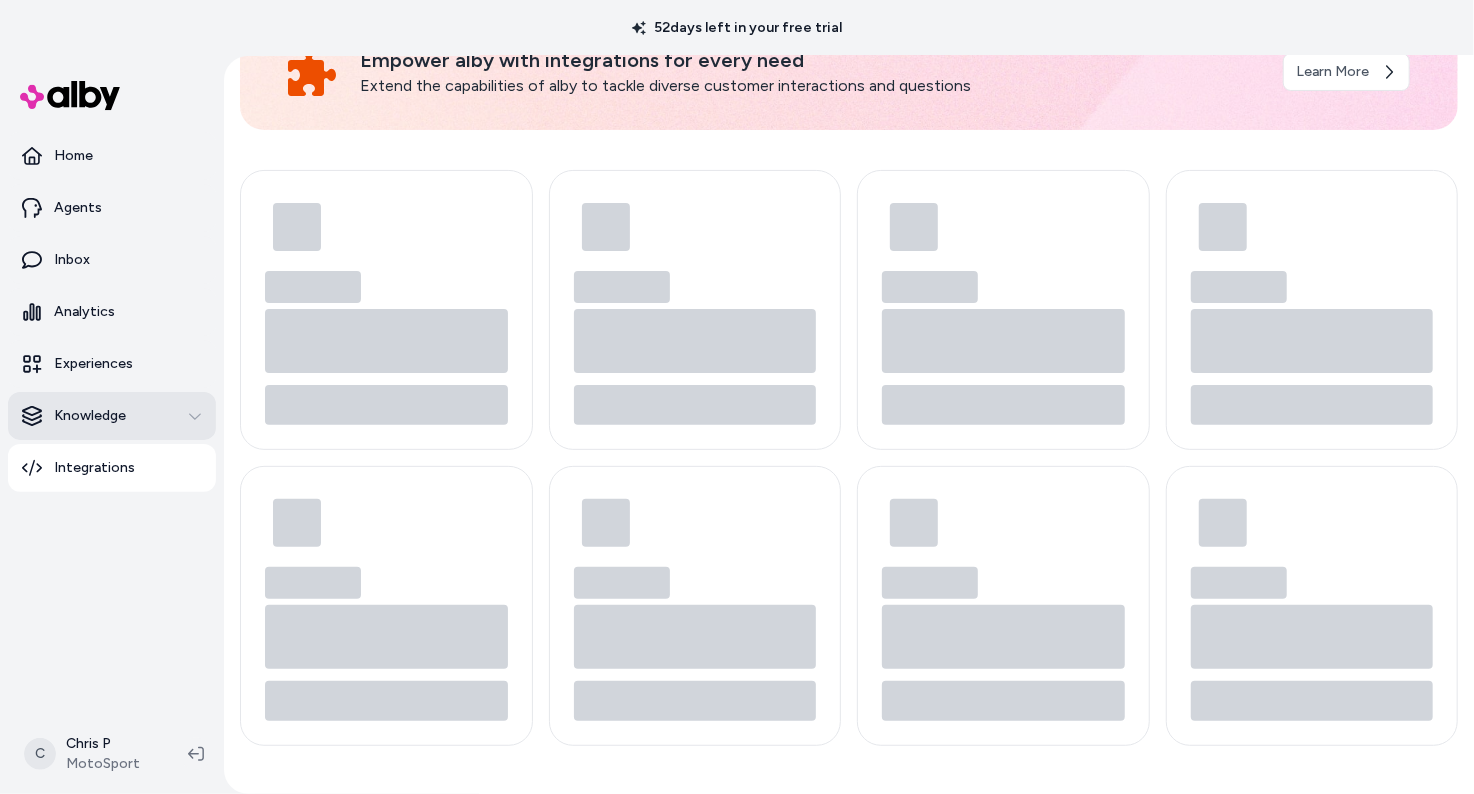 scroll, scrollTop: 0, scrollLeft: 0, axis: both 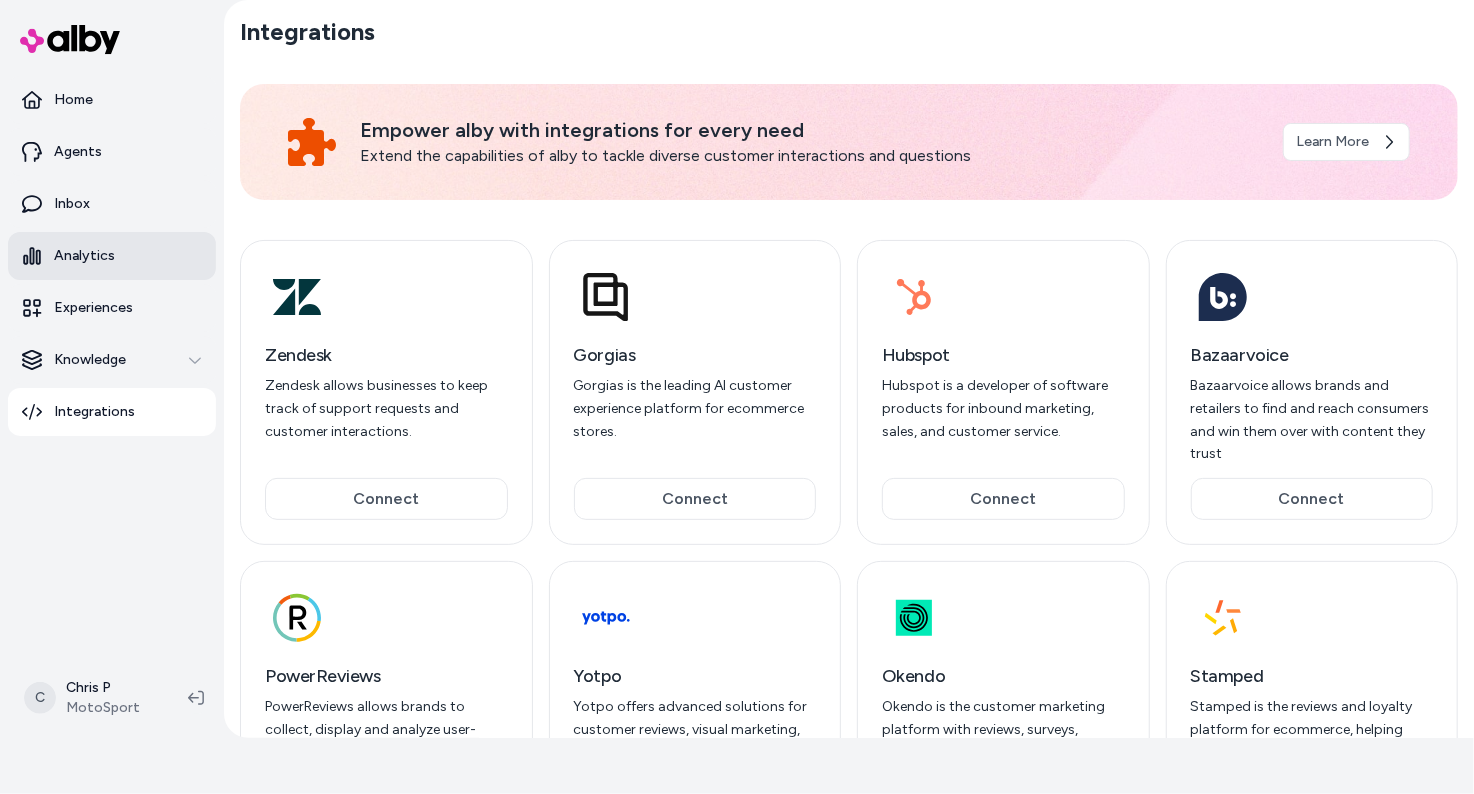 click on "Analytics" at bounding box center [84, 256] 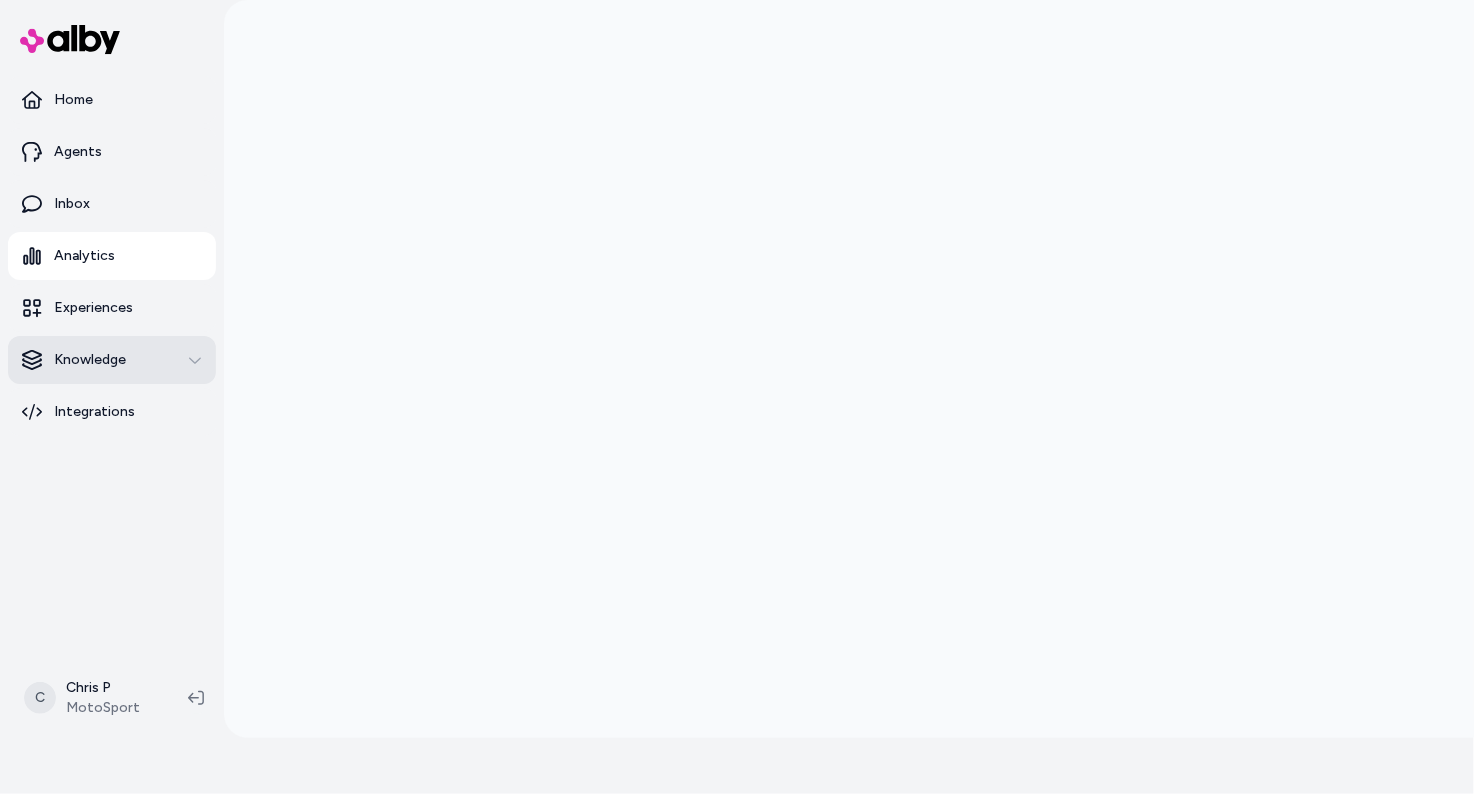 click on "Knowledge" at bounding box center [90, 360] 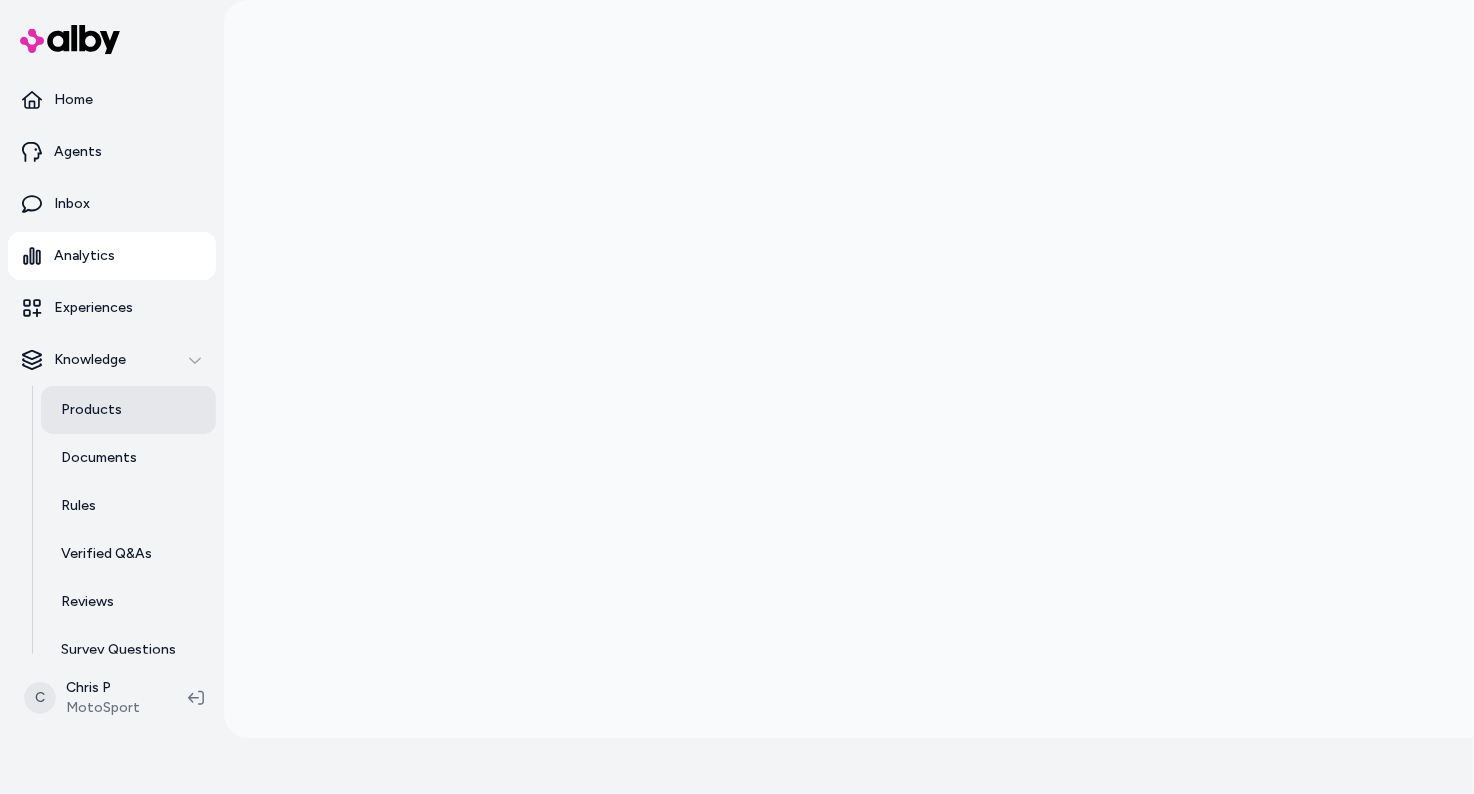 click on "Products" at bounding box center (128, 410) 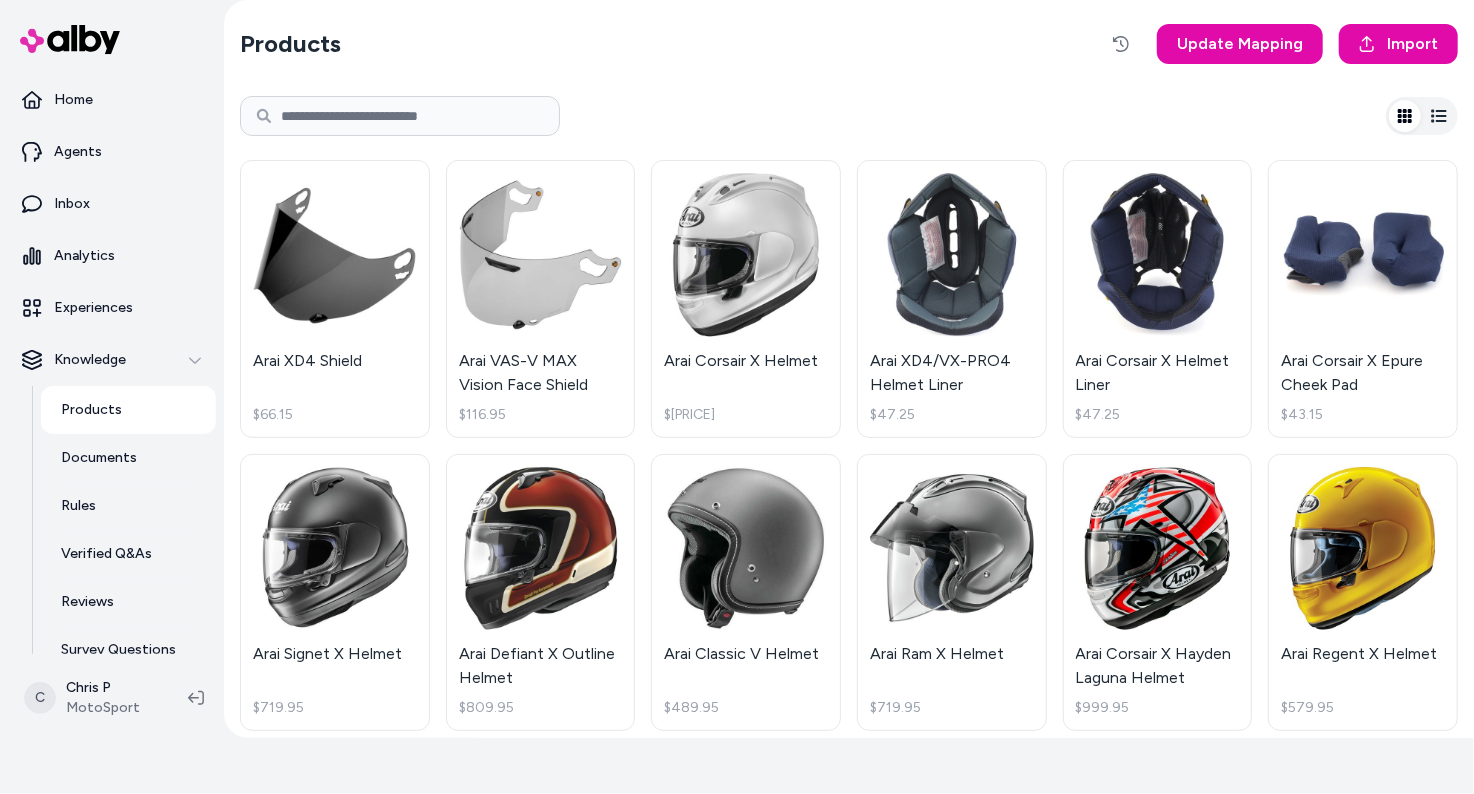 click at bounding box center [400, 116] 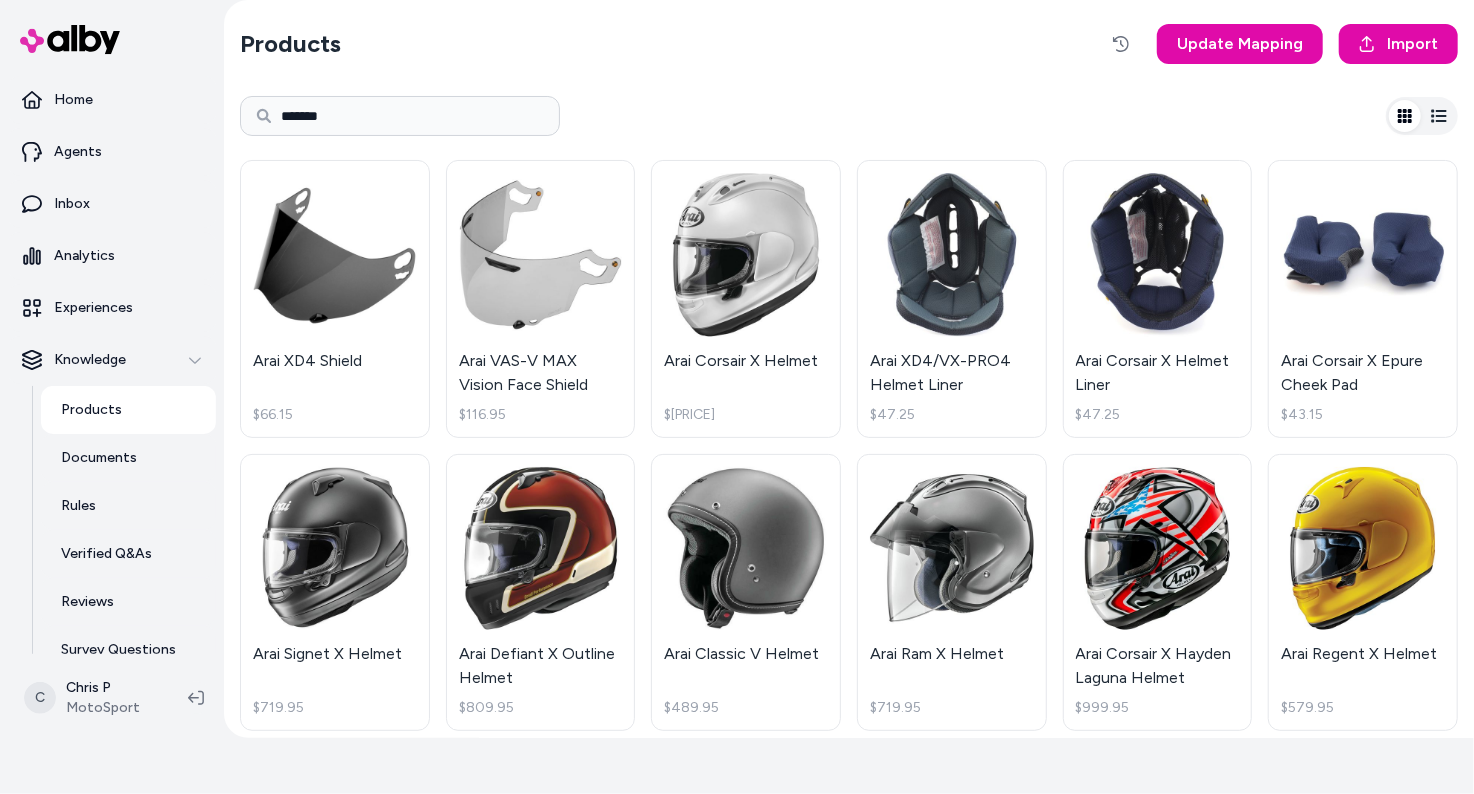 type on "*******" 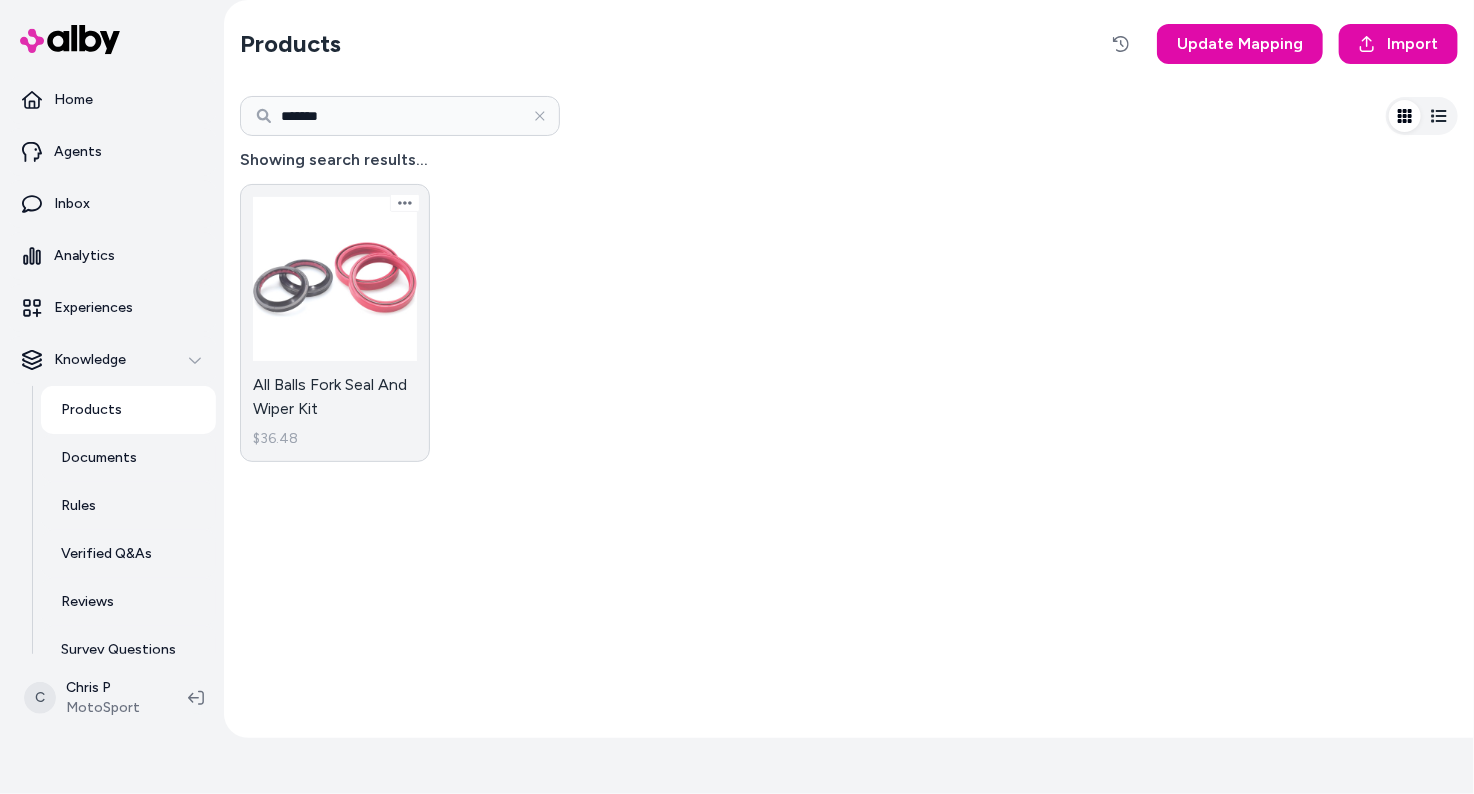 click on "All Balls Fork Seal And Wiper Kit $36.48" at bounding box center (335, 323) 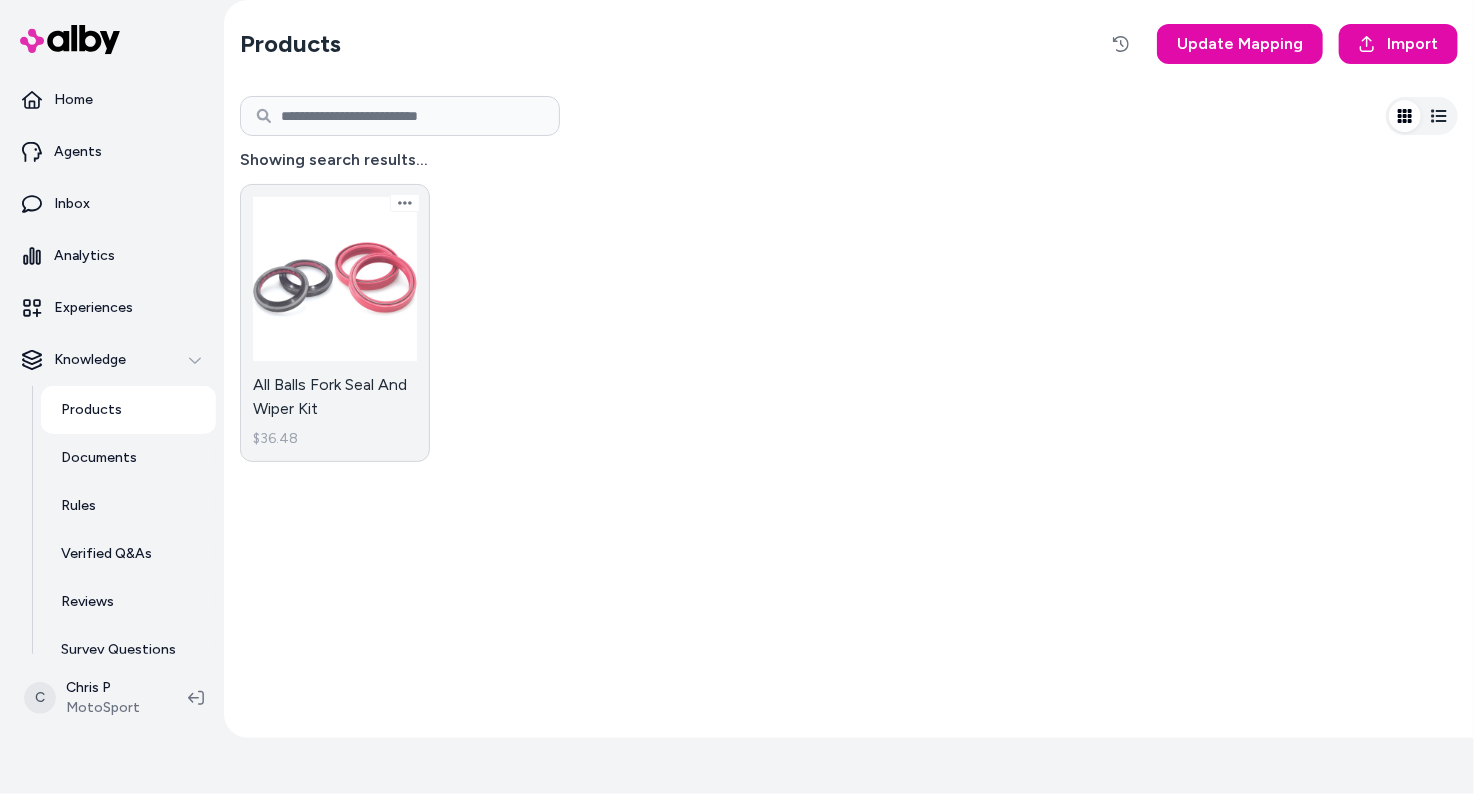 scroll, scrollTop: 0, scrollLeft: 0, axis: both 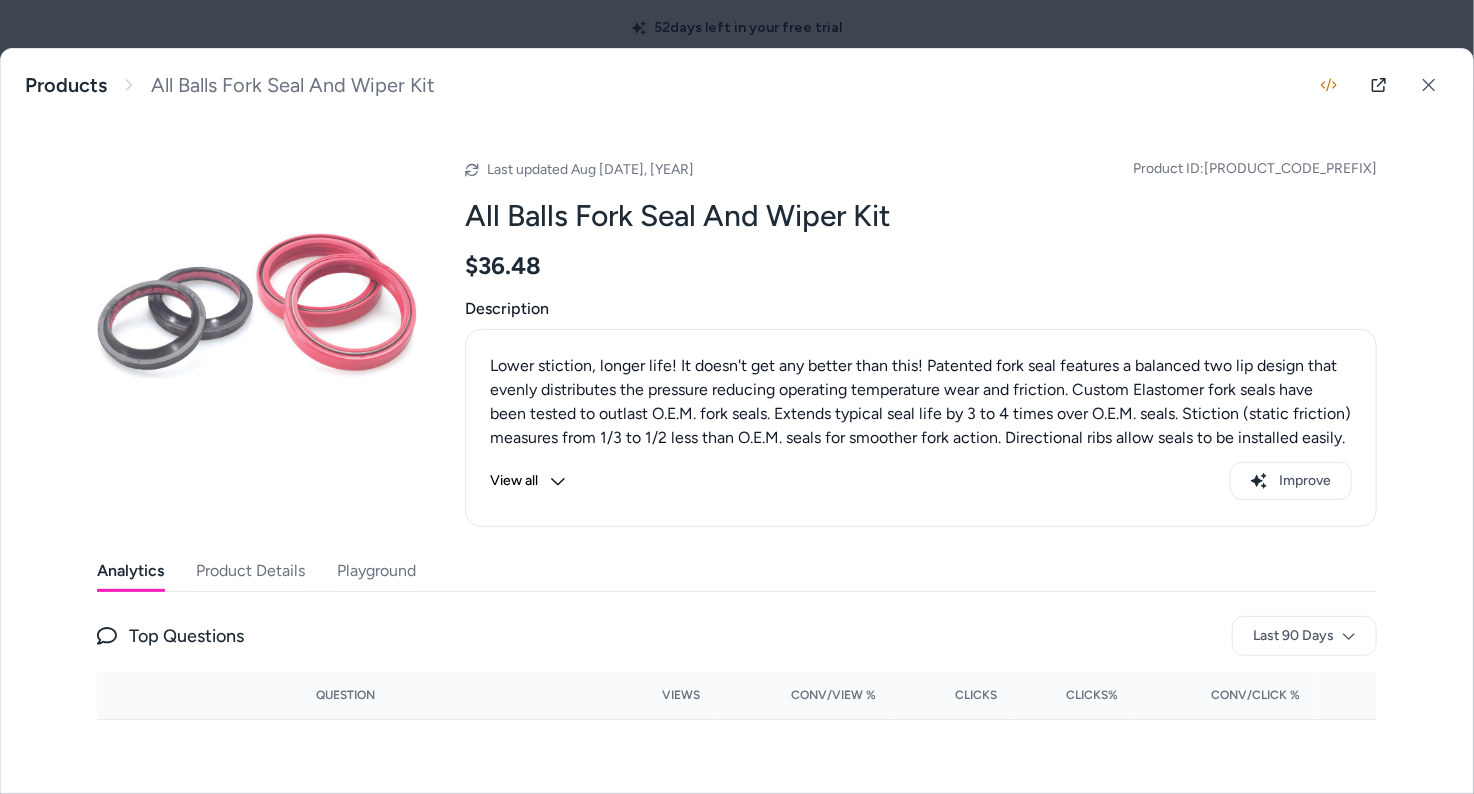 click on "Product Details" at bounding box center [250, 571] 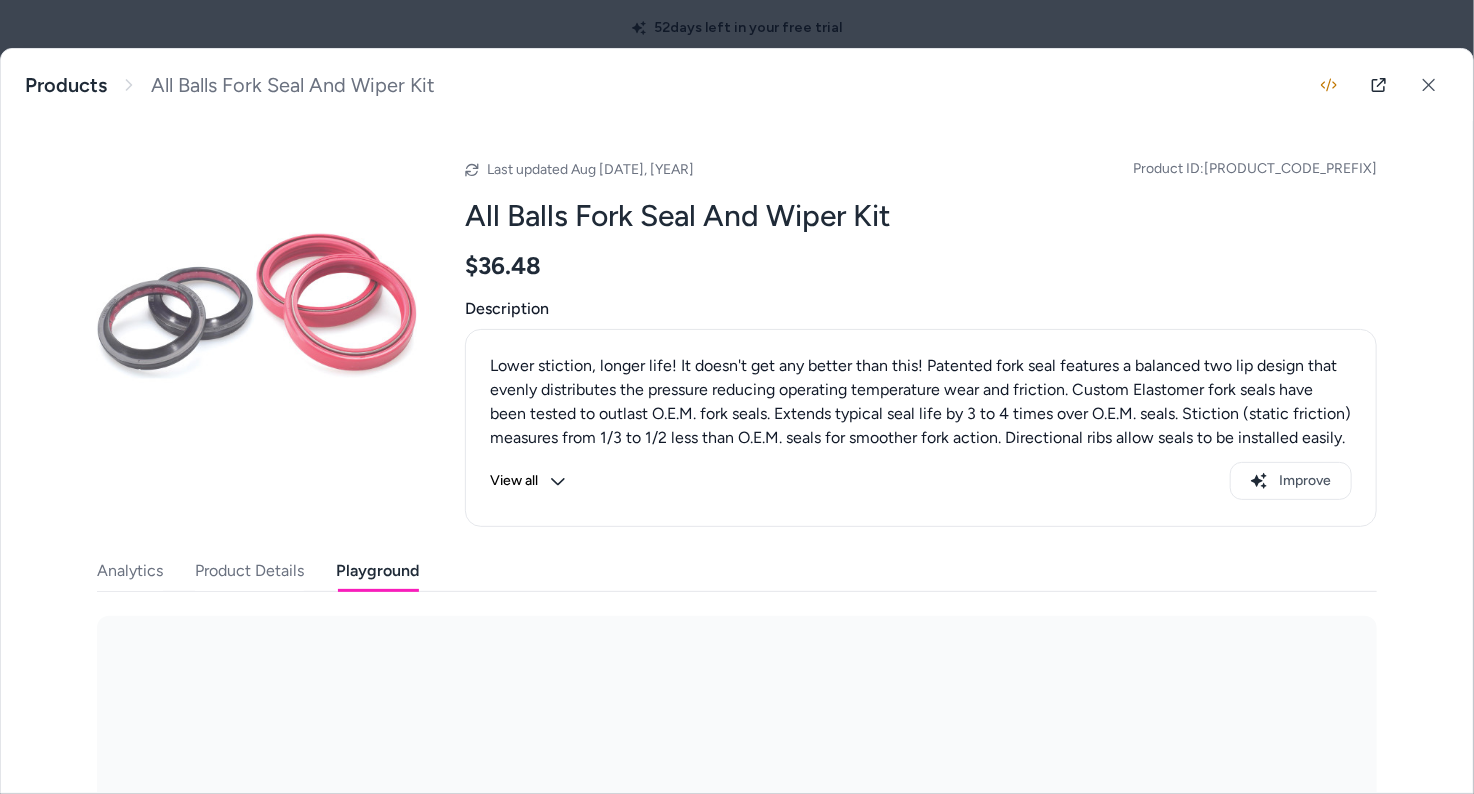 drag, startPoint x: 361, startPoint y: 568, endPoint x: 476, endPoint y: 558, distance: 115.43397 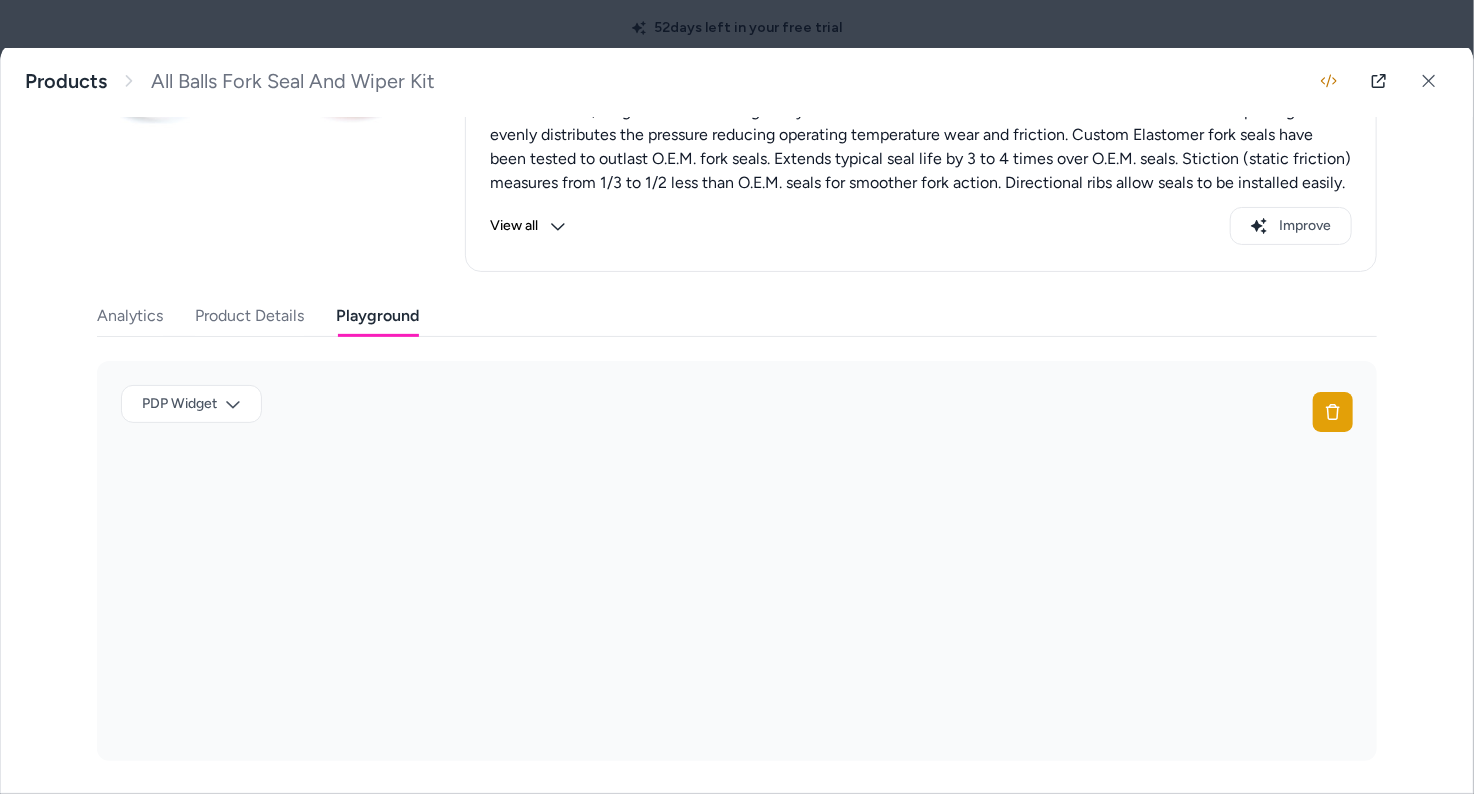 scroll, scrollTop: 252, scrollLeft: 0, axis: vertical 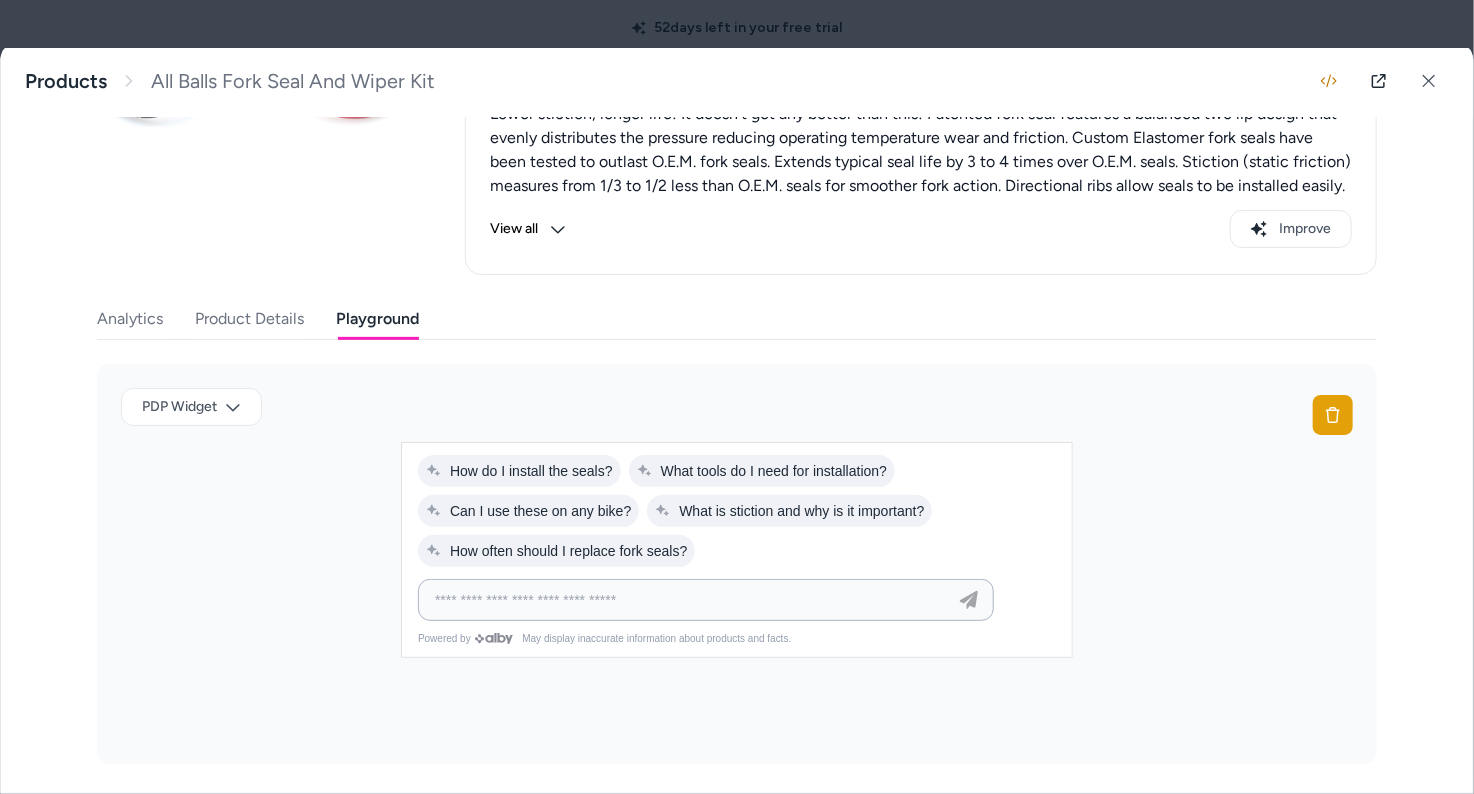 click at bounding box center (686, 600) 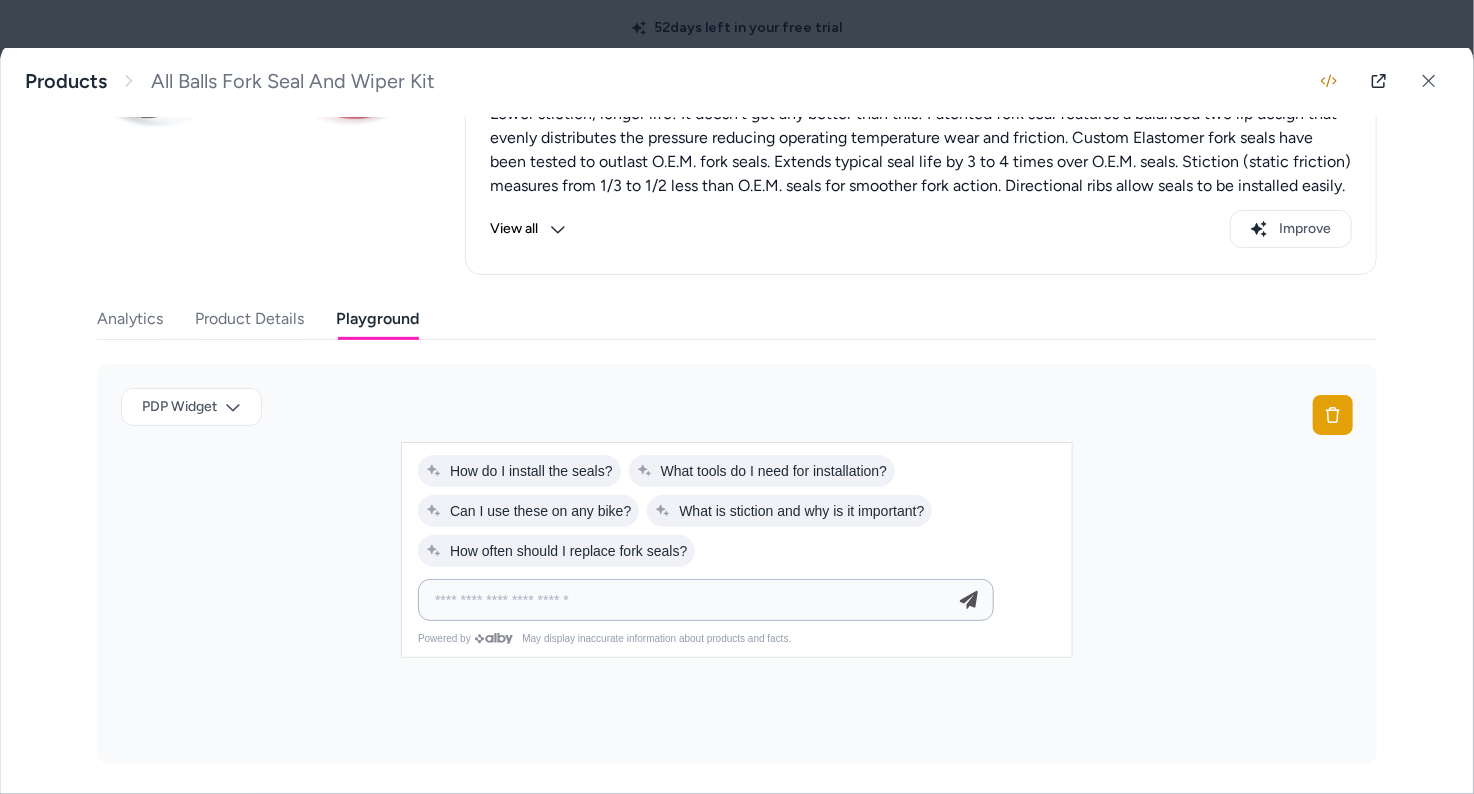 paste on "**********" 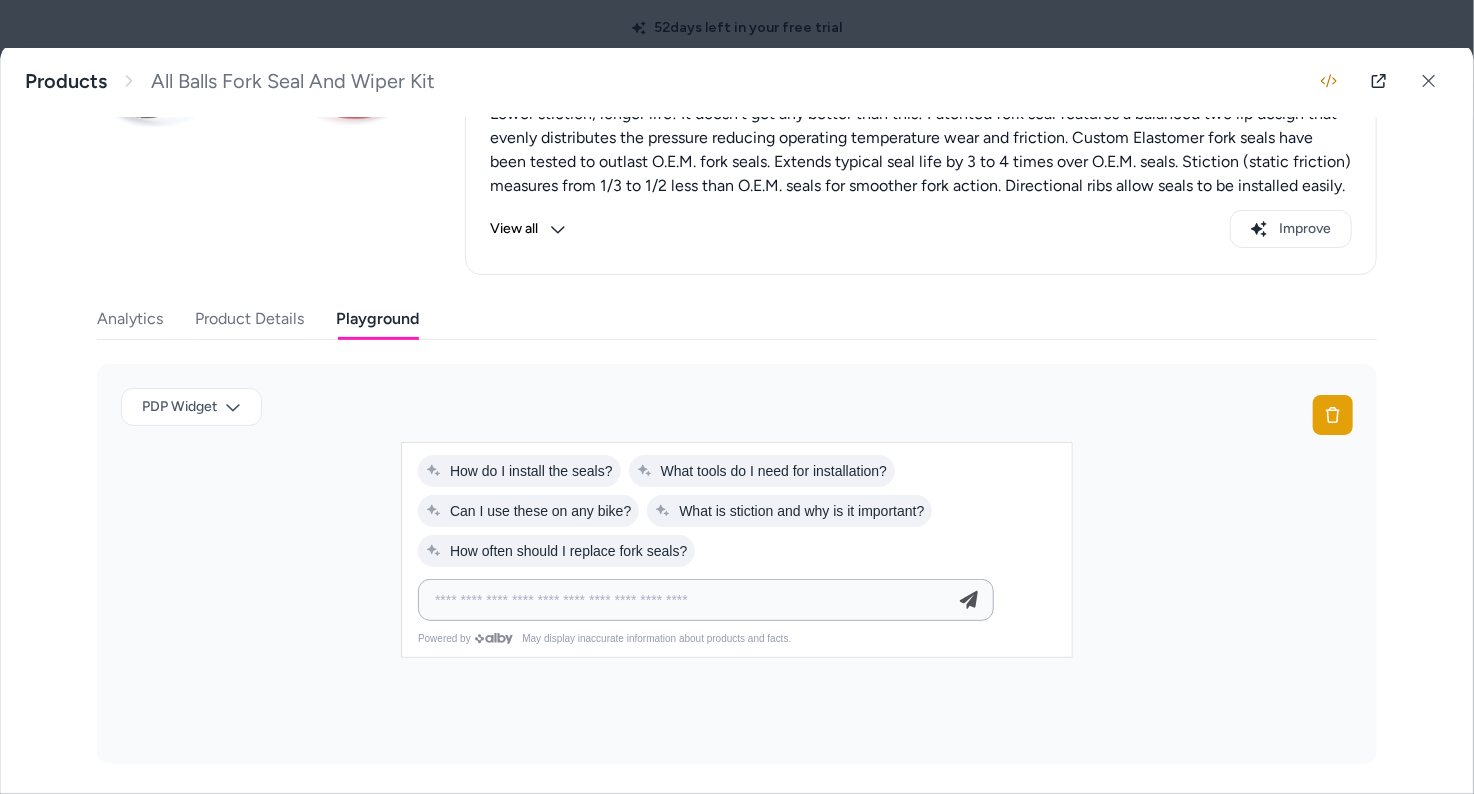 drag, startPoint x: 629, startPoint y: 600, endPoint x: 603, endPoint y: 599, distance: 26.019224 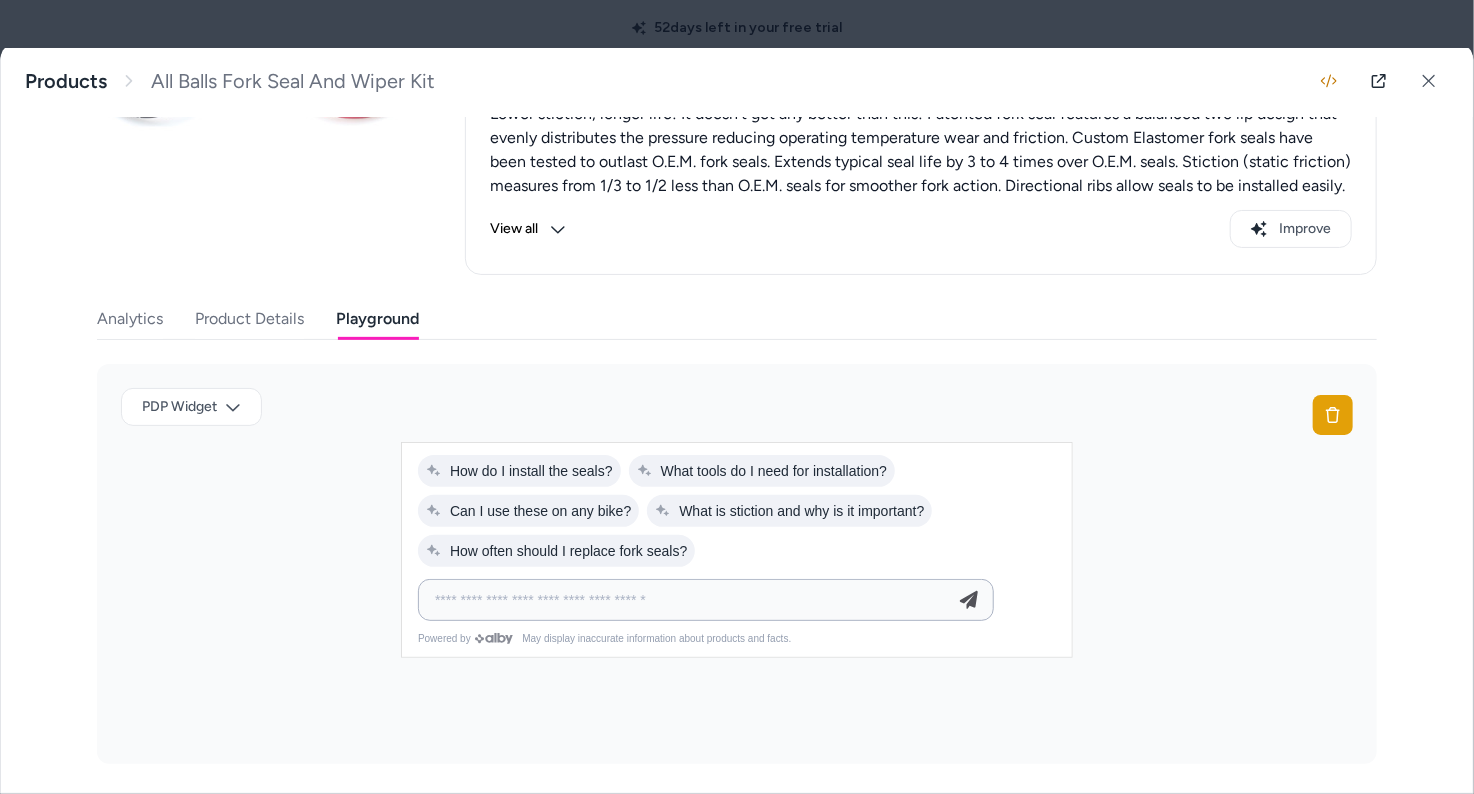 type on "**********" 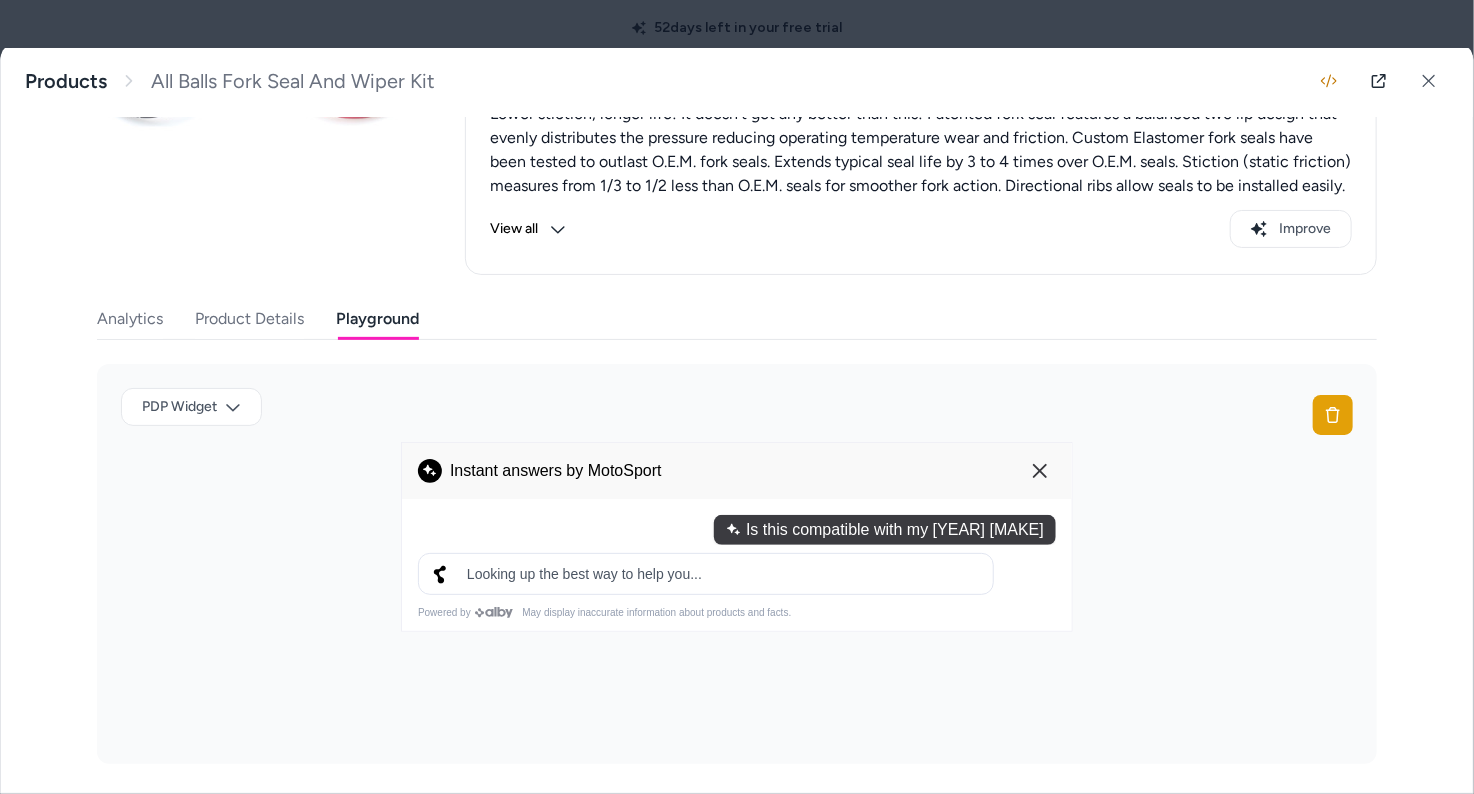 click on "**********" at bounding box center [706, 574] 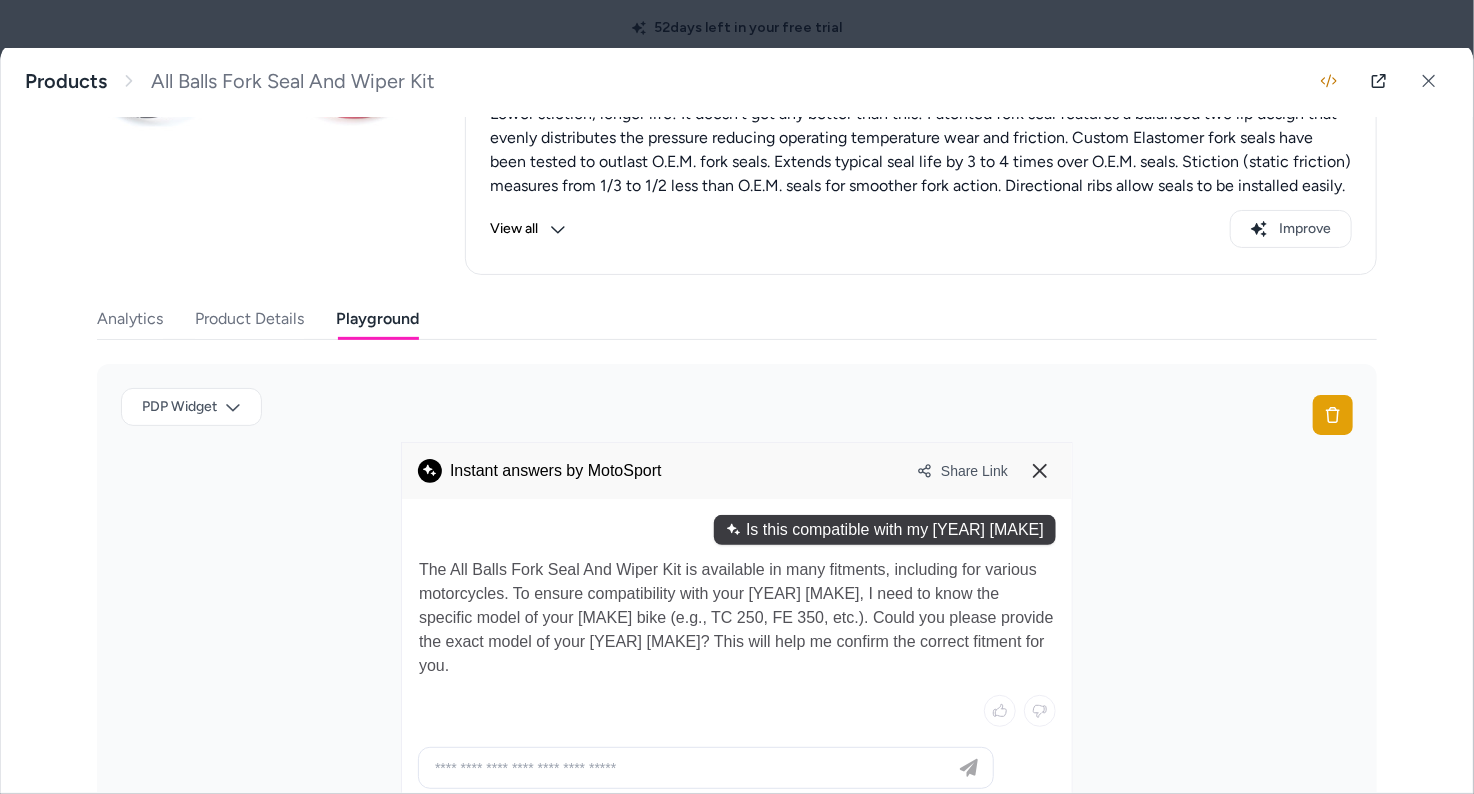drag, startPoint x: 716, startPoint y: 593, endPoint x: 532, endPoint y: 600, distance: 184.1331 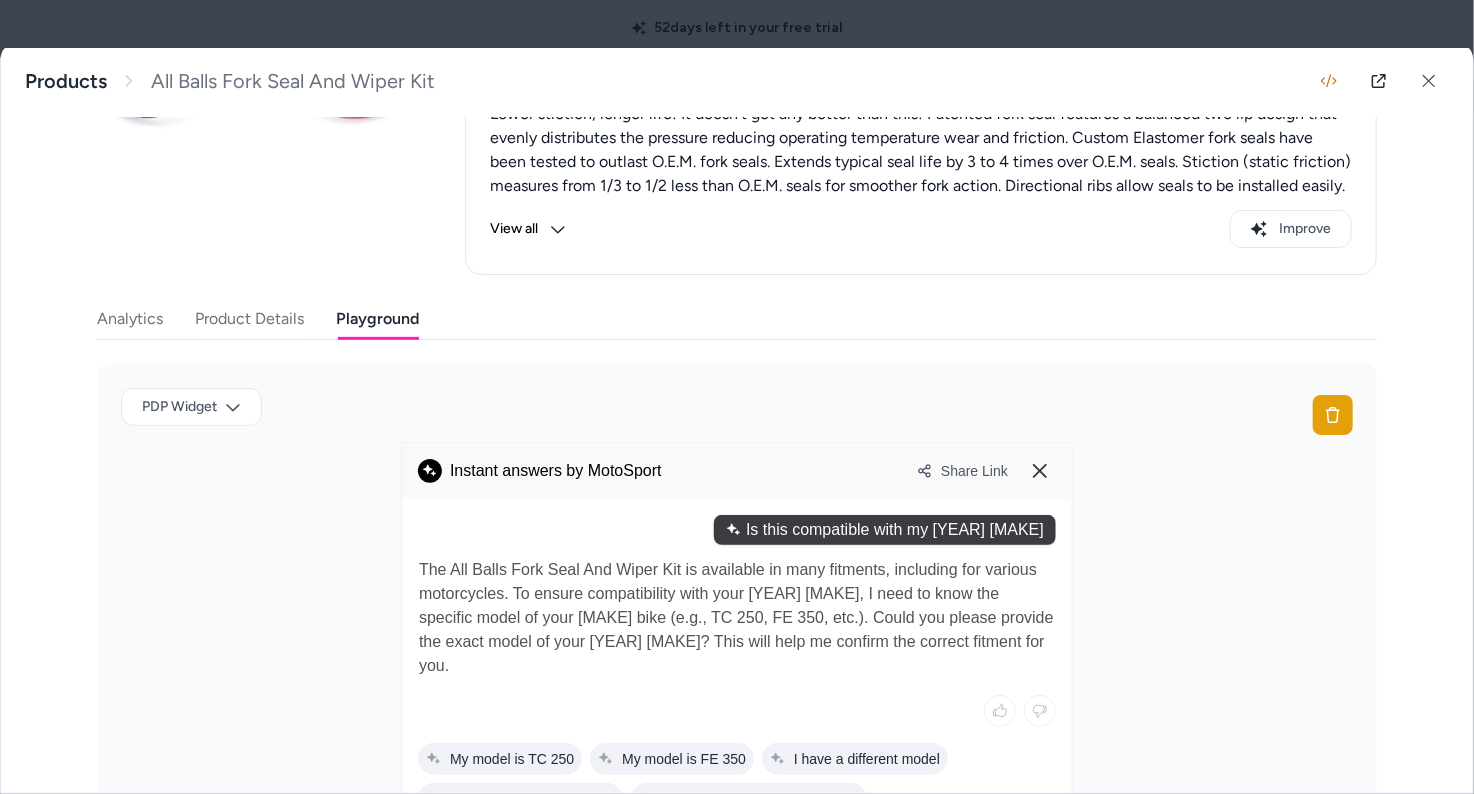 drag, startPoint x: 530, startPoint y: 617, endPoint x: 696, endPoint y: 621, distance: 166.04819 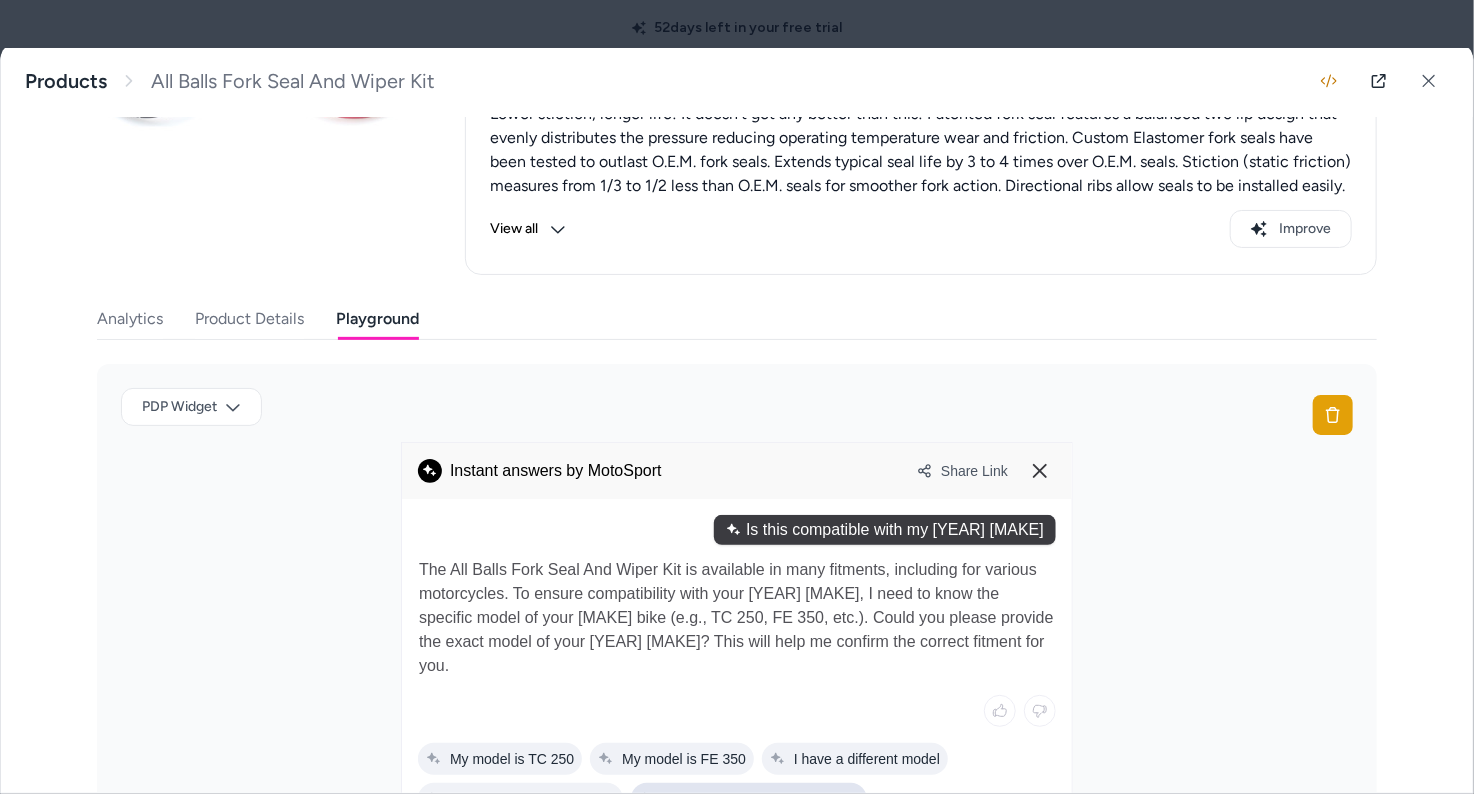 scroll, scrollTop: 404, scrollLeft: 0, axis: vertical 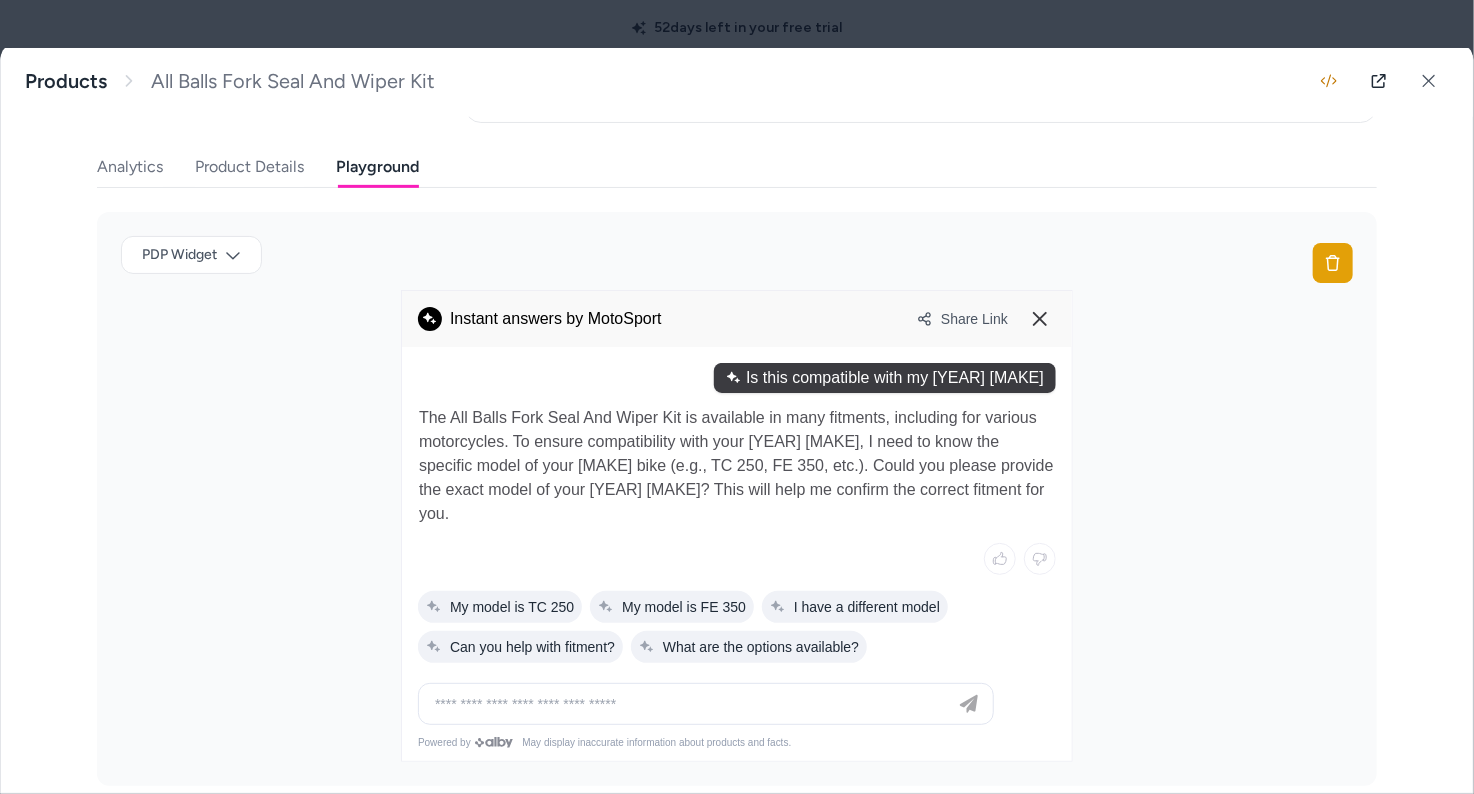 click at bounding box center [706, 704] 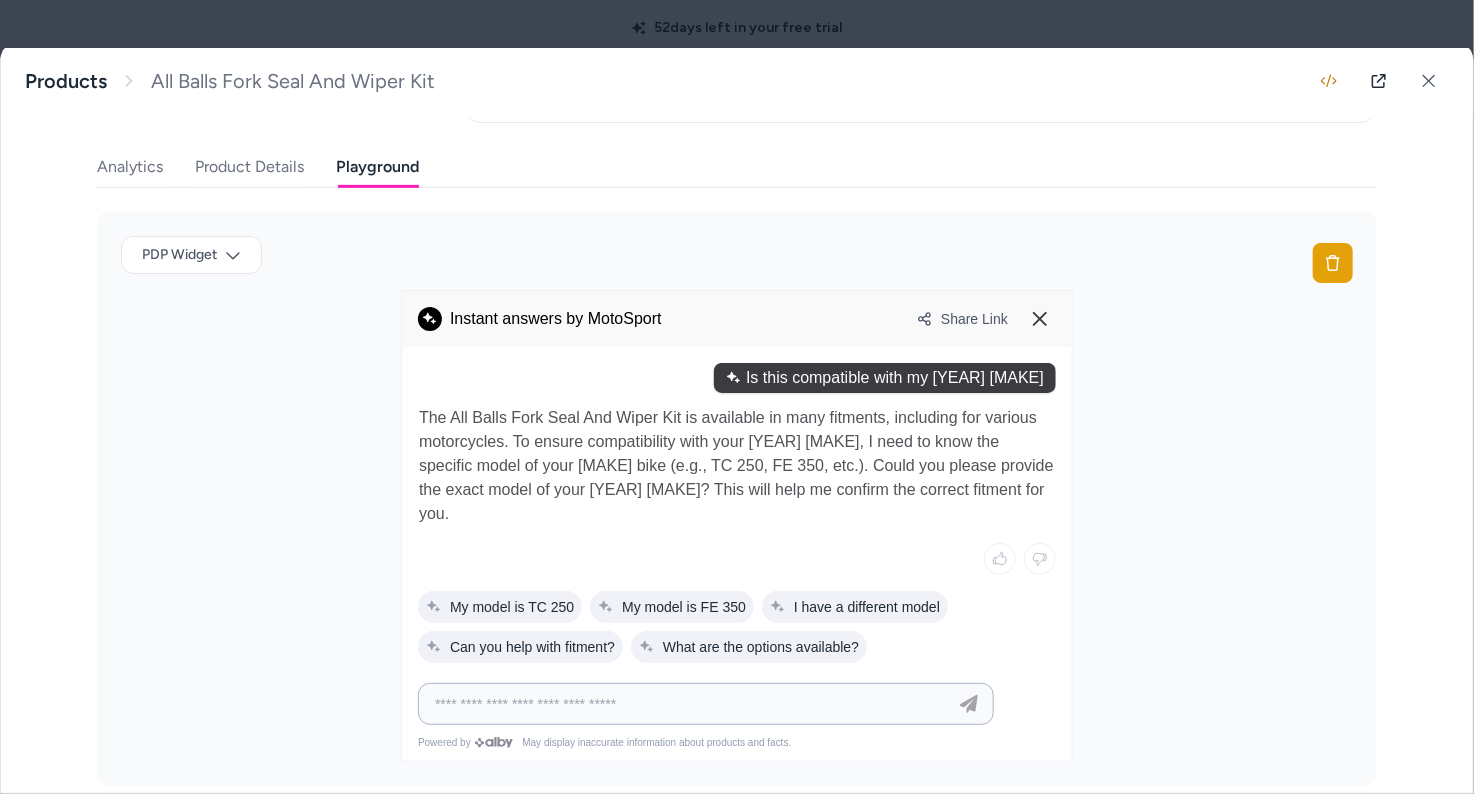 click at bounding box center [706, 704] 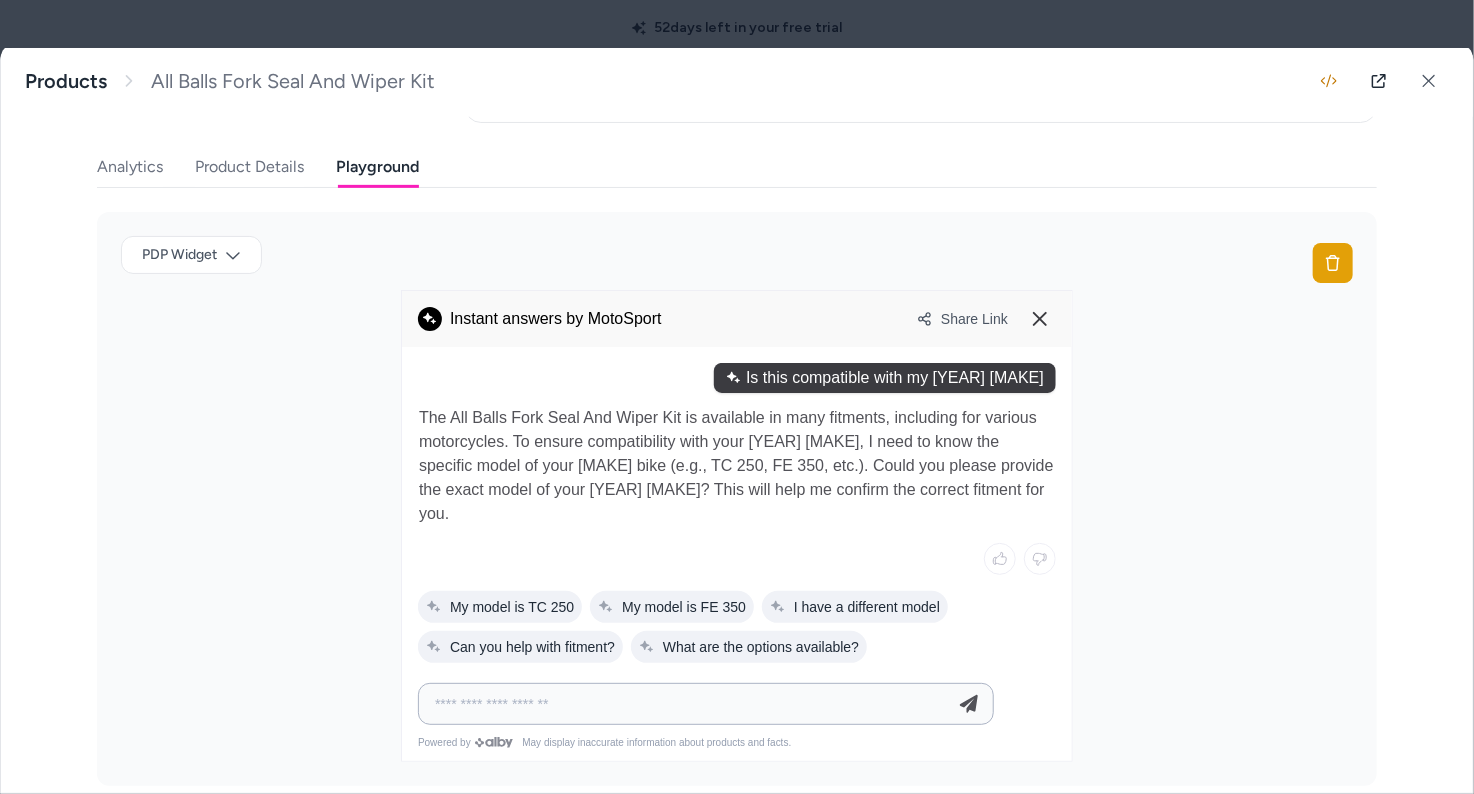 drag, startPoint x: 466, startPoint y: 681, endPoint x: 389, endPoint y: 687, distance: 77.23341 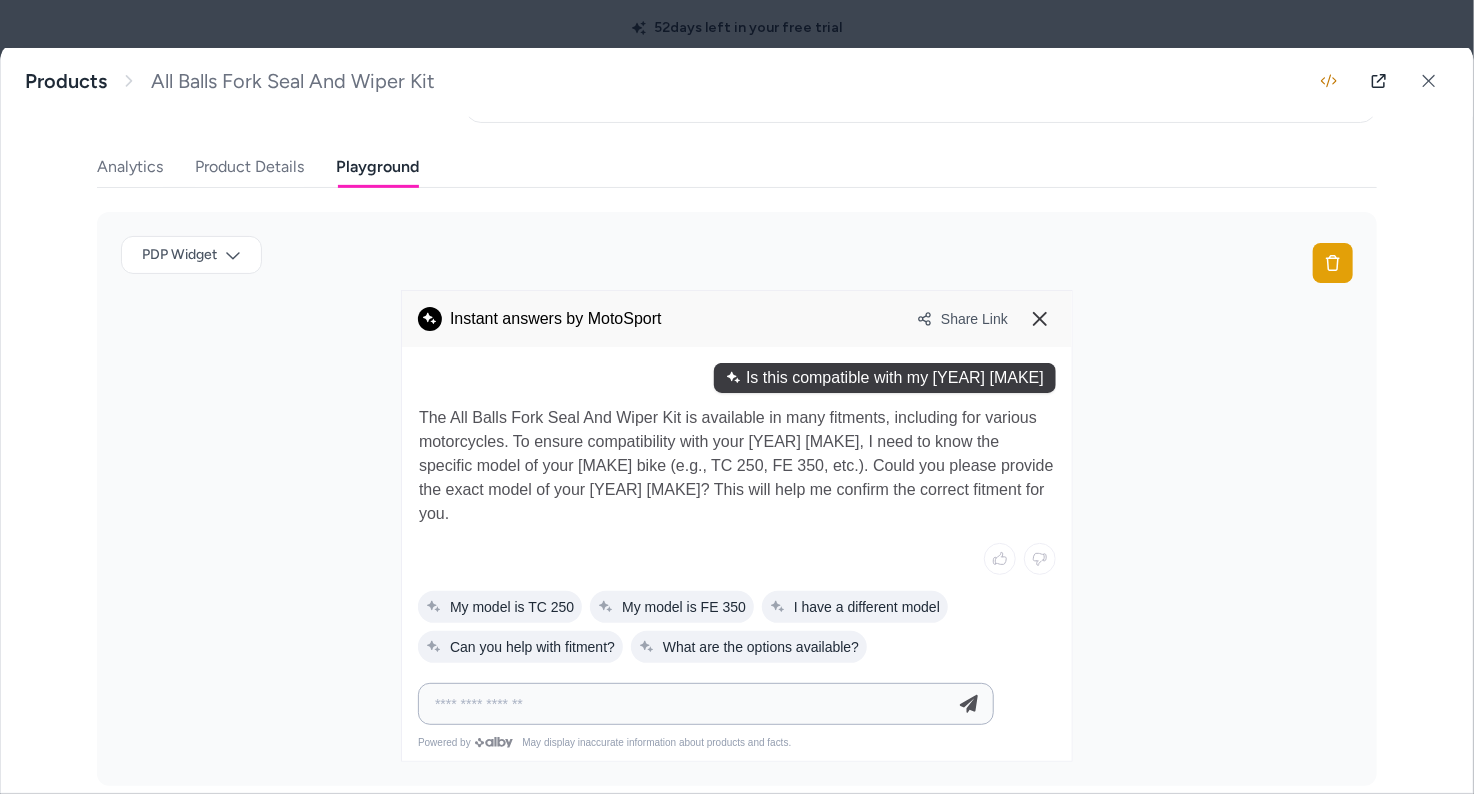 click on "**********" at bounding box center [686, 704] 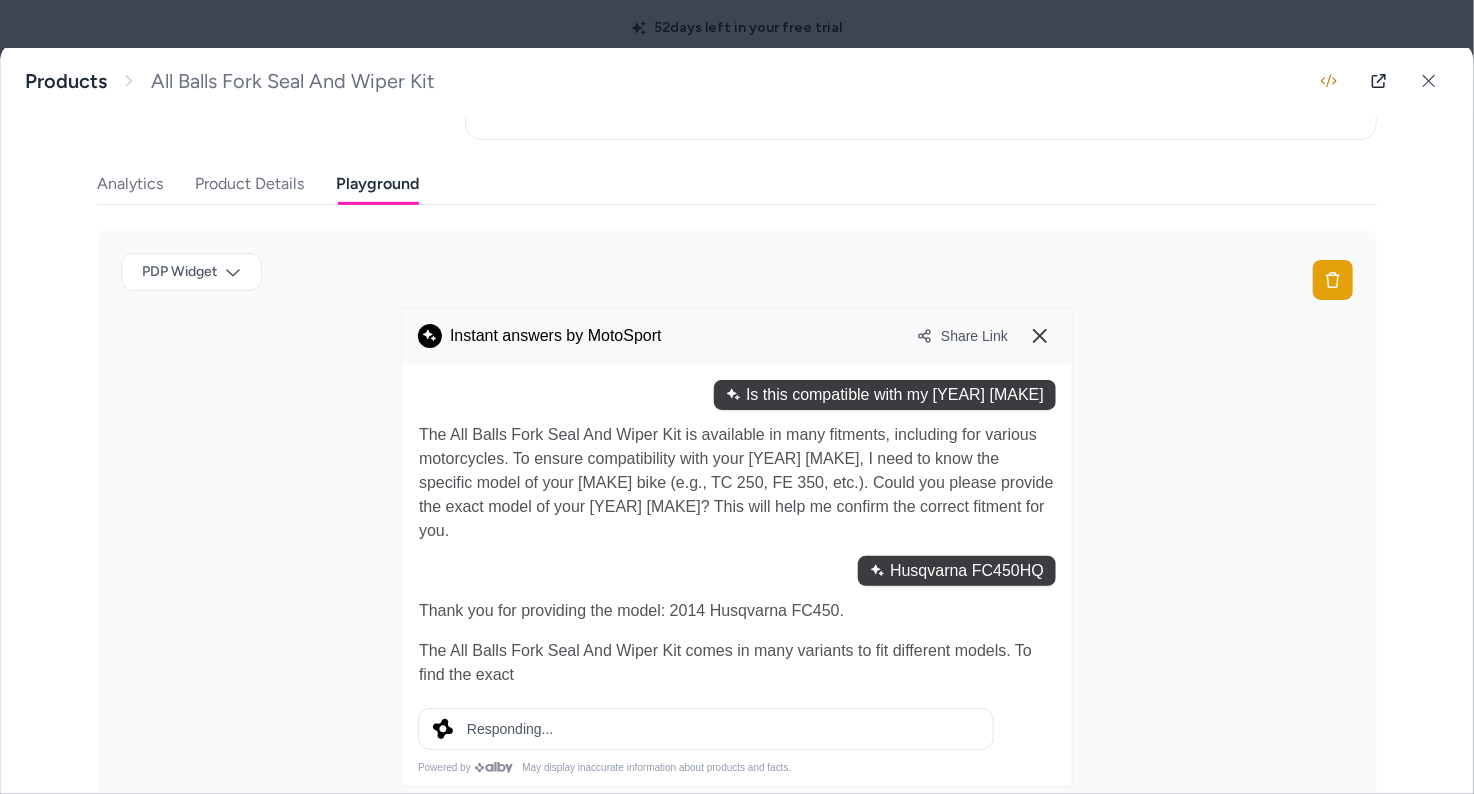 scroll, scrollTop: 404, scrollLeft: 0, axis: vertical 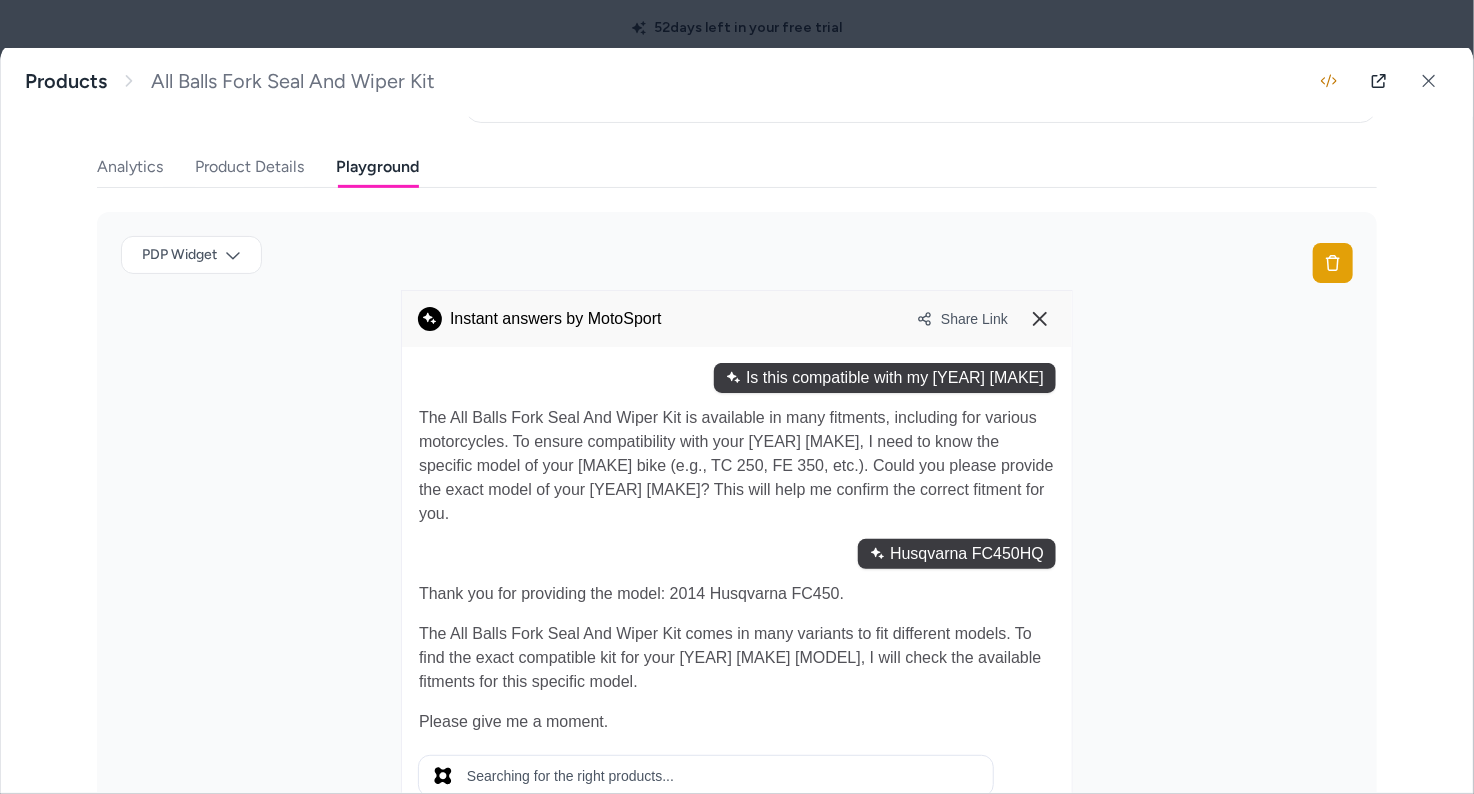 drag, startPoint x: 460, startPoint y: 623, endPoint x: 808, endPoint y: 642, distance: 348.51828 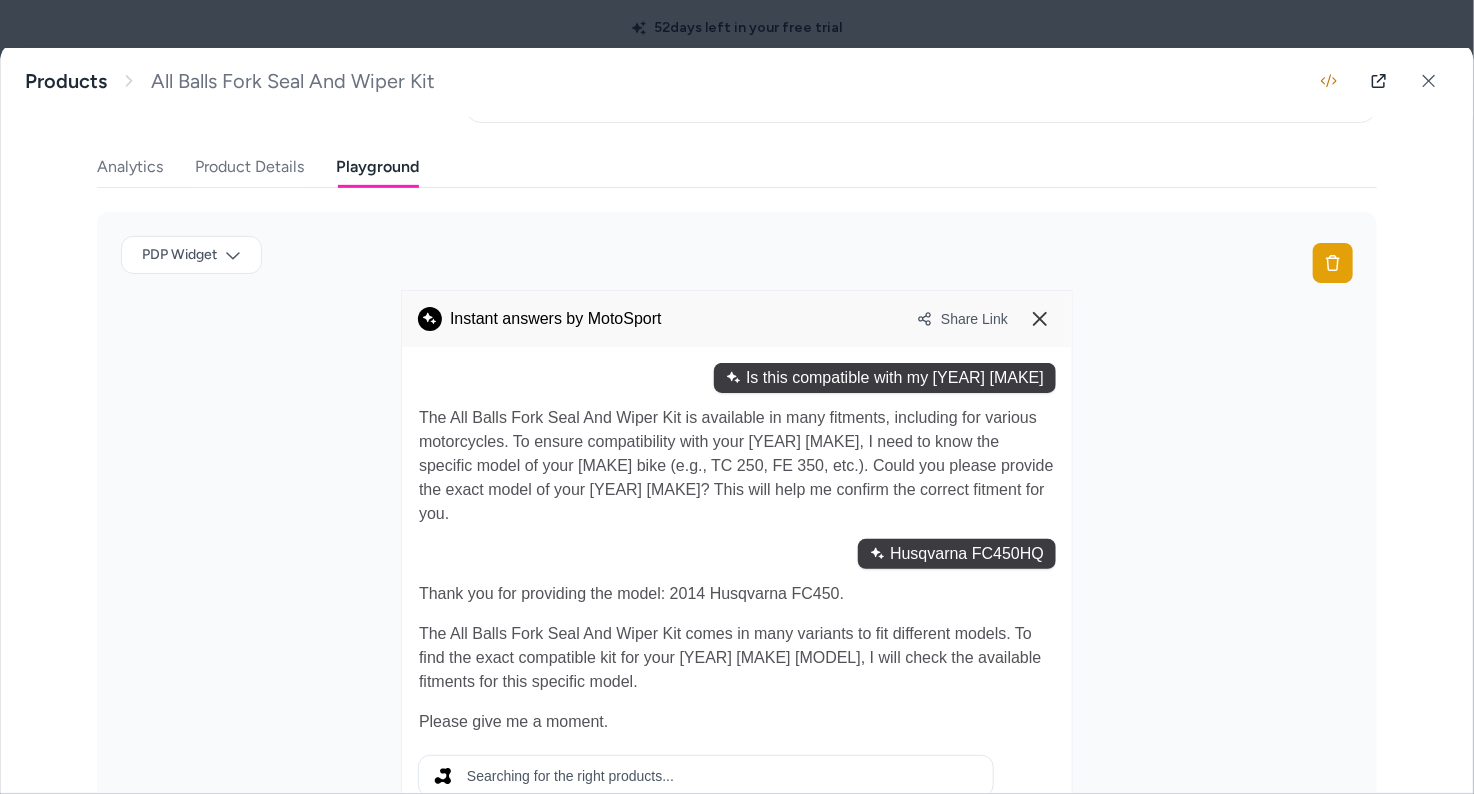 click on "The All Balls Fork Seal And Wiper Kit comes in many variants to fit different models. To find the exact compatible kit for your 2014 Husqvarna FC450, I will check the available fitments for this specific model." at bounding box center (737, 658) 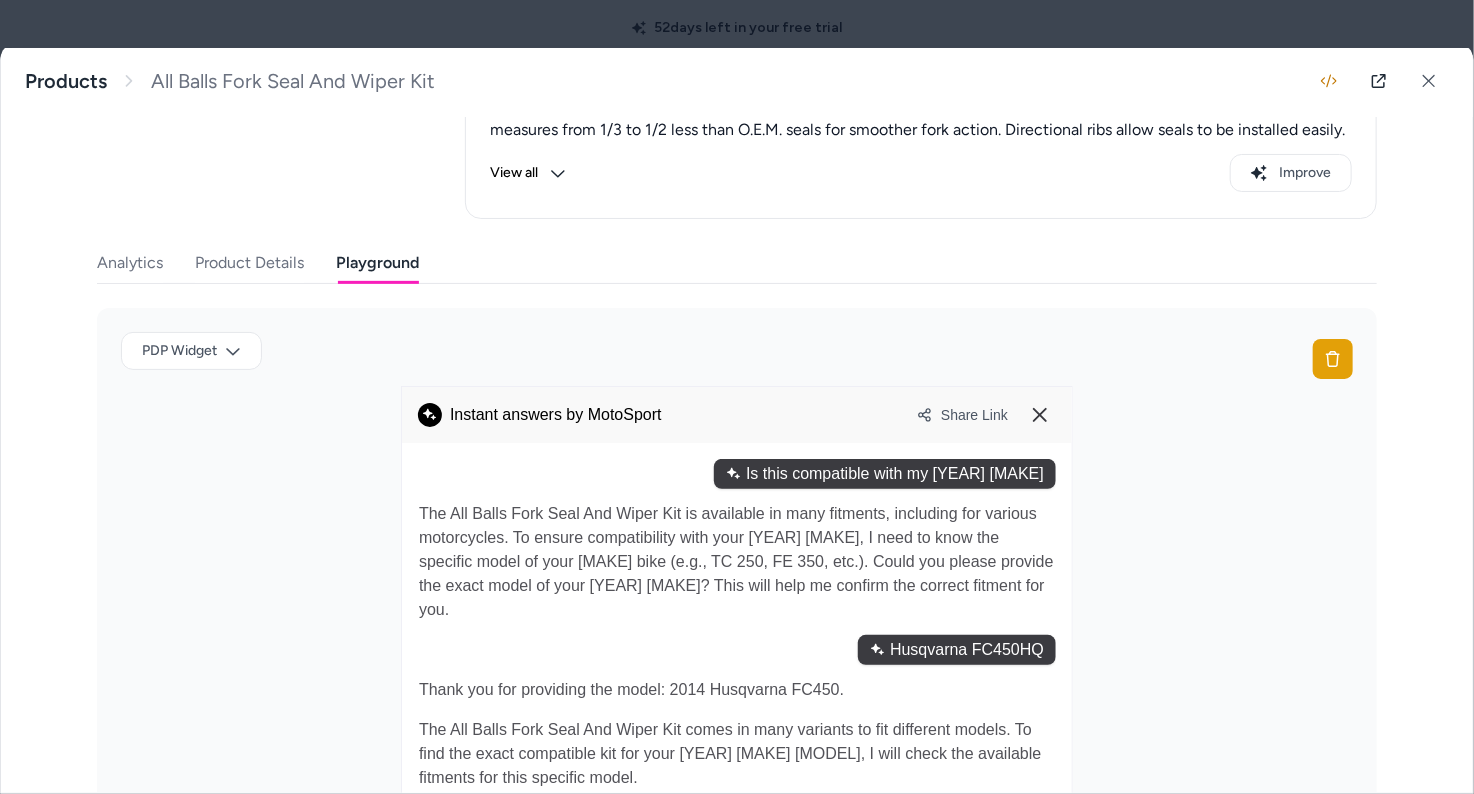 scroll, scrollTop: 0, scrollLeft: 0, axis: both 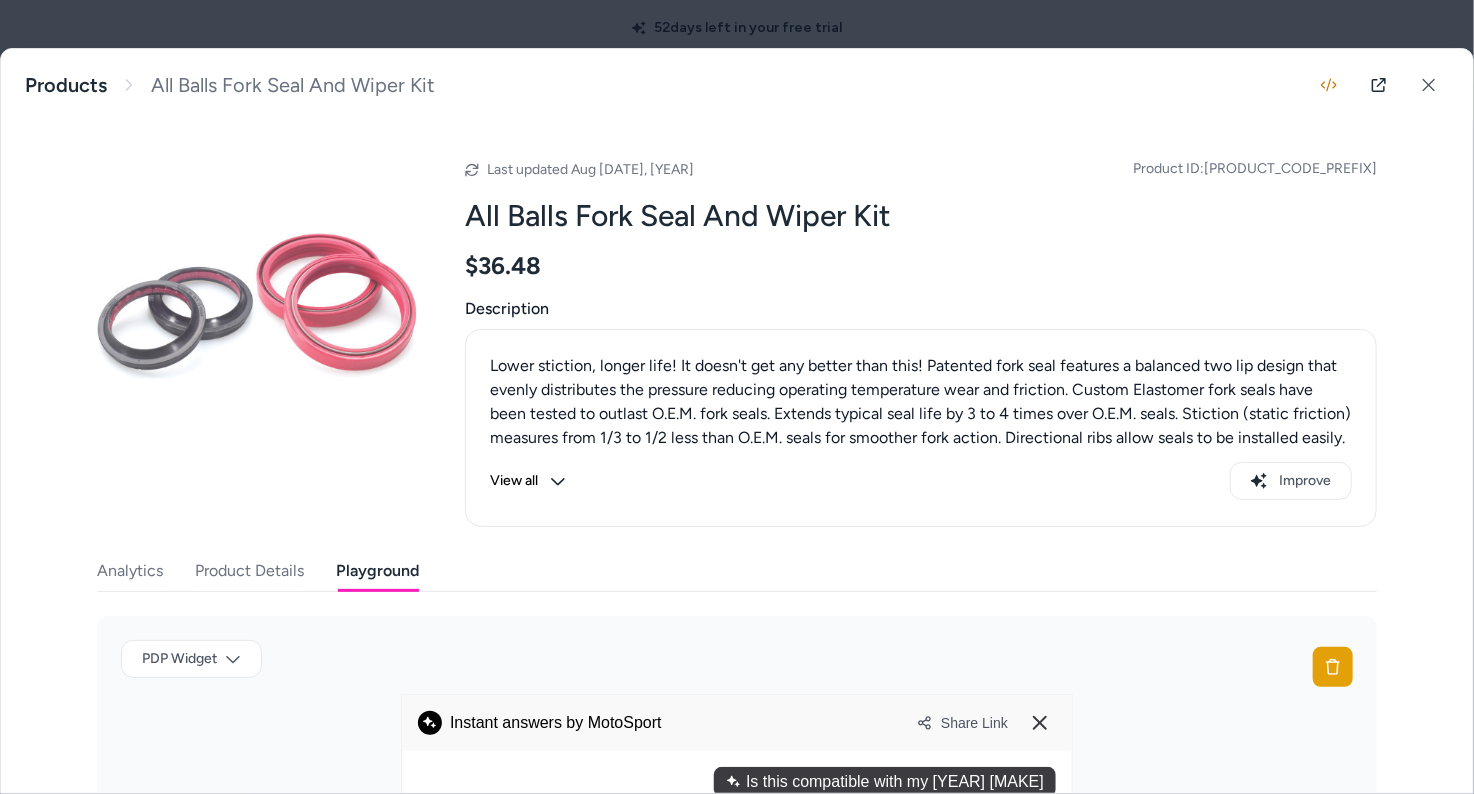click on "View all" at bounding box center [528, 481] 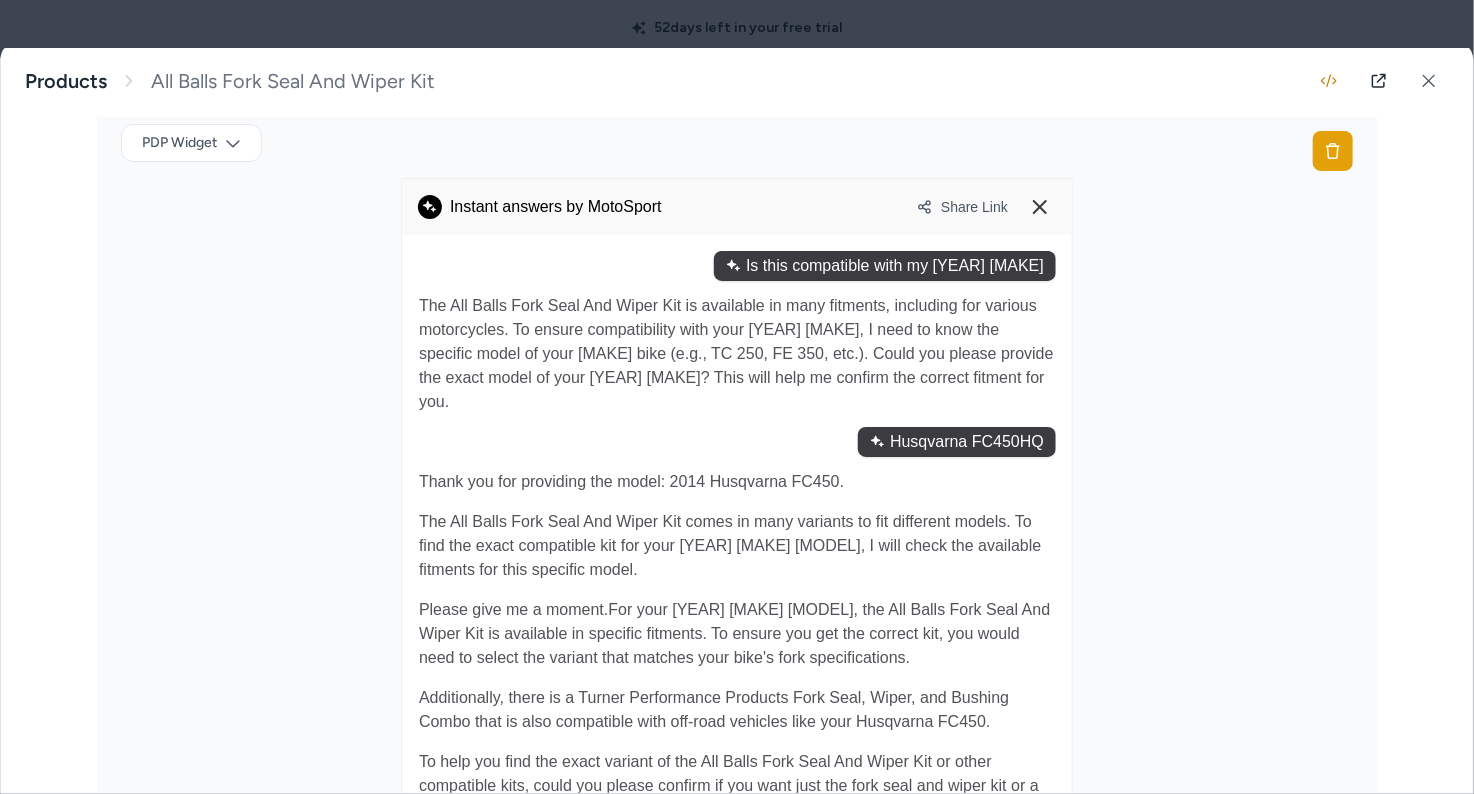 scroll, scrollTop: 818, scrollLeft: 0, axis: vertical 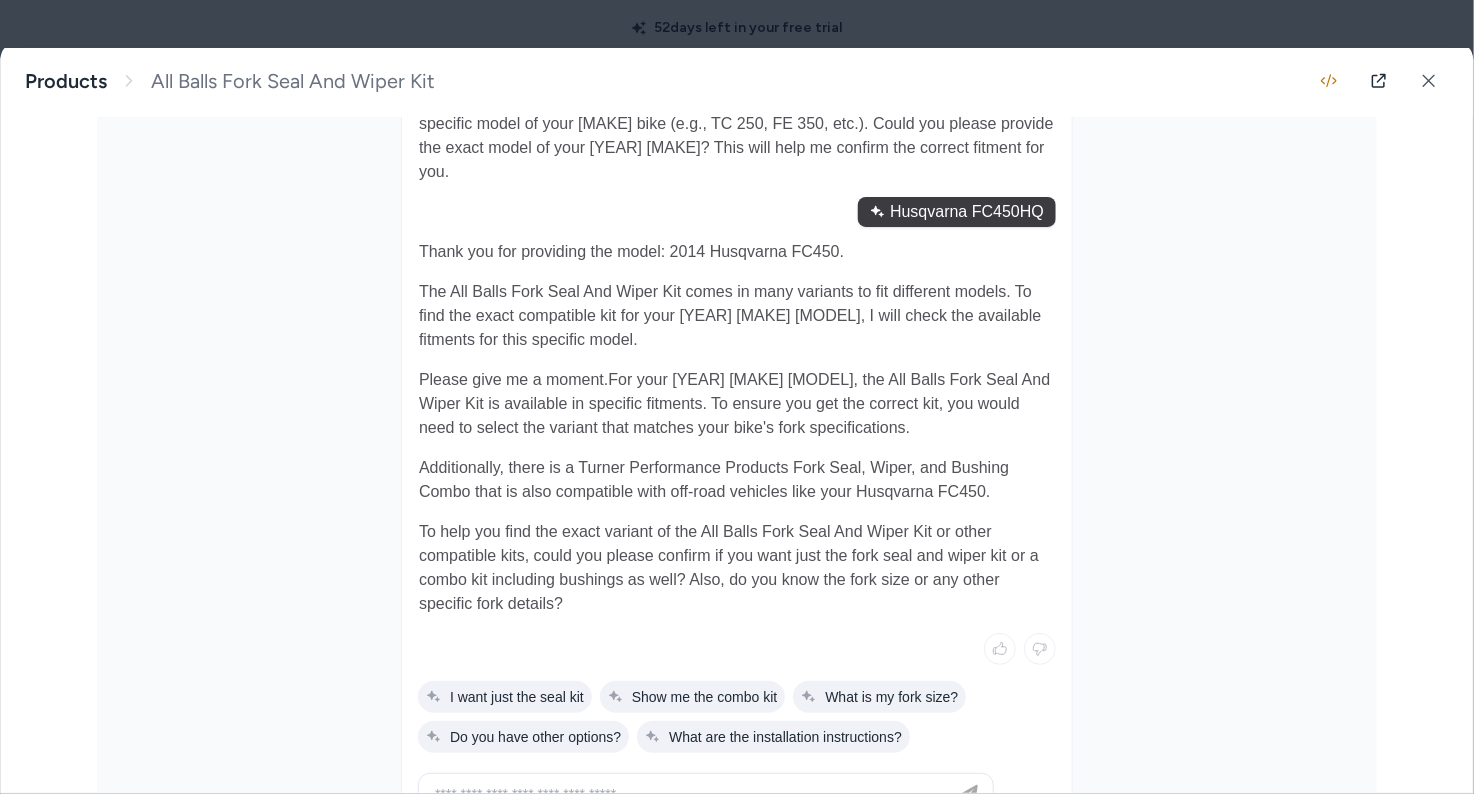 drag, startPoint x: 838, startPoint y: 529, endPoint x: 919, endPoint y: 547, distance: 82.9759 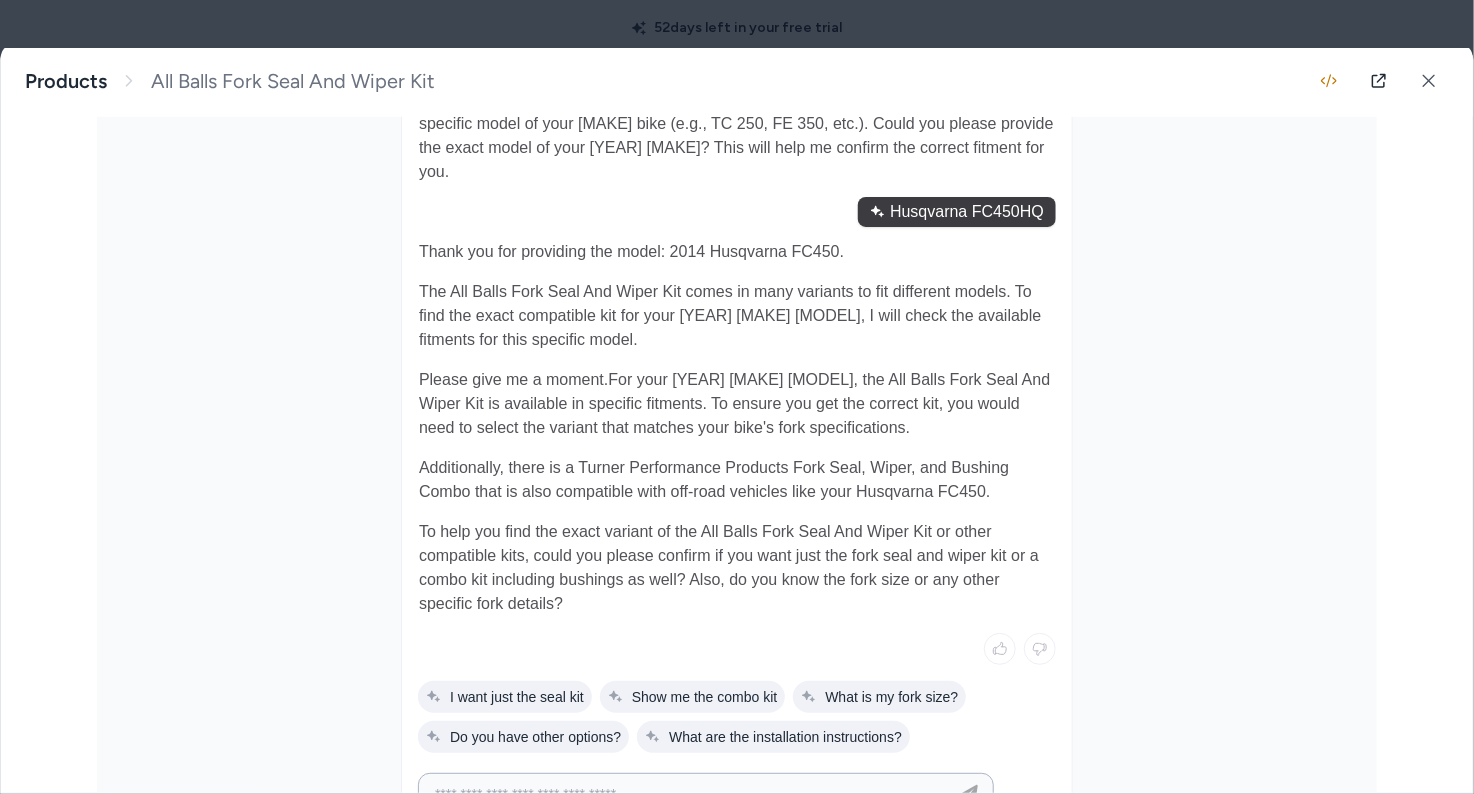 click at bounding box center (686, 794) 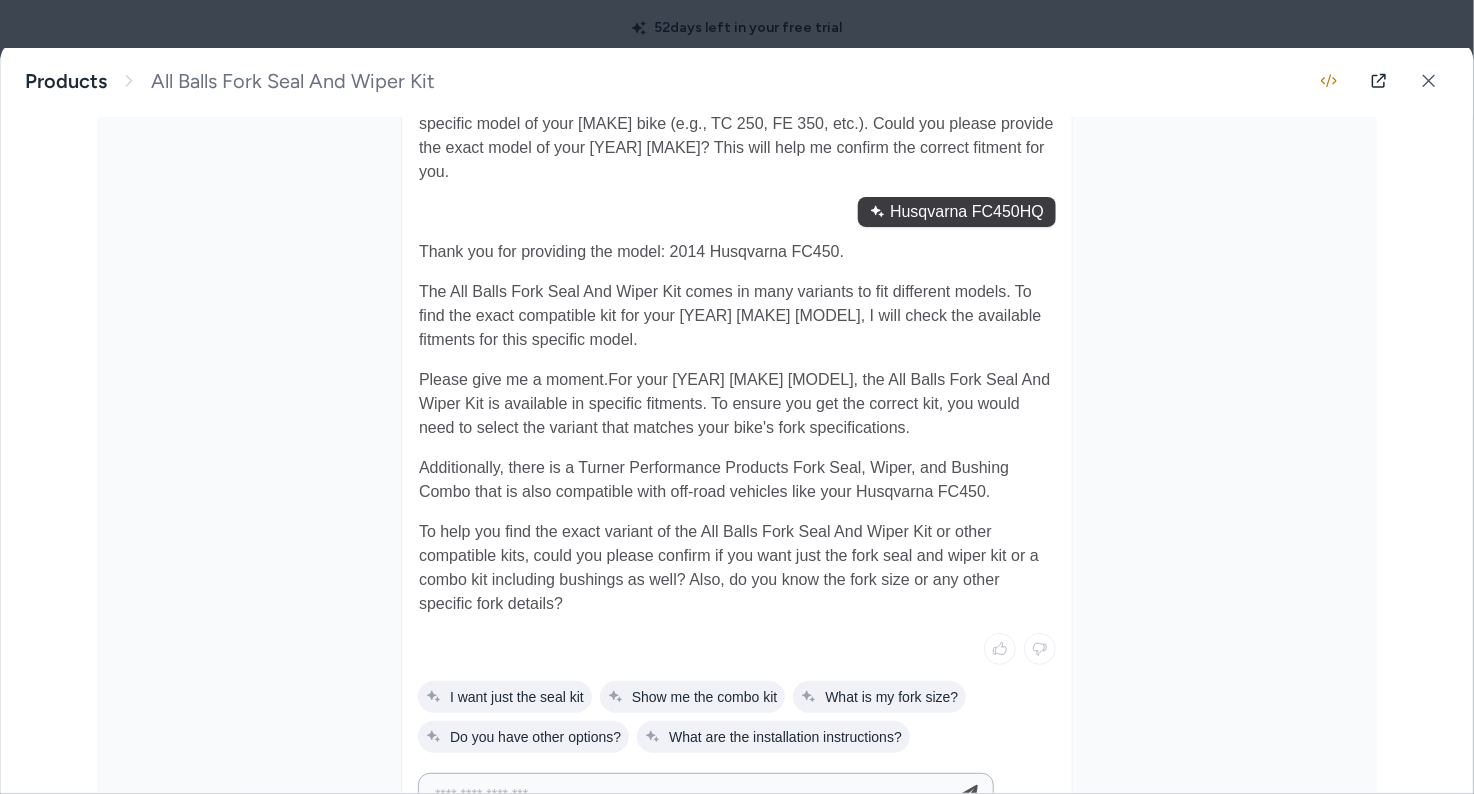 type on "**********" 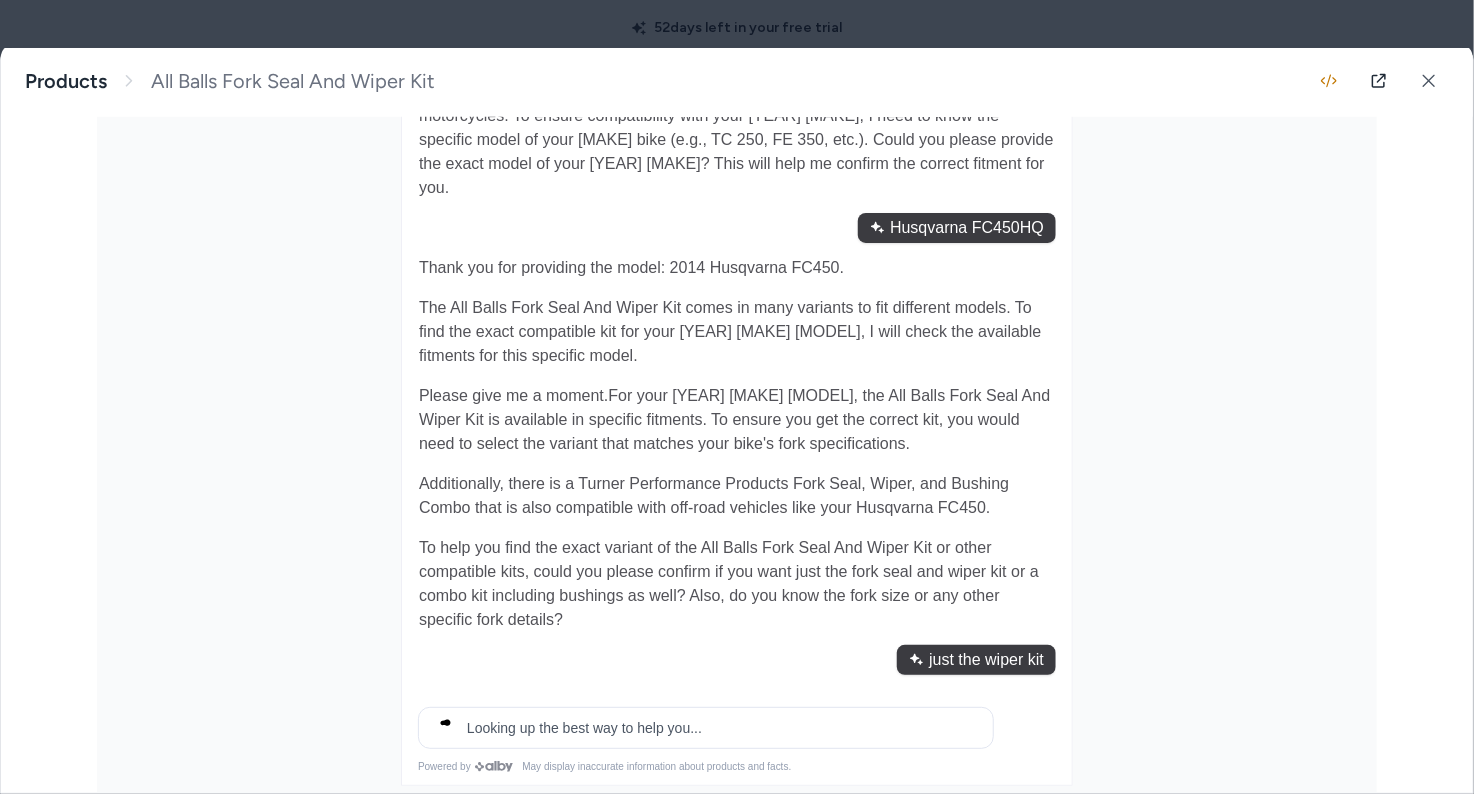 scroll, scrollTop: 818, scrollLeft: 0, axis: vertical 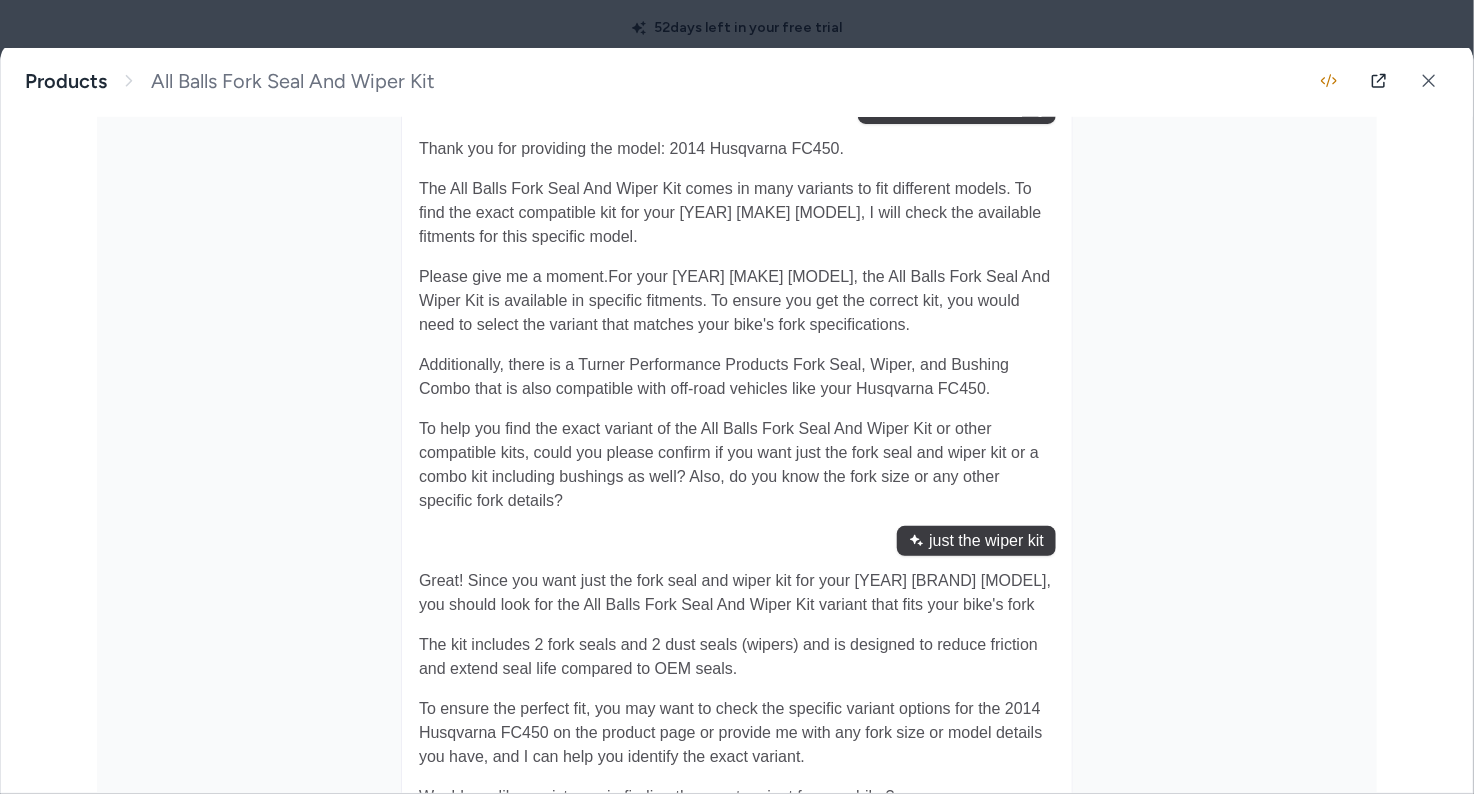 type 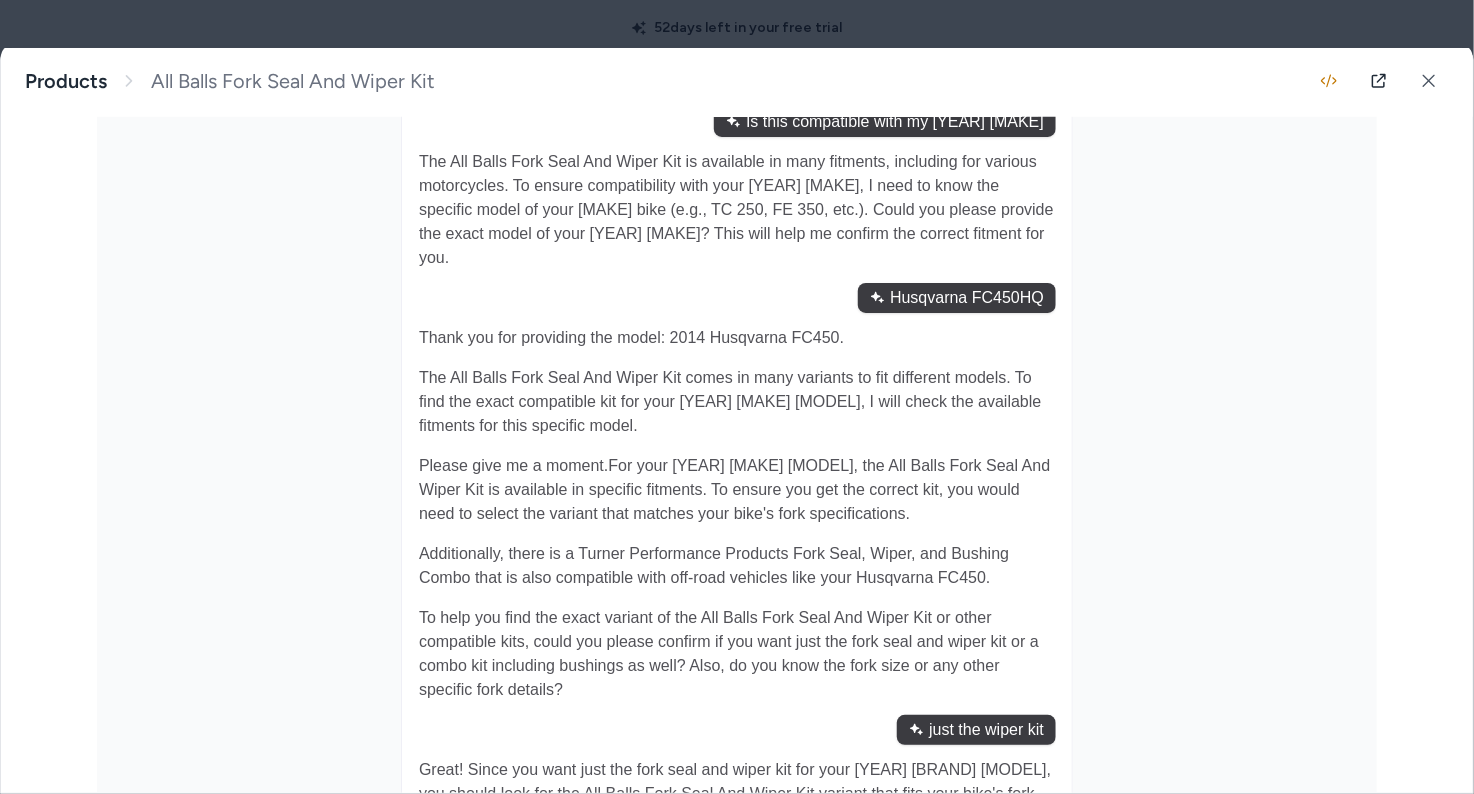 scroll, scrollTop: 465, scrollLeft: 0, axis: vertical 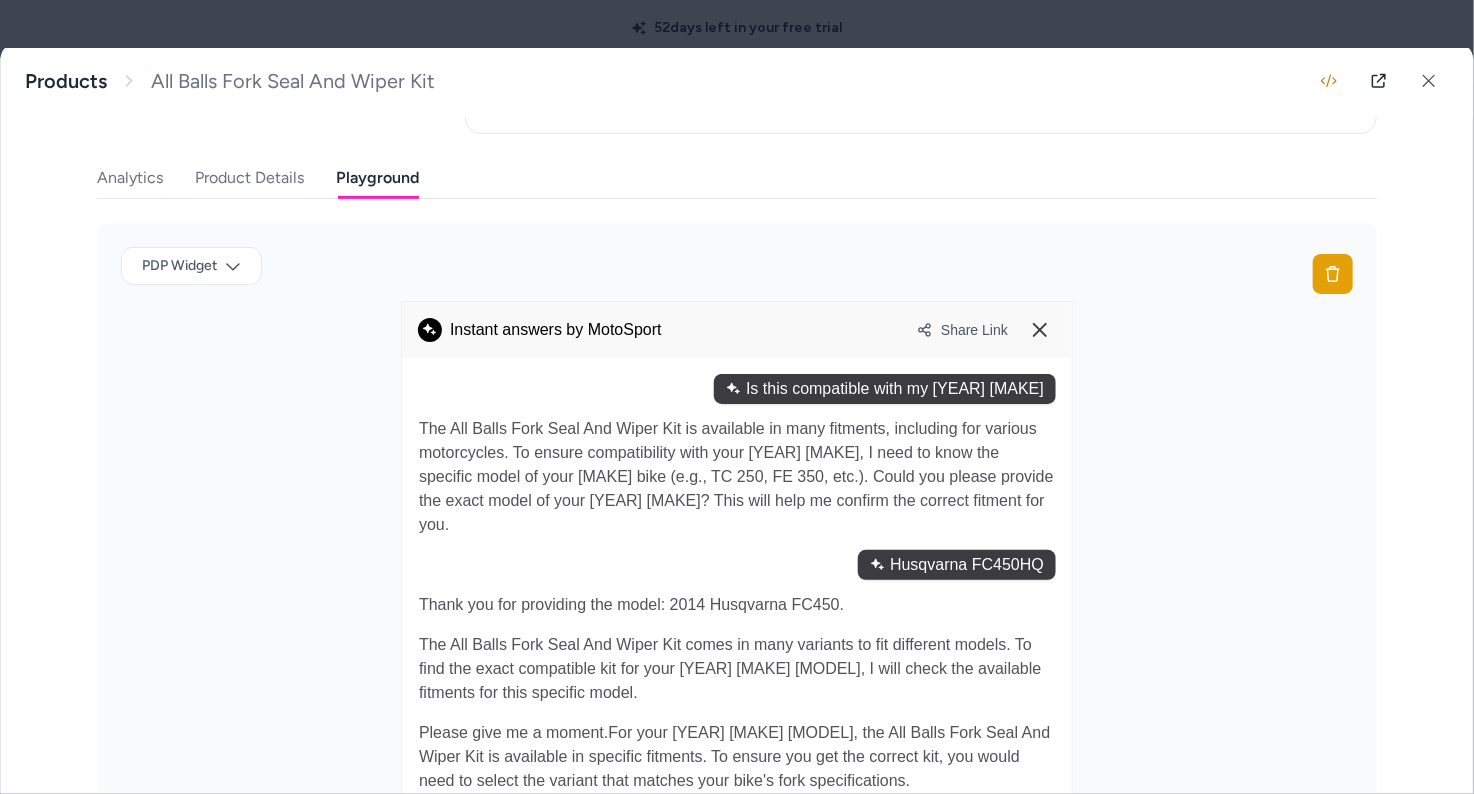 click on "Share Link" at bounding box center (974, 330) 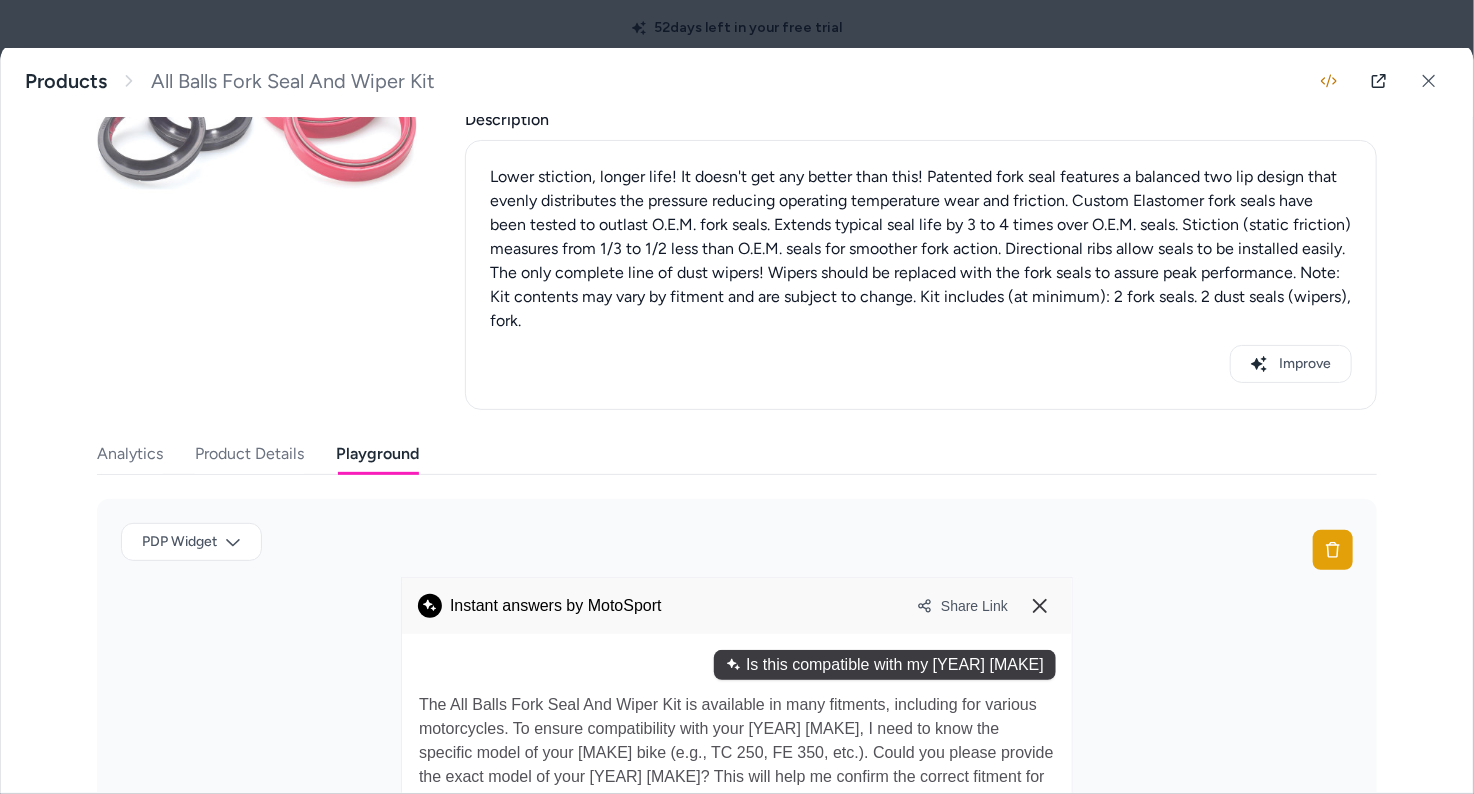 scroll, scrollTop: 0, scrollLeft: 0, axis: both 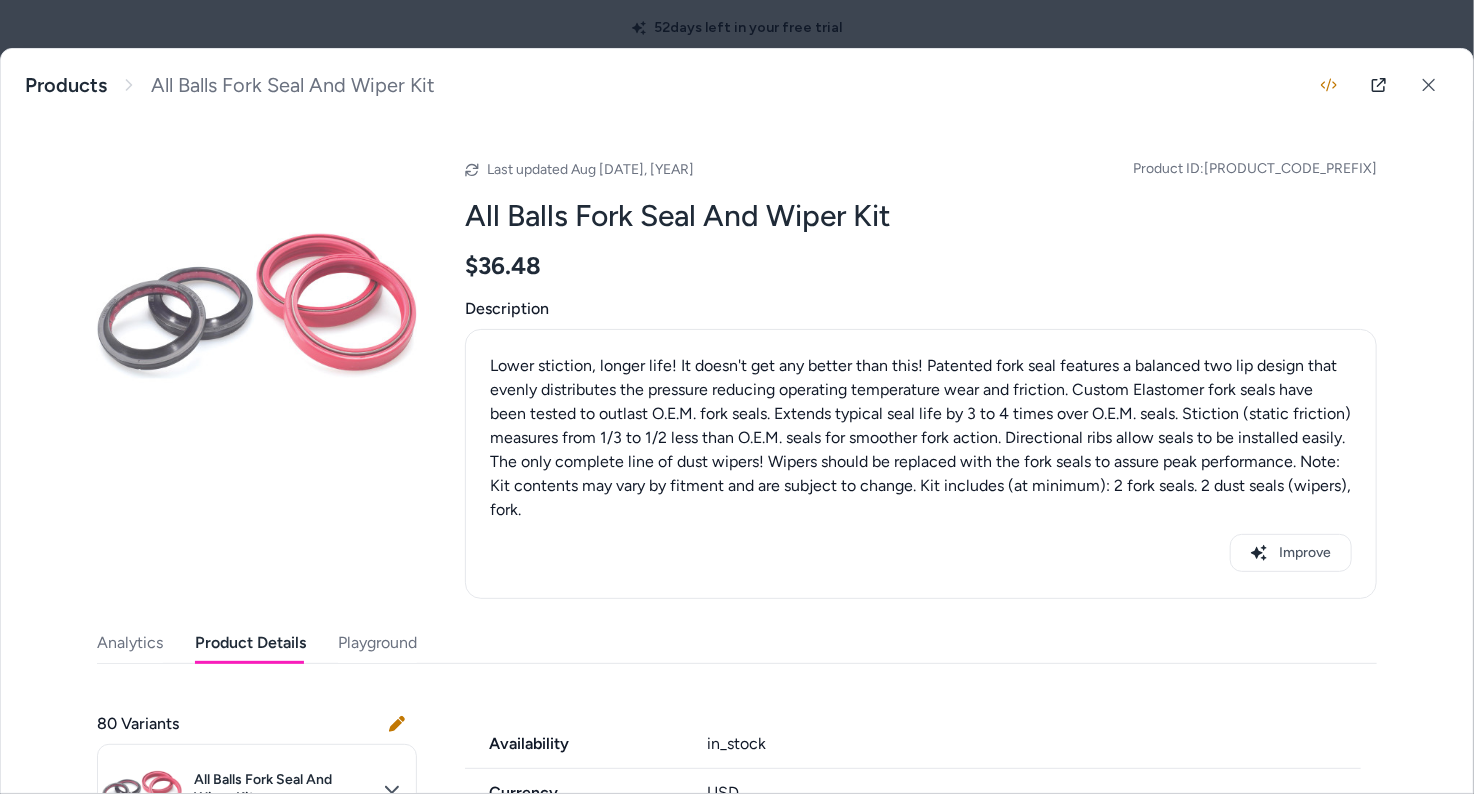 click on "Product Details" at bounding box center [250, 643] 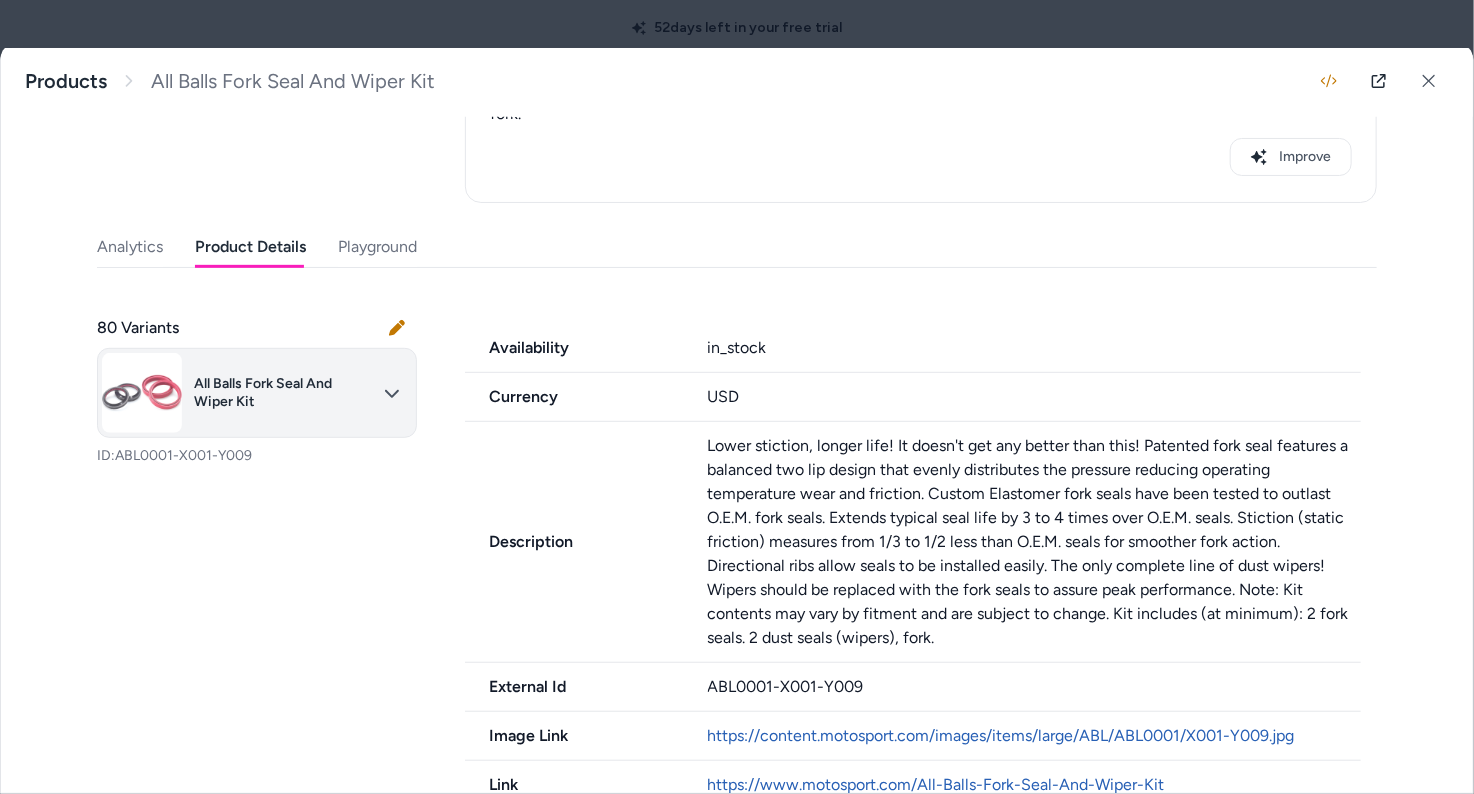 click on "52  days left in your free trial Home Agents Inbox Analytics Experiences Knowledge Products Documents Rules Verified Q&As Reviews Survey Questions Integrations C Chris P MotoSport Products Update Mapping   Import ******* Showing search results... All Balls Fork Seal And Wiper Kit $36.48 2025.30.8 All Balls Fork Seal And Wiper Kit Products All Balls Fork Seal And Wiper Kit Last updated Aug 02, 2025 Product ID:  ABL0001 All Balls Fork Seal And Wiper Kit $36.48 Description  Improve Analytics Product Details Playground 80 Variants All Balls Fork Seal And Wiper Kit ID:  ABL0001-X001-Y009 Availability in_stock Currency USD Description External Id ABL0001-X001-Y009 Image Link https://content.motosport.com/images/items/large/ABL/ABL0001/X001-Y009.jpg Link https://www.motosport.com/All-Balls-Fork-Seal-And-Wiper-Kit Regular Price 36.48 Title All Balls Fork Seal And Wiper Kit" at bounding box center [737, 397] 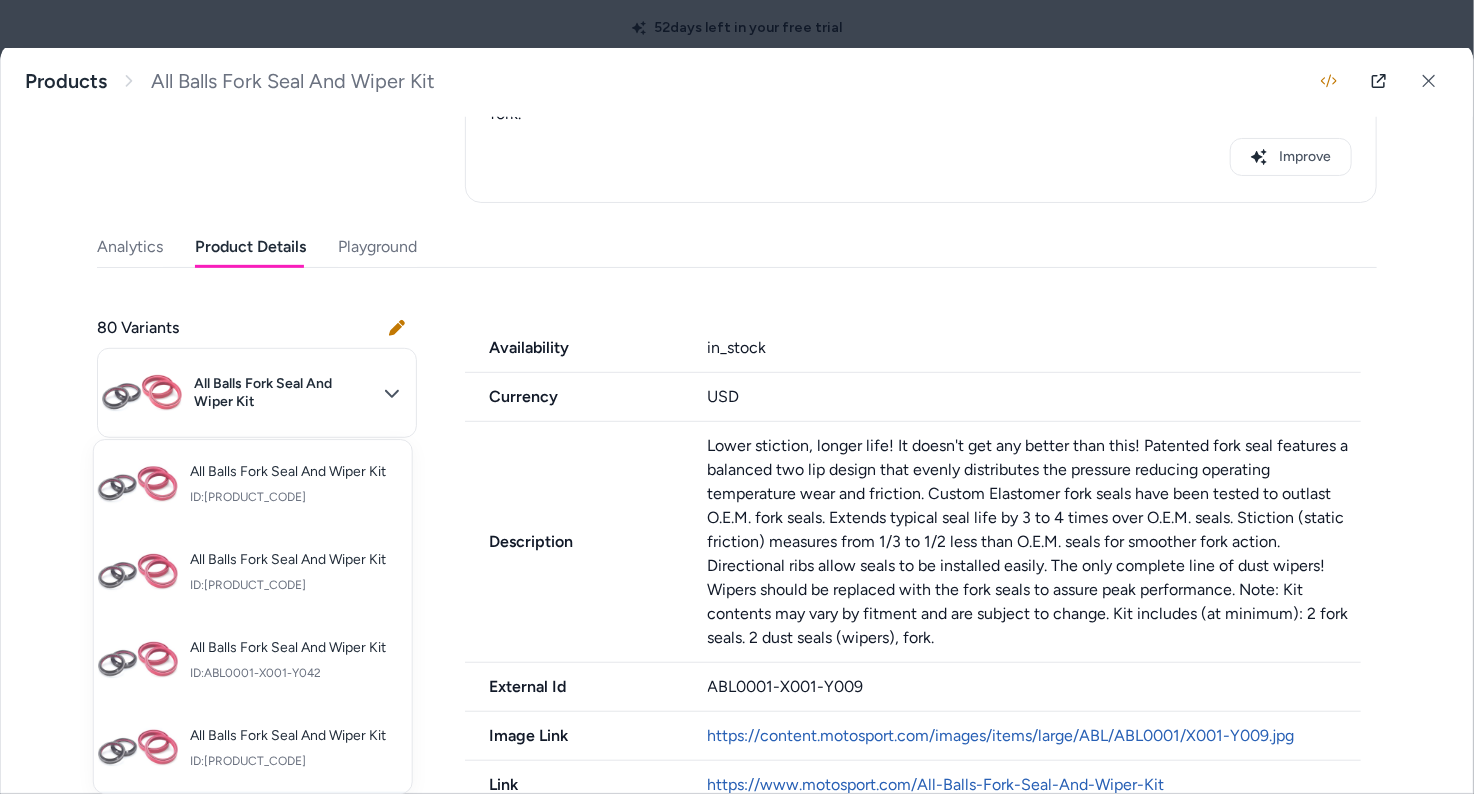 scroll, scrollTop: 1210, scrollLeft: 0, axis: vertical 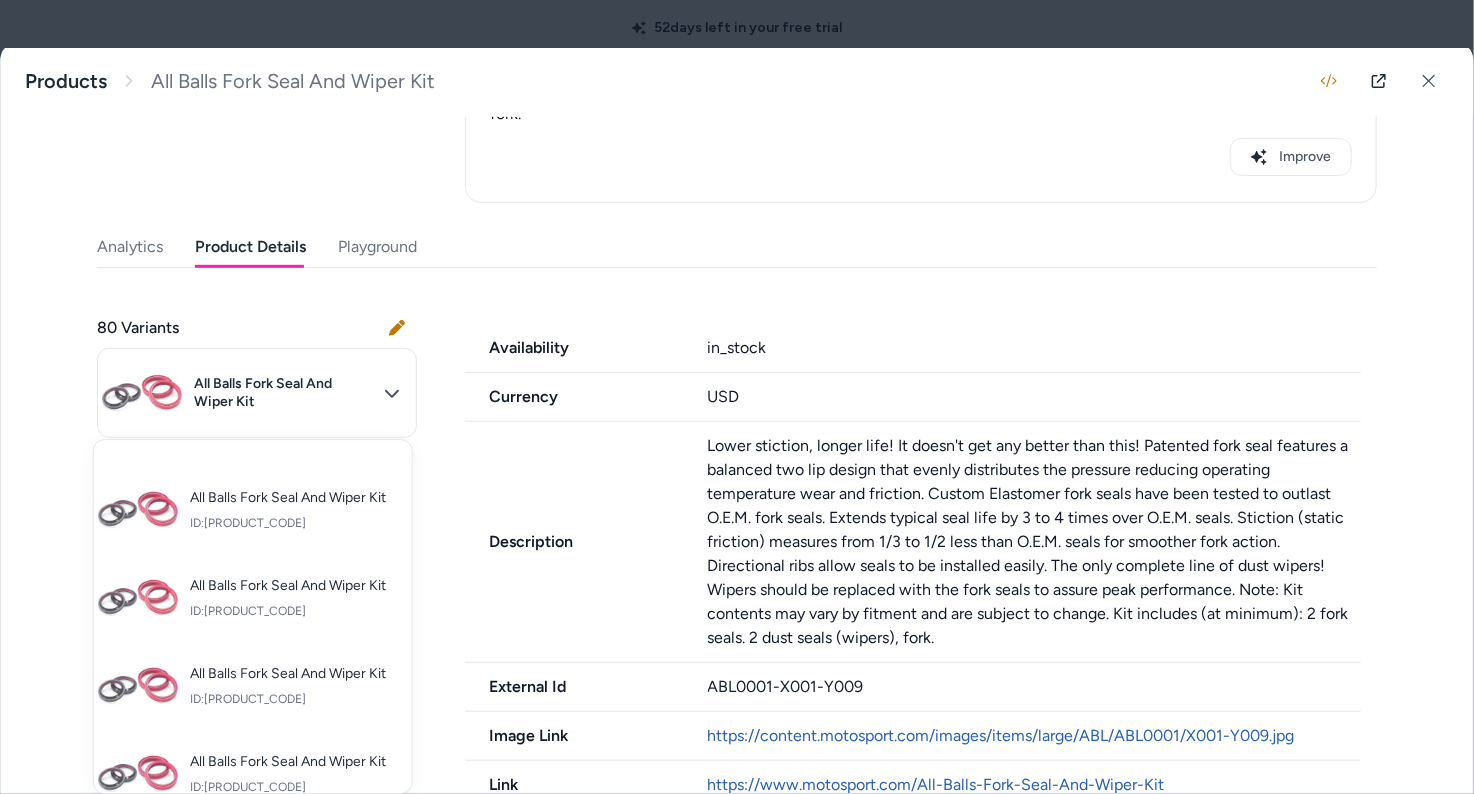 click at bounding box center [737, 397] 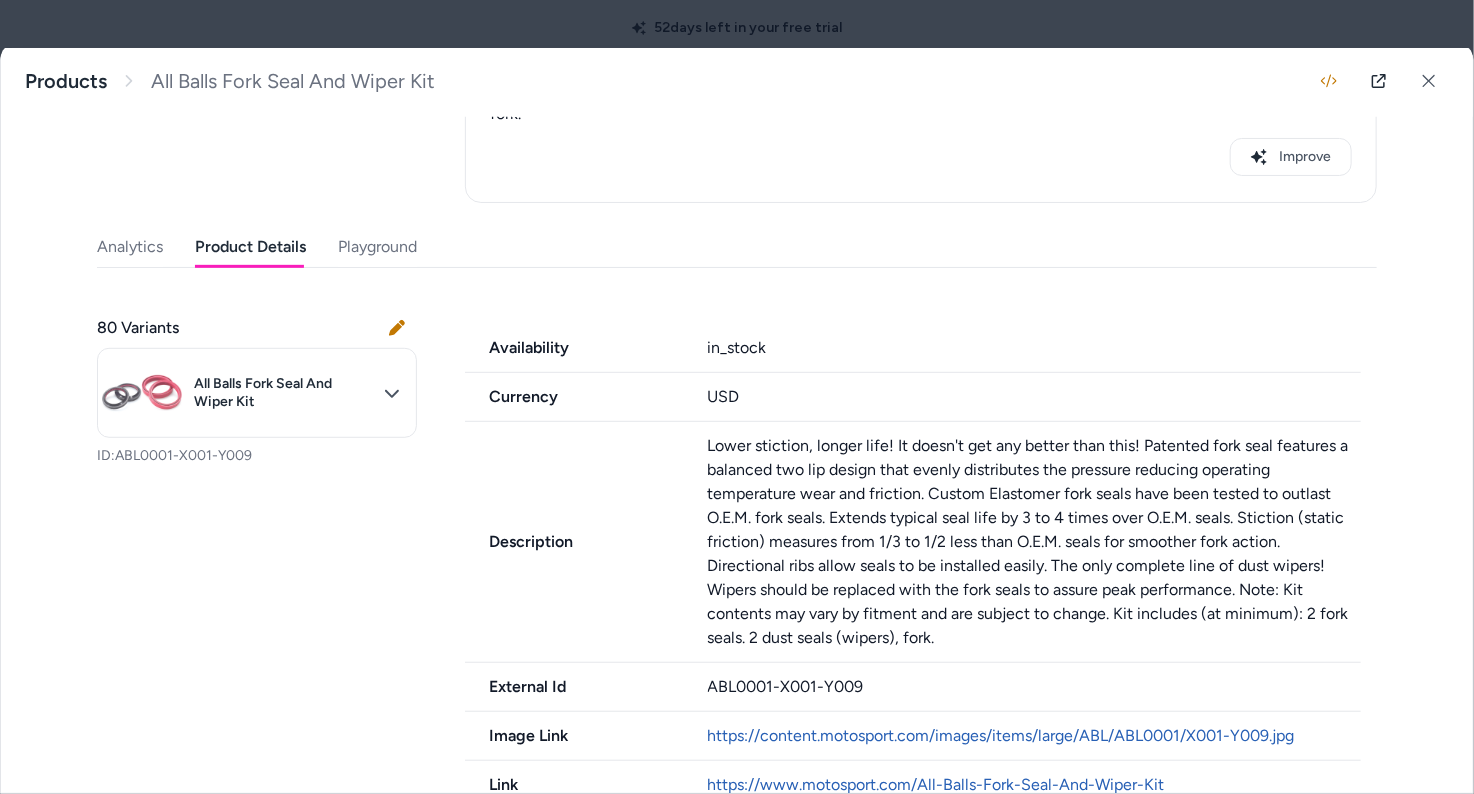 scroll, scrollTop: 0, scrollLeft: 0, axis: both 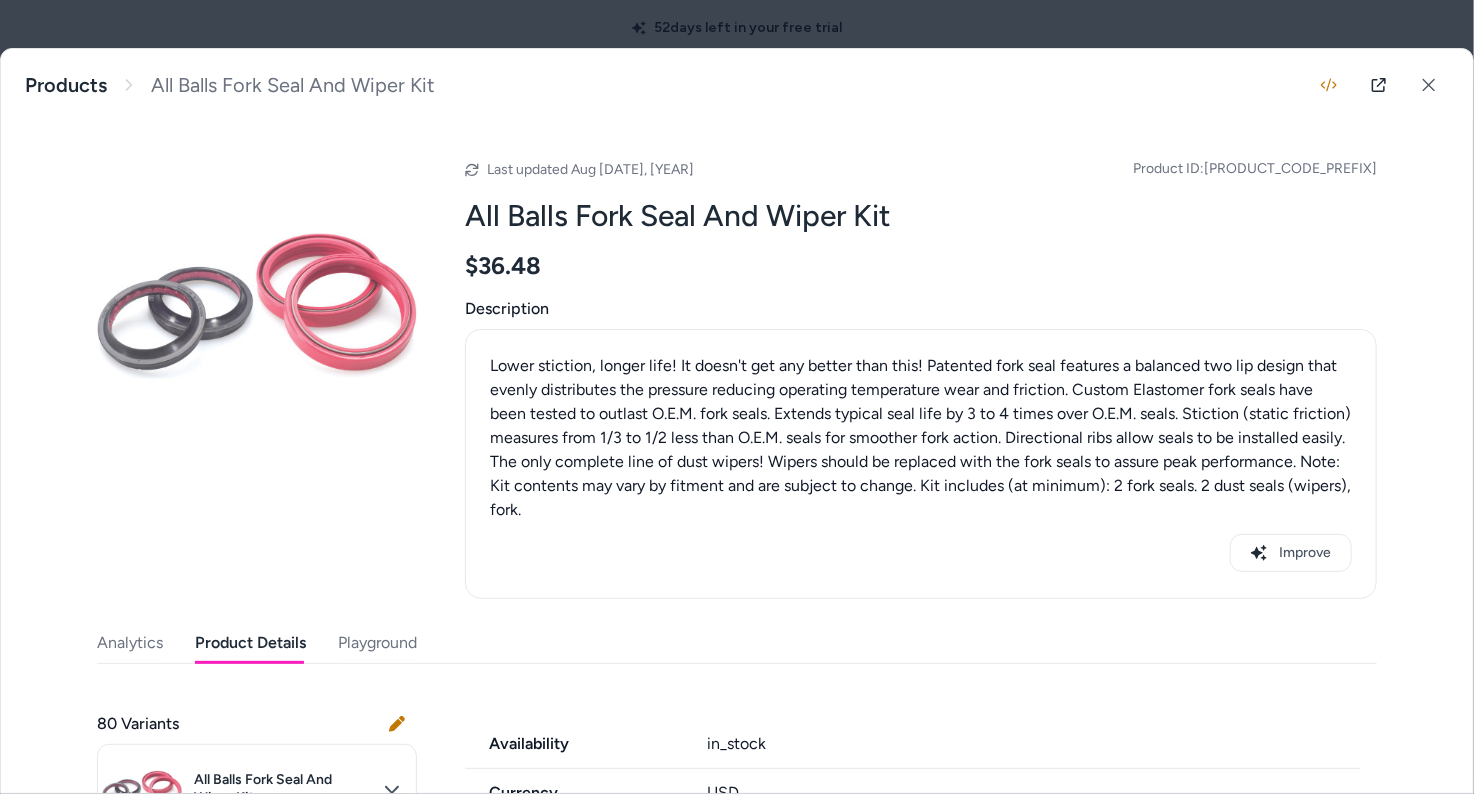 click on "Playground" at bounding box center (377, 643) 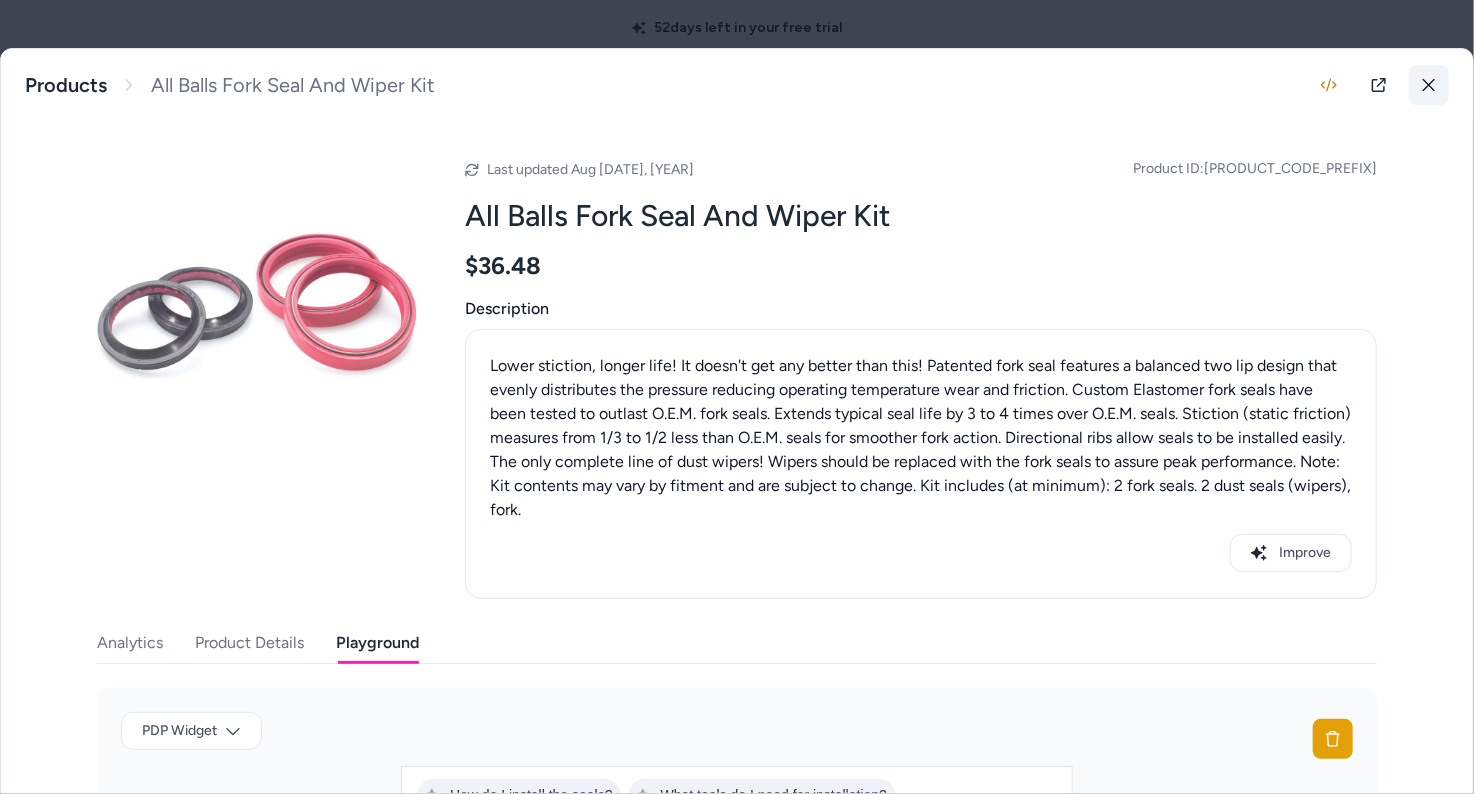 click 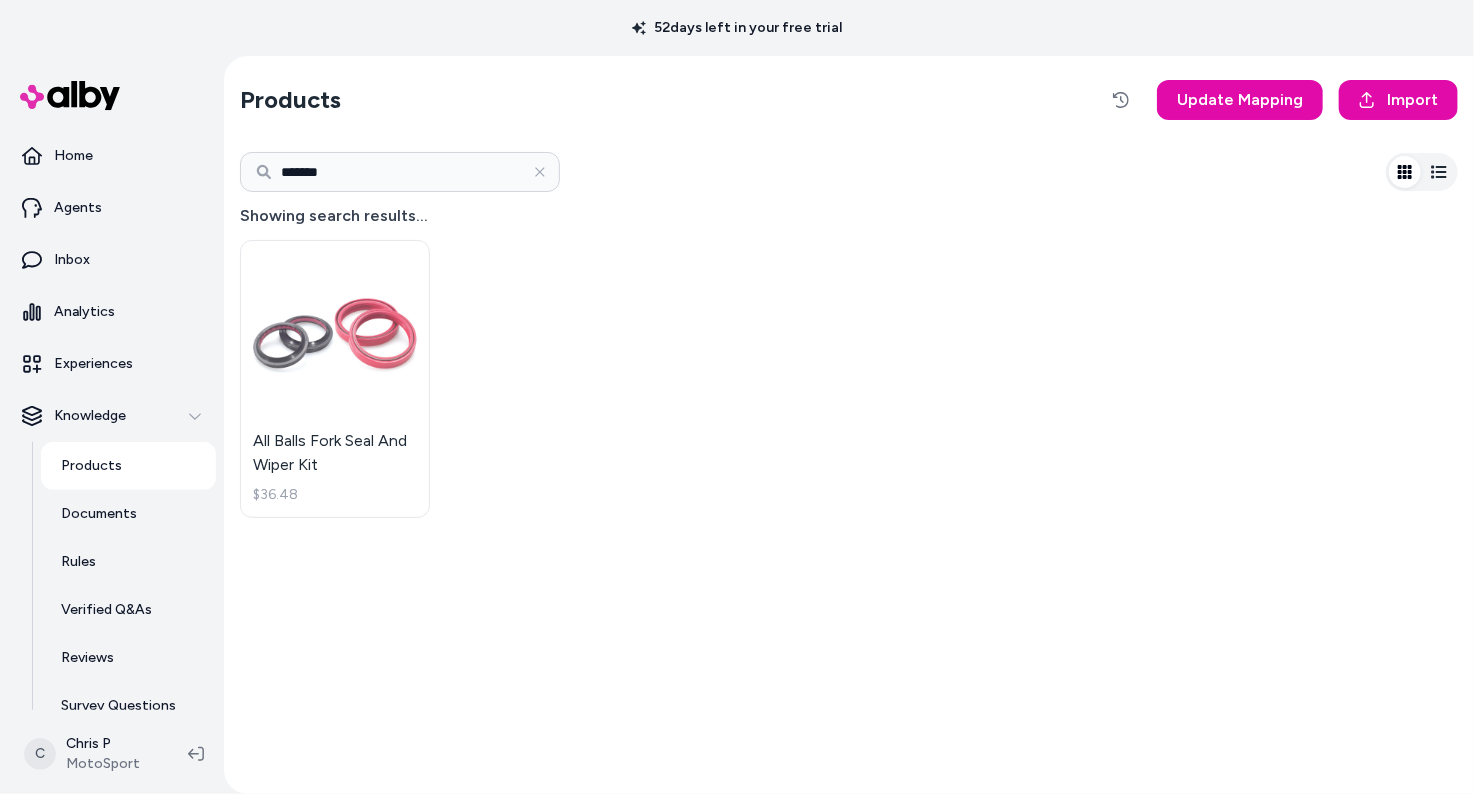 scroll, scrollTop: 56, scrollLeft: 0, axis: vertical 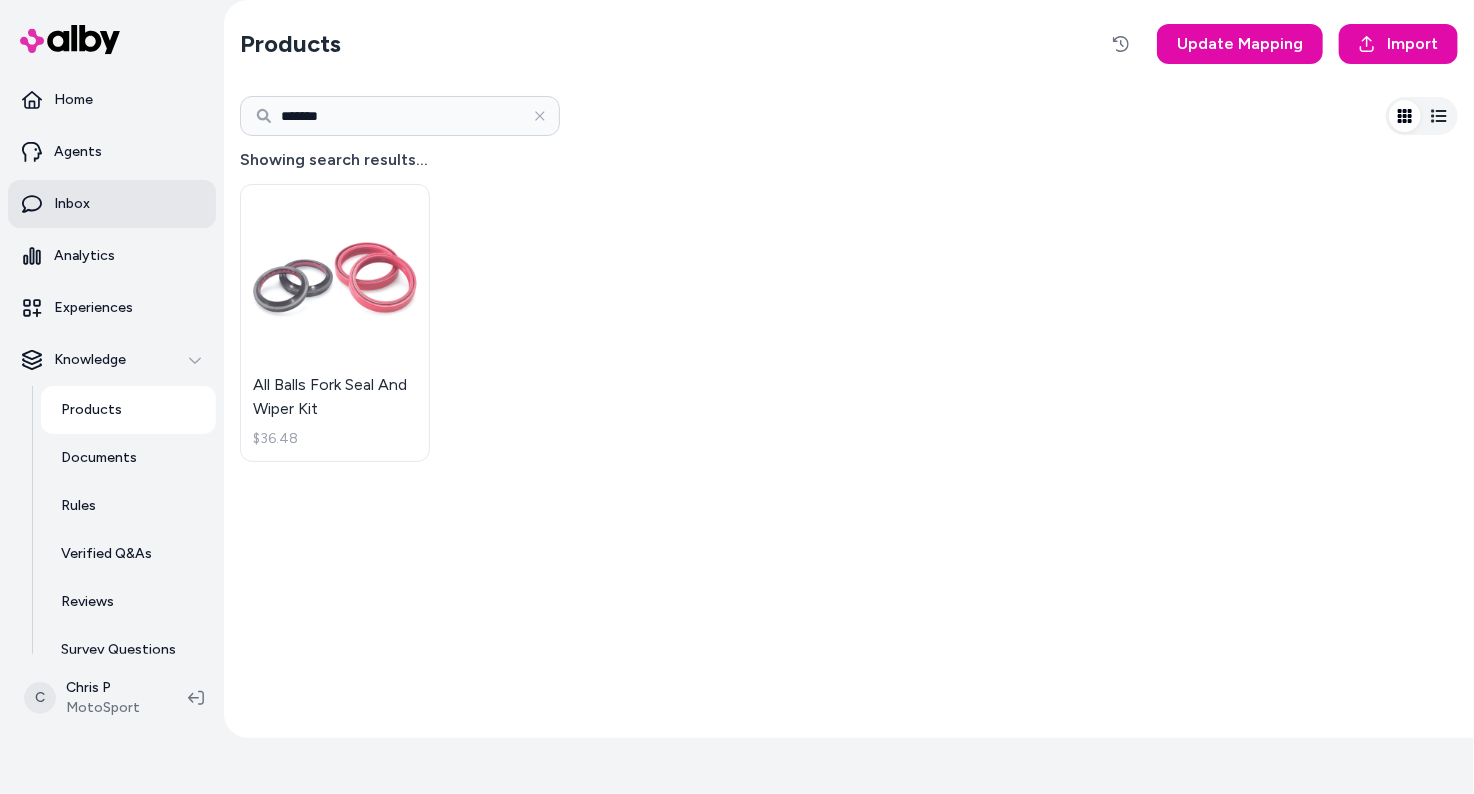 click on "Inbox" at bounding box center (112, 204) 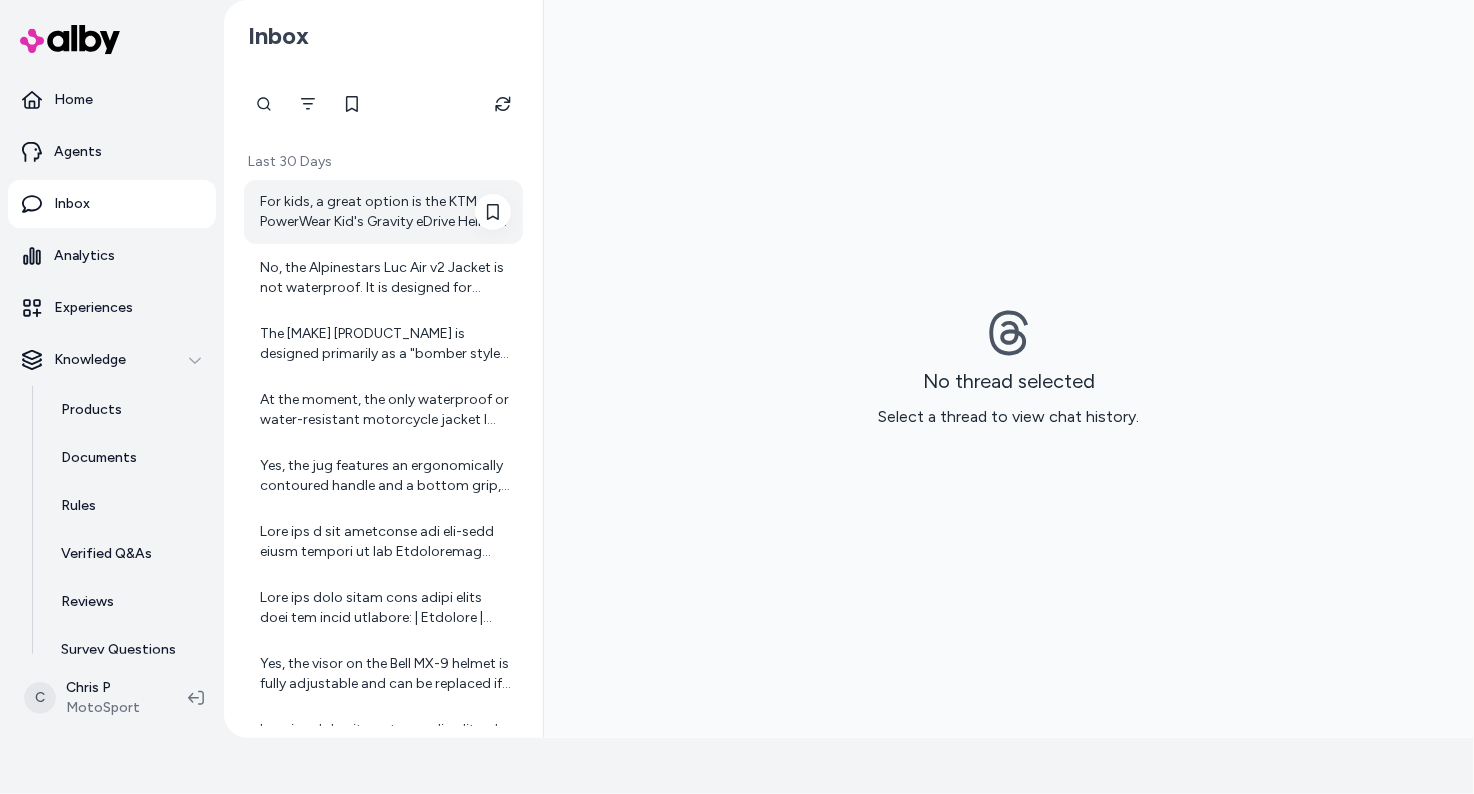 click on "For kids, a great option is the KTM PowerWear Kid's Gravity eDrive Helmet. It is specifically designed for kids' off-road riding and features:
- Kids specific helmet shell
- Removable, washable, moisture-wicking inner lining and cheek pads
- Adjustable peak with screws
- Lightweight at around 850 grams
- Made of 100% polycarbonate
You can check it out here: [KTM PowerWear Kid's Gravity eDrive Helmet](https://www.motosport.com/KTM-PowerWear-Kids-Gravity-eDrive-Helmet?alby_product_id=0c29a435-26bd-5969-ab31-0fde4b0b6fd3)
If you want, I can help you find more kids' helmets or compare options. Would you like that?" at bounding box center [385, 212] 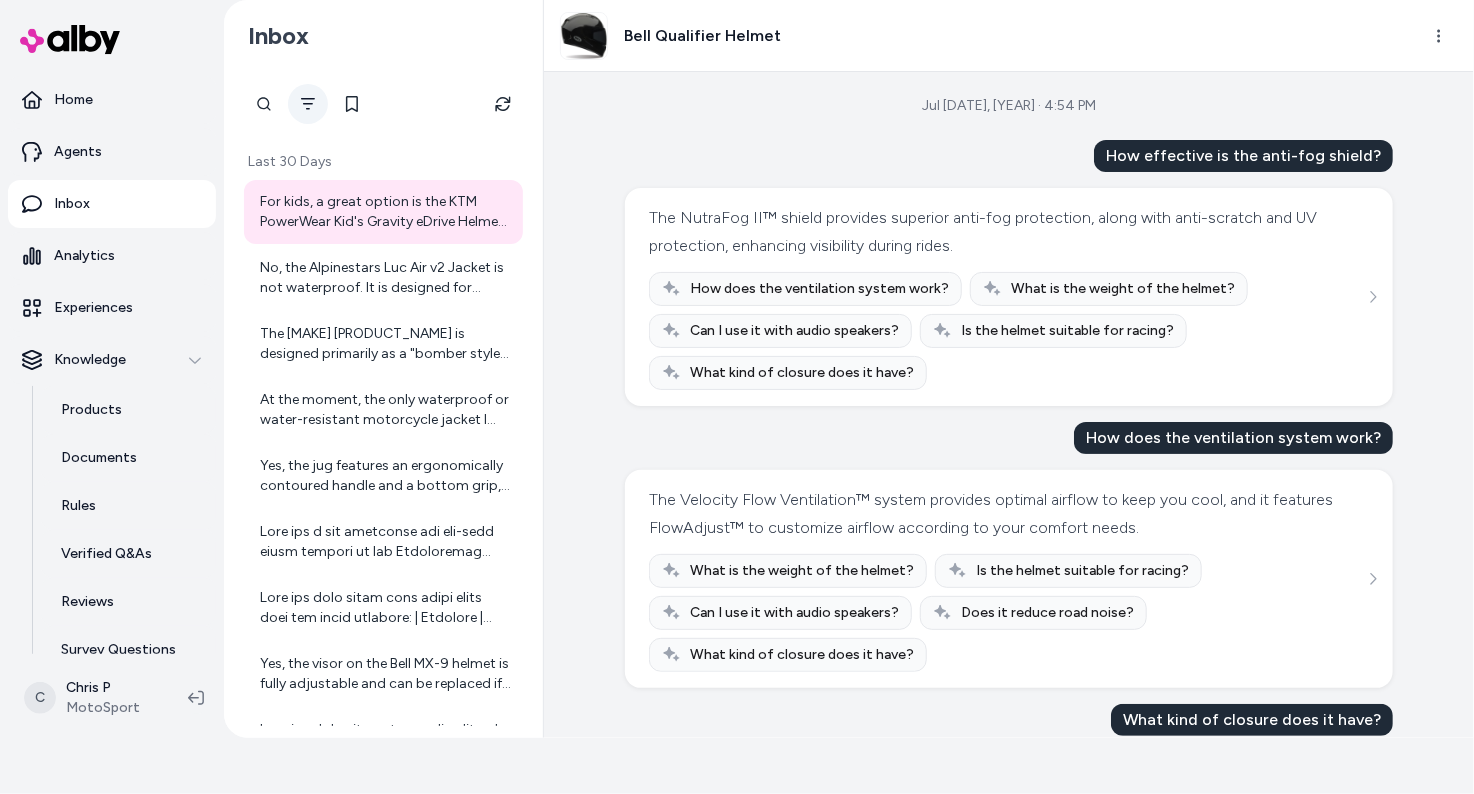 click 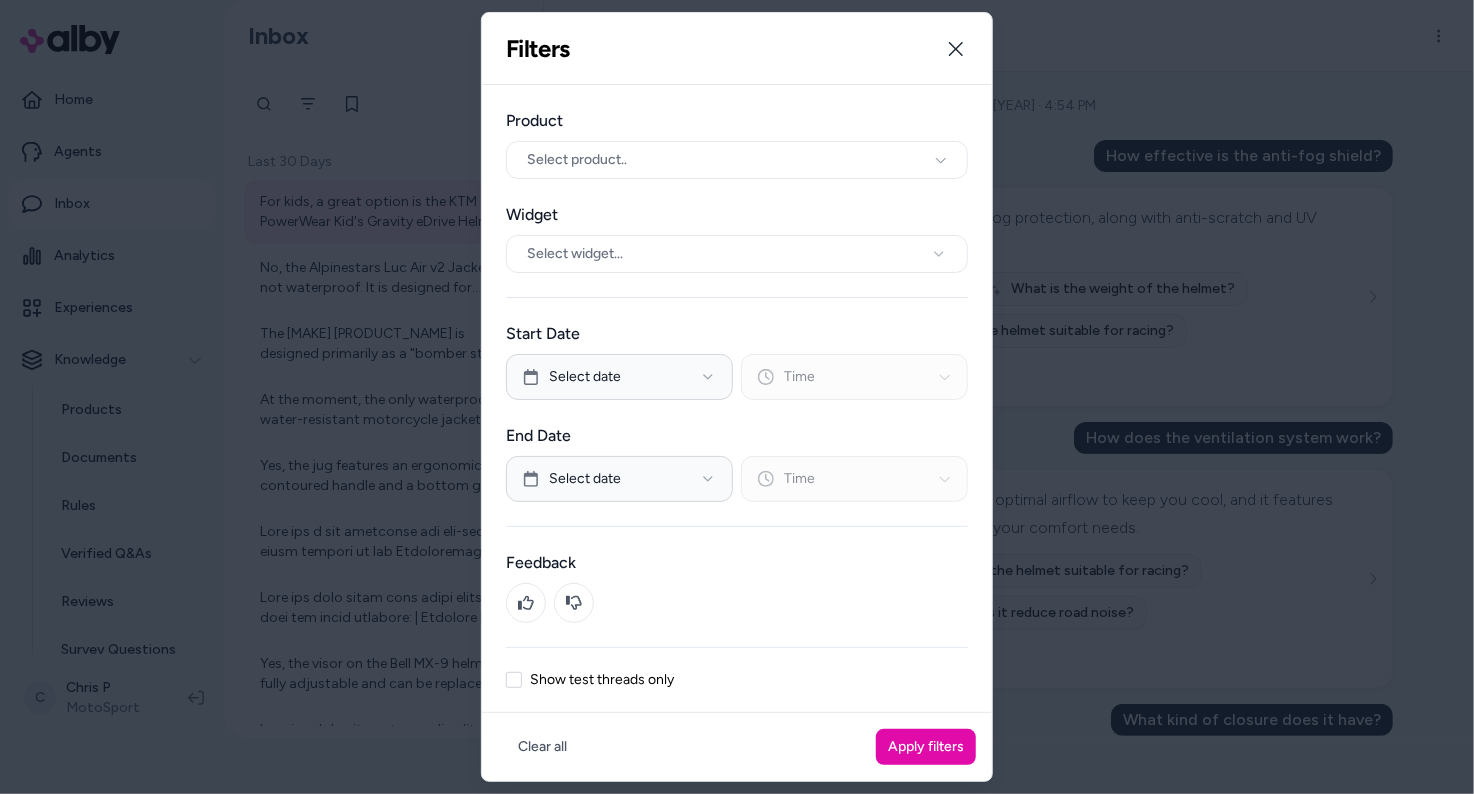 click on "Show test threads only" at bounding box center (514, 680) 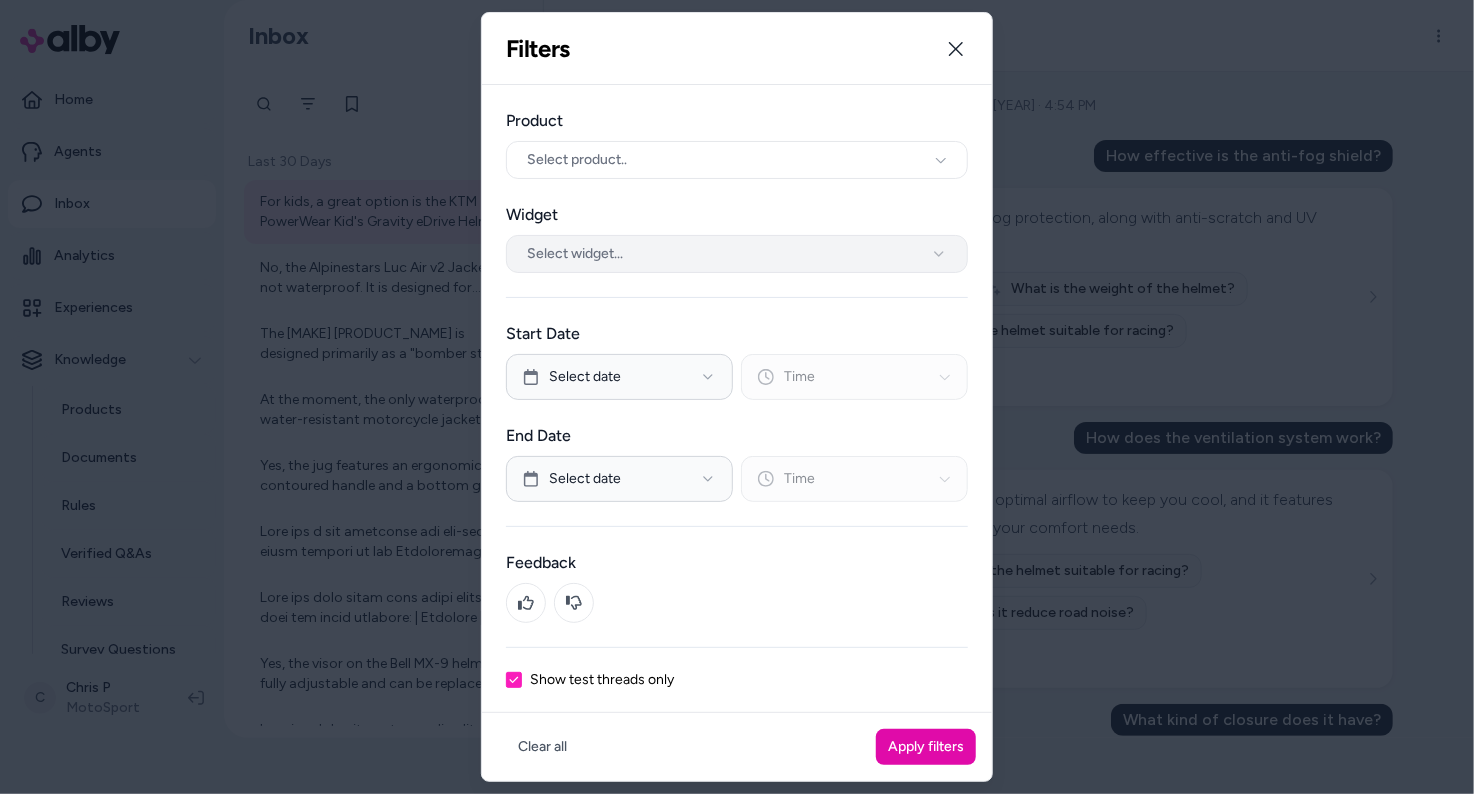 click on "Select widget..." at bounding box center [737, 254] 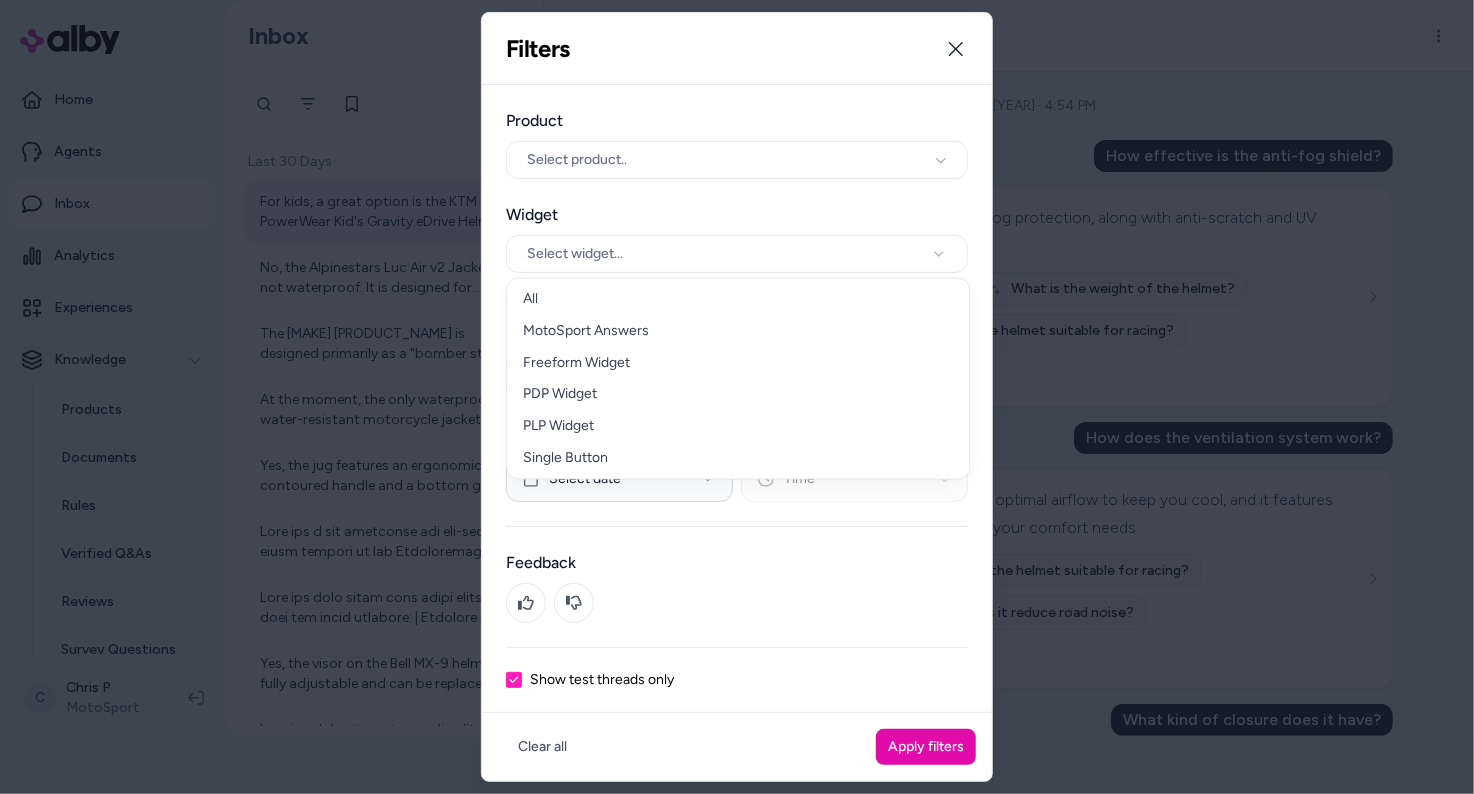drag, startPoint x: 628, startPoint y: 216, endPoint x: 625, endPoint y: 196, distance: 20.22375 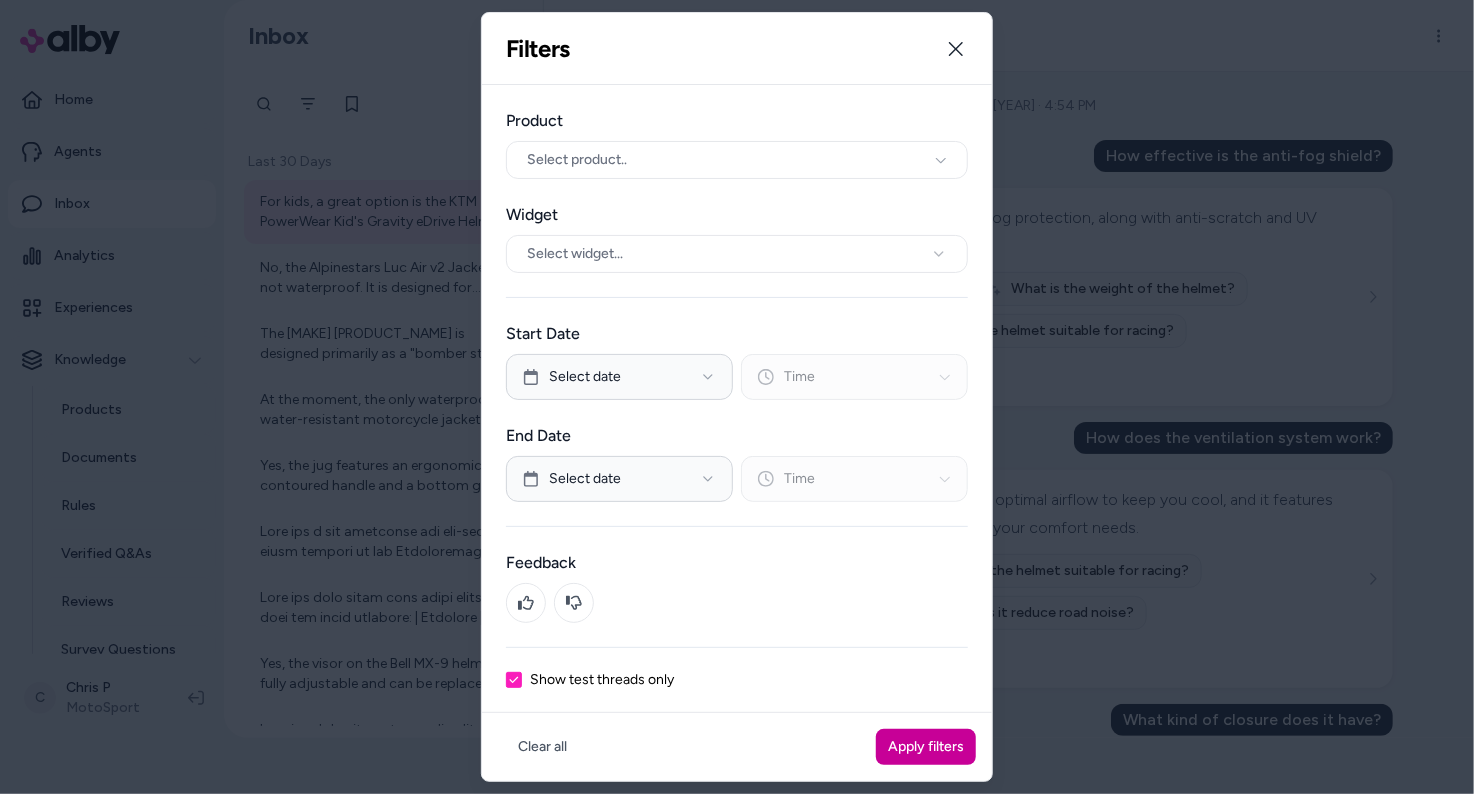 click on "Apply filters" at bounding box center [926, 747] 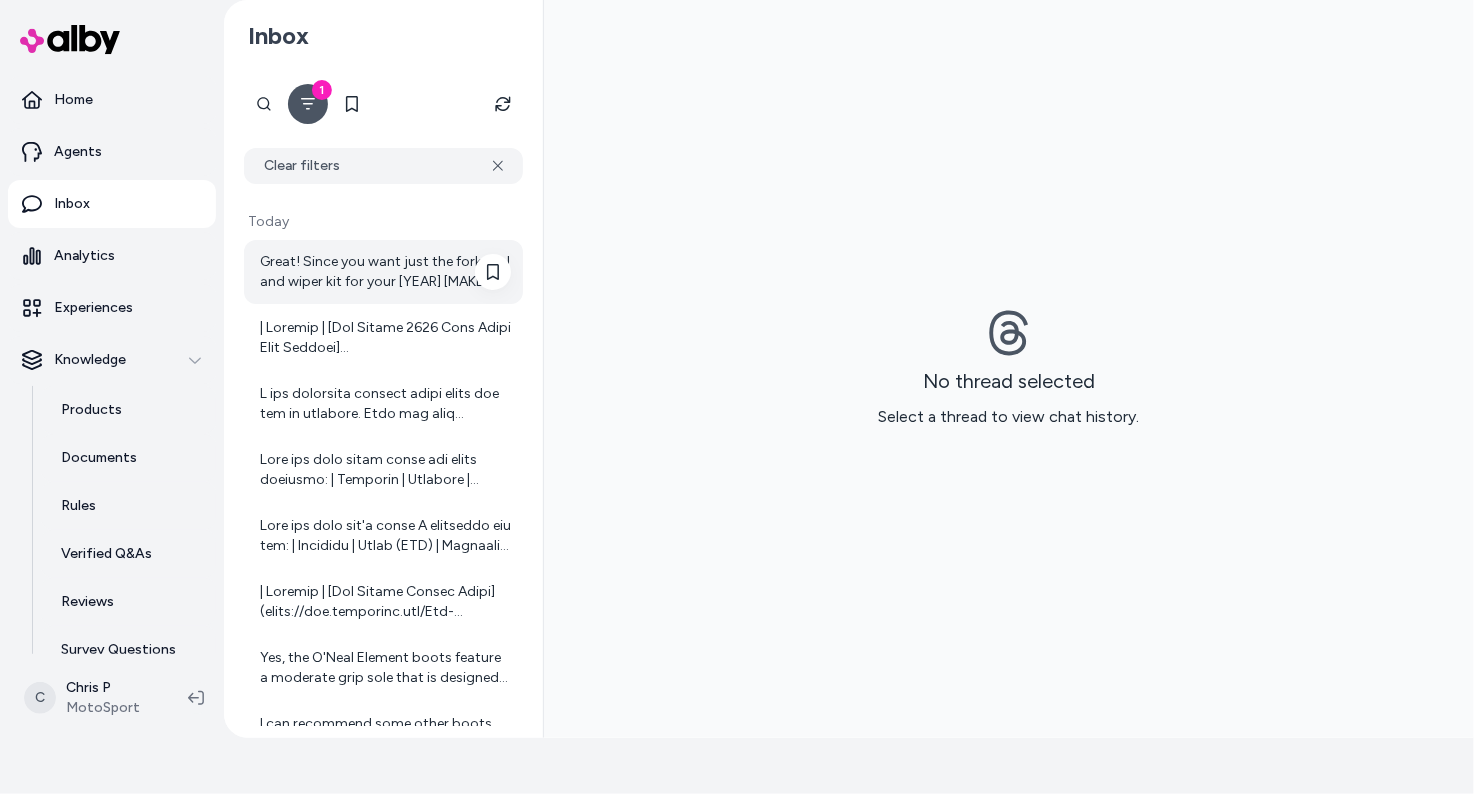 click on "Great! Since you want just the fork seal and wiper kit for your 2014 Husqvarna FC450, you should look for the All Balls Fork Seal And Wiper Kit variant that fits your bike's fork specifications.
The kit includes 2 fork seals and 2 dust seals (wipers) and is designed to reduce friction and extend seal life compared to OEM seals.
To ensure the perfect fit, you may want to check the specific variant options for the 2014 Husqvarna FC450 on the product page or provide me with any fork size or model details you have, and I can help you identify the exact variant.
Would you like assistance in finding the exact variant for your bike?" at bounding box center (385, 272) 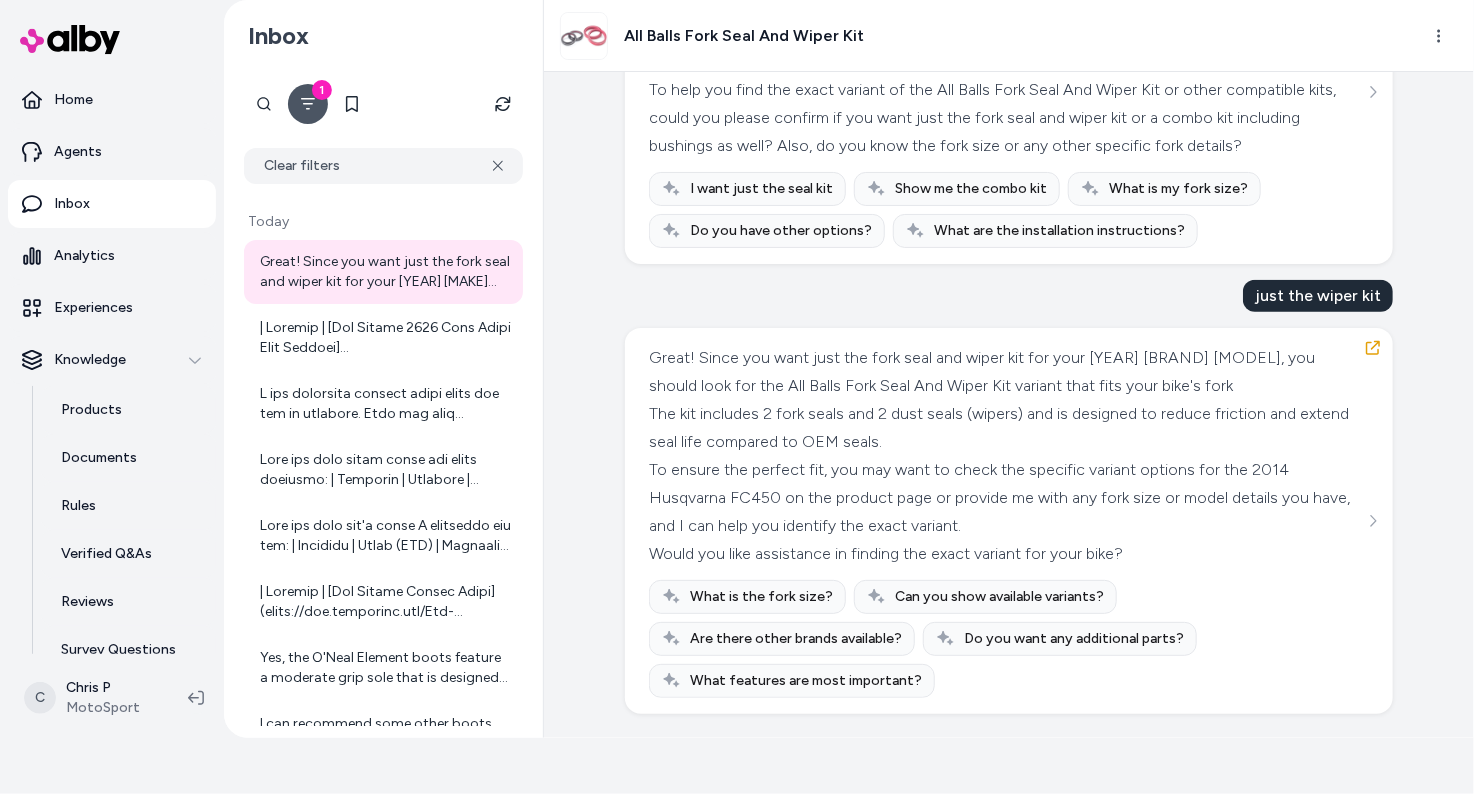 scroll, scrollTop: 6379, scrollLeft: 0, axis: vertical 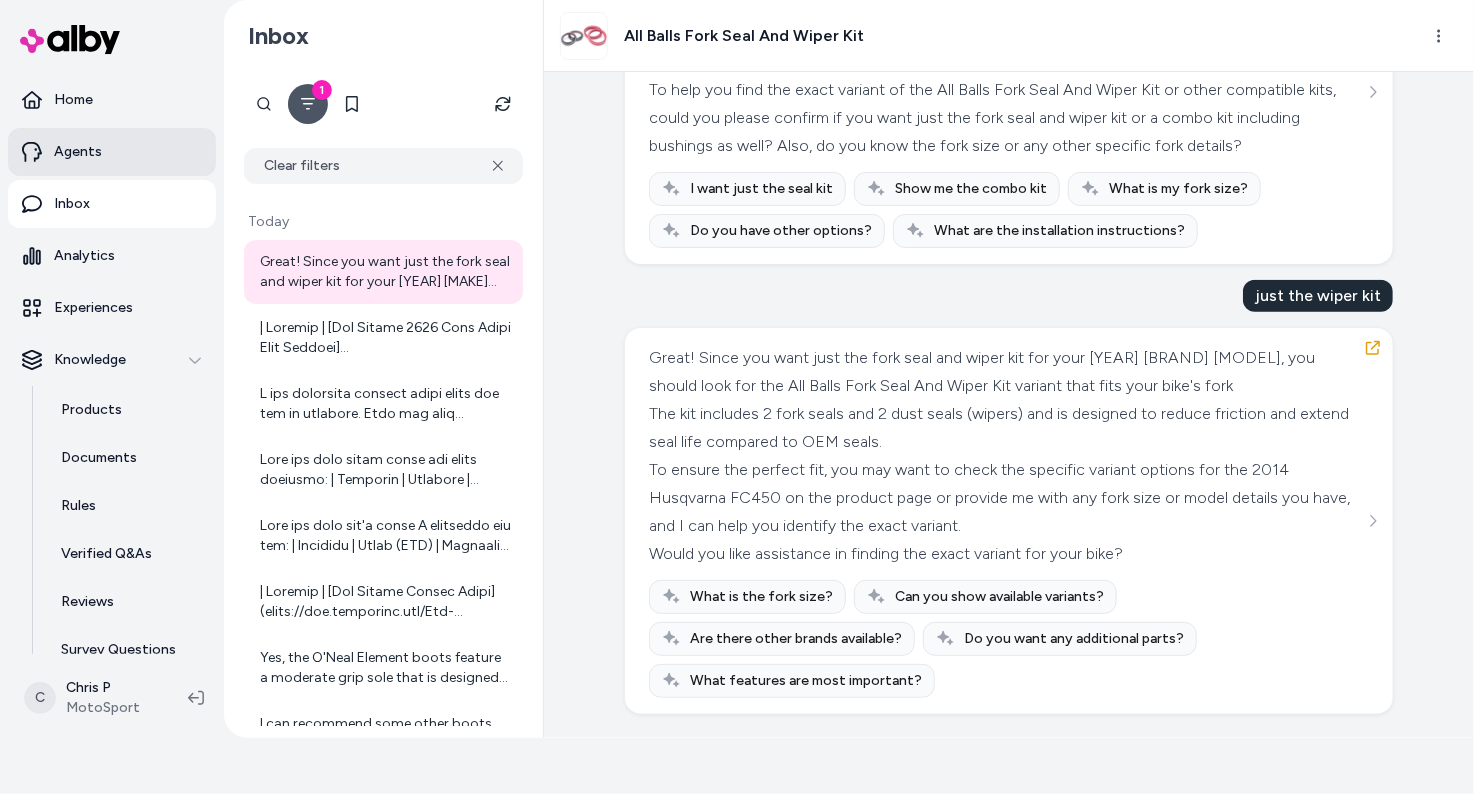 click on "Agents" at bounding box center [112, 152] 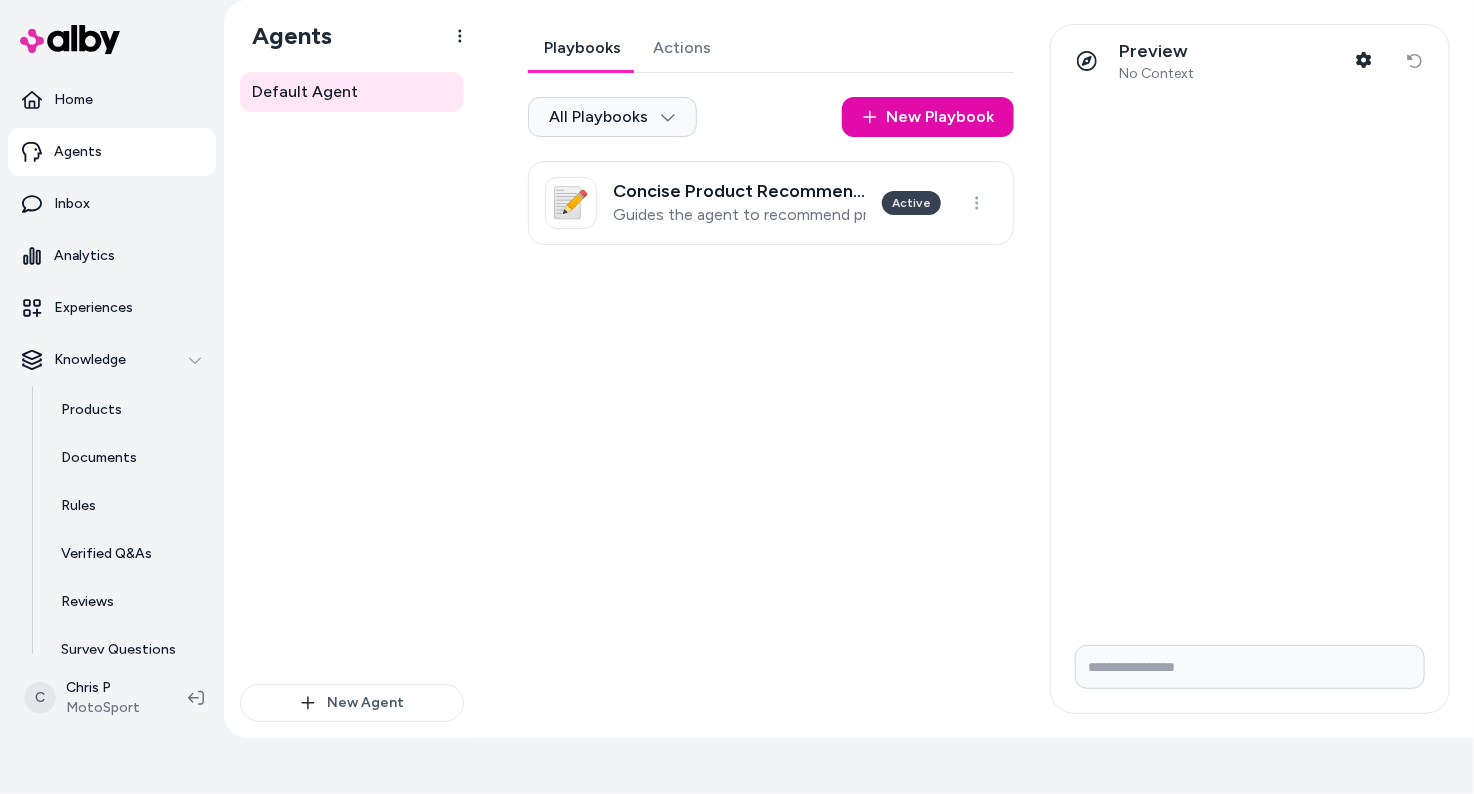 click on "Actions" at bounding box center (682, 48) 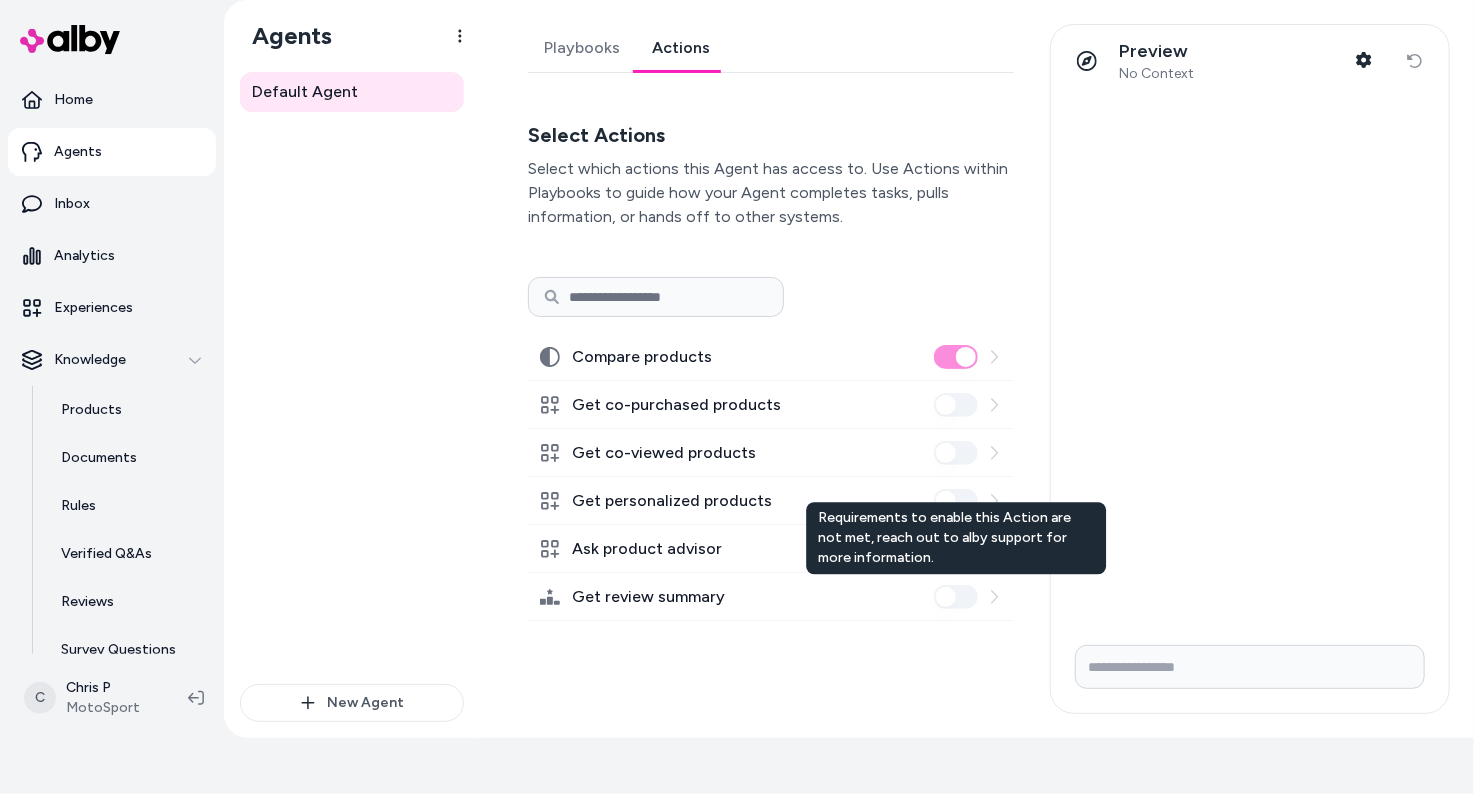 click on "Playbooks Actions Select Actions Select which actions this Agent has access to. Use Actions within Playbooks to guide how your Agent completes tasks, pulls information, or hands off to other systems.   Compare products Get co-purchased products Get co-viewed products Get personalized products Ask product advisor Get review summary Requirements to enable this Action are not met, reach out to alby support for more information. Requirements to enable this Action are not met, reach out to alby support for more information." at bounding box center (765, 369) 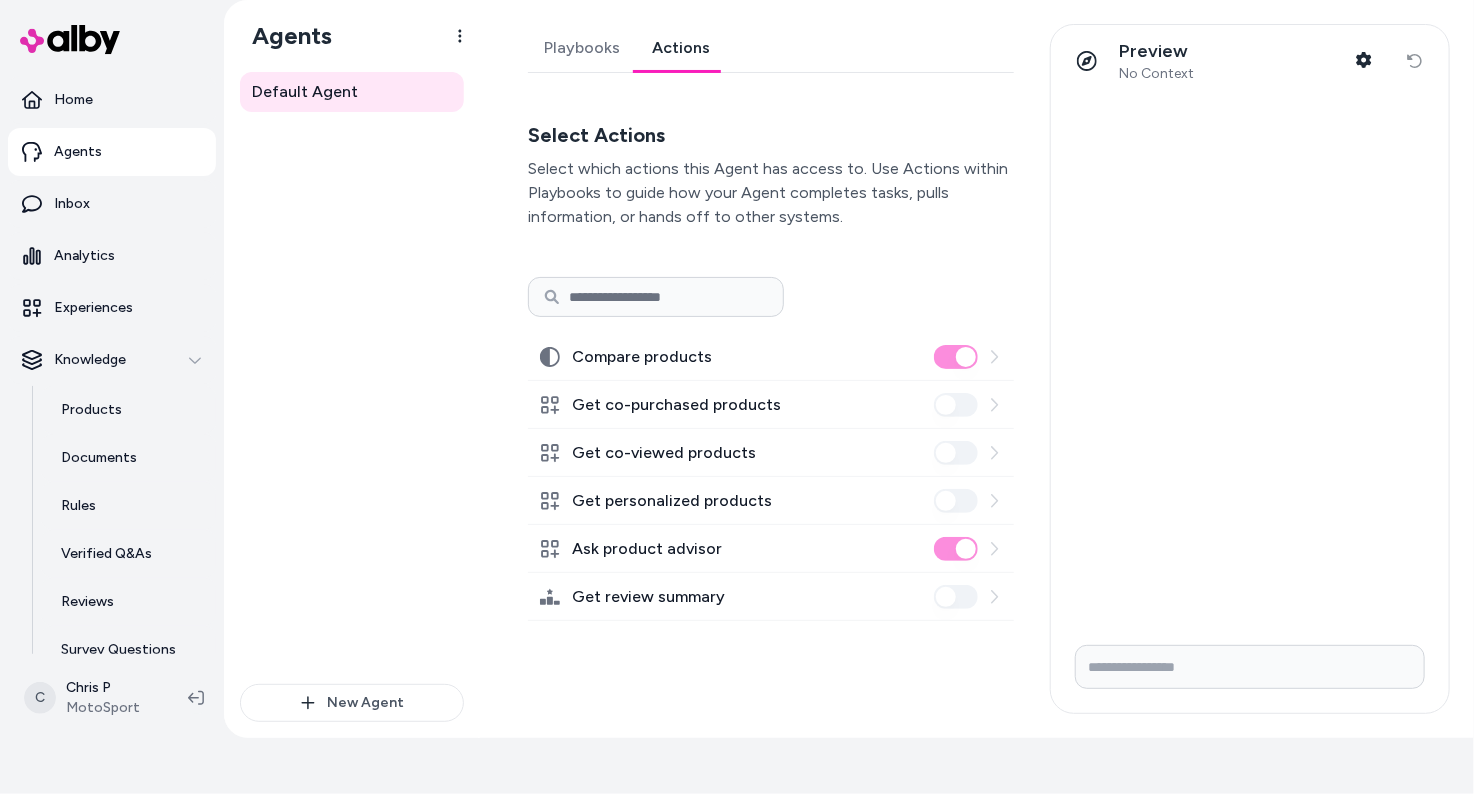 drag, startPoint x: 412, startPoint y: 330, endPoint x: 277, endPoint y: 136, distance: 236.34932 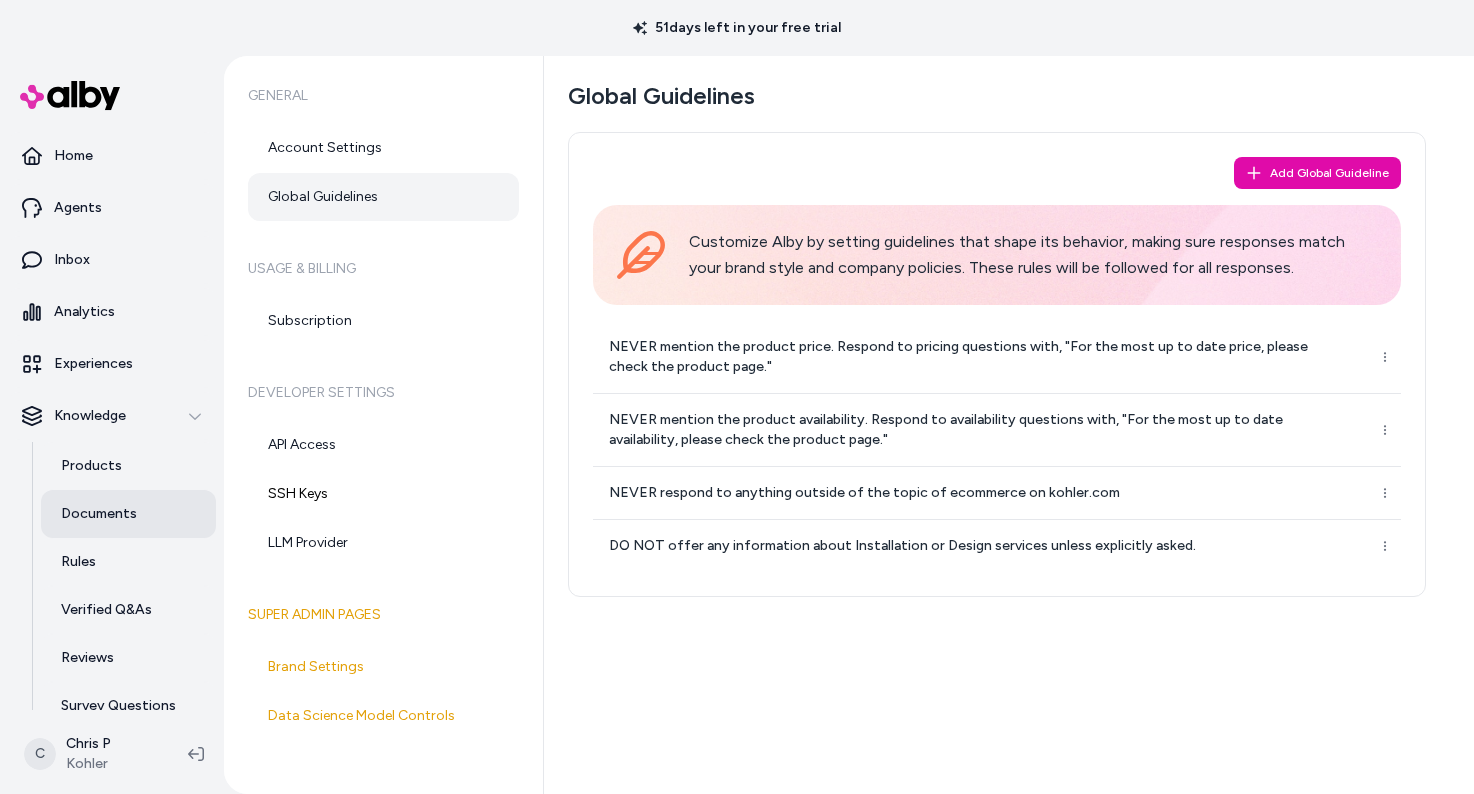 scroll, scrollTop: 0, scrollLeft: 0, axis: both 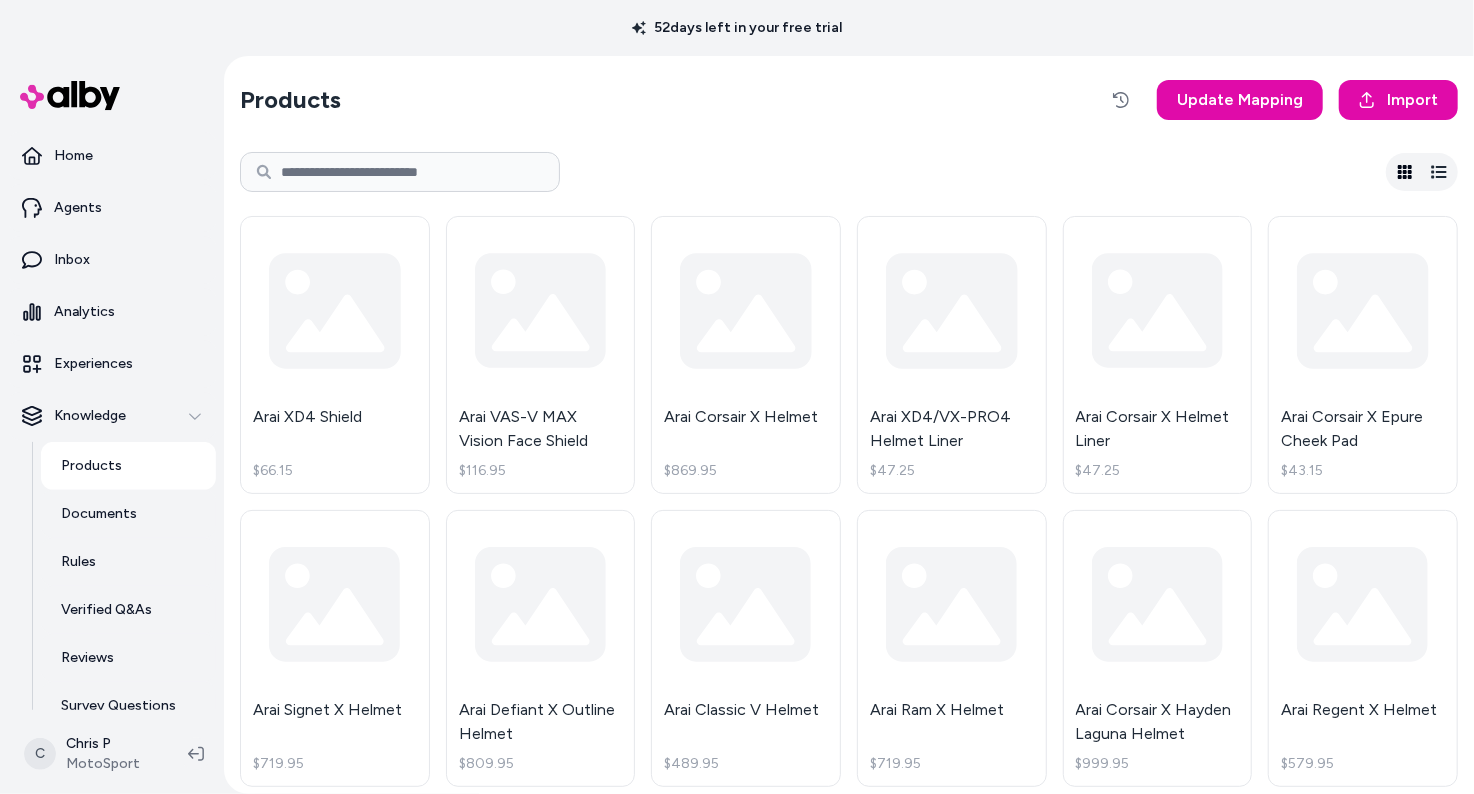 click at bounding box center [400, 172] 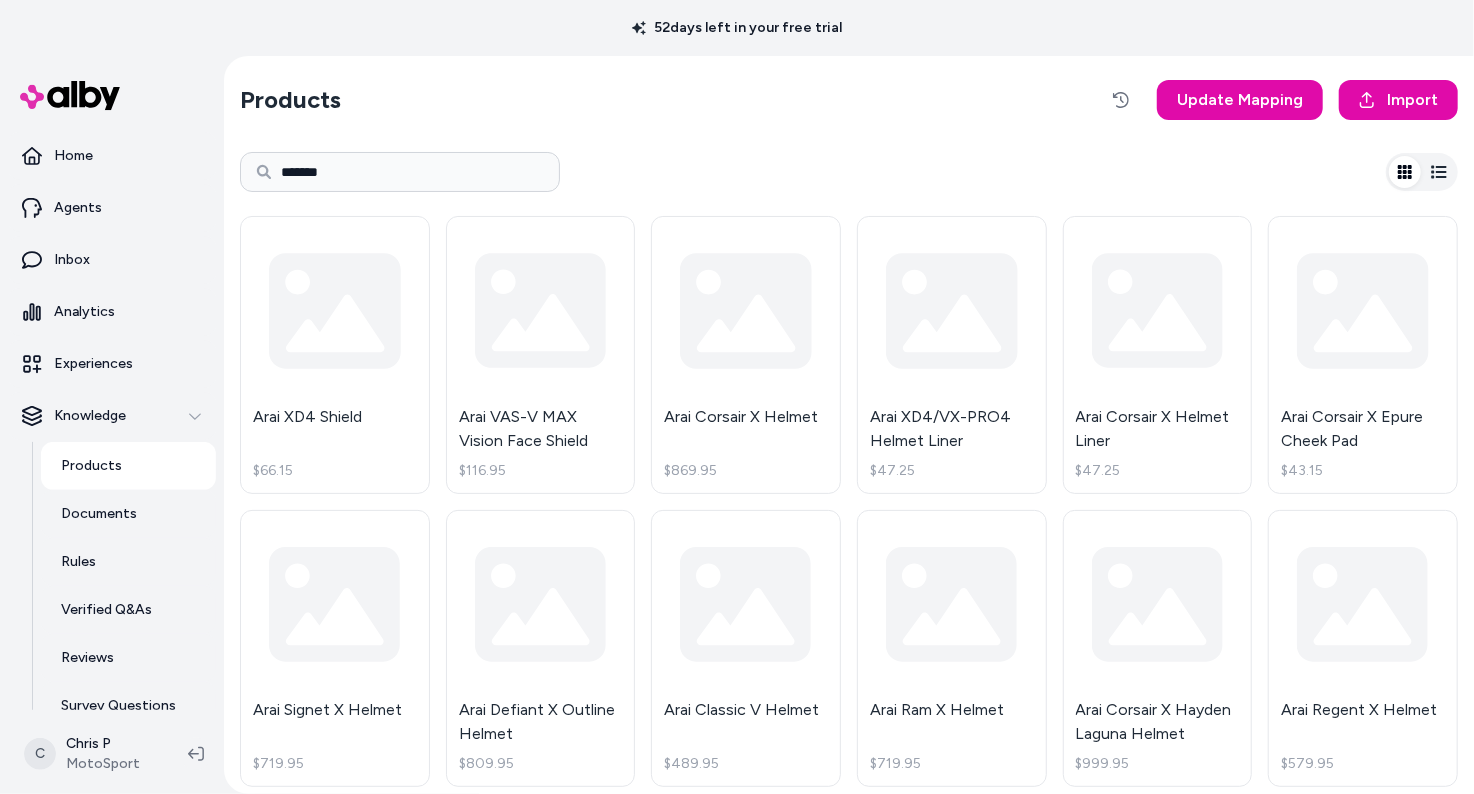 type on "*******" 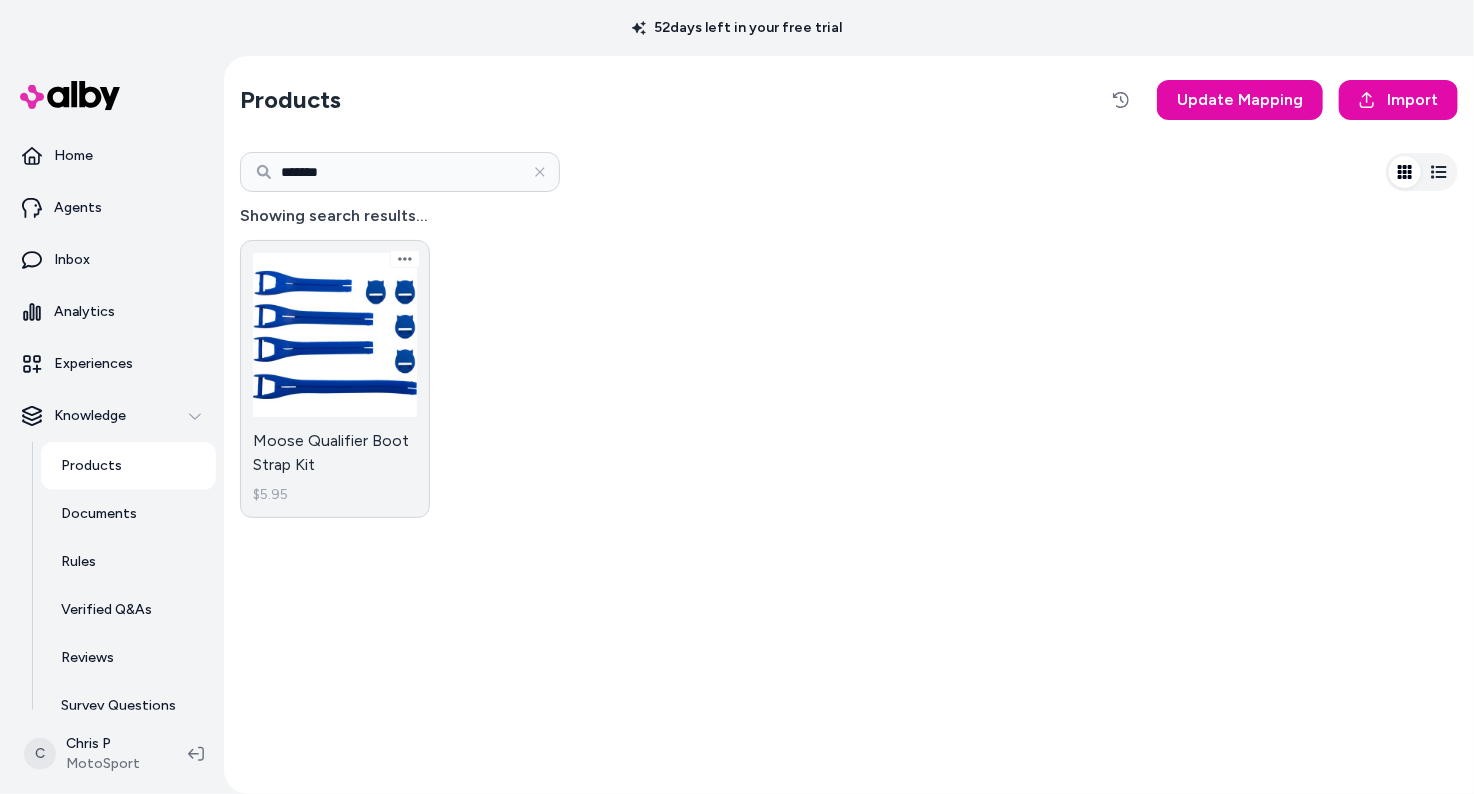 click on "Moose Qualifier Boot Strap Kit $5.95" at bounding box center [335, 379] 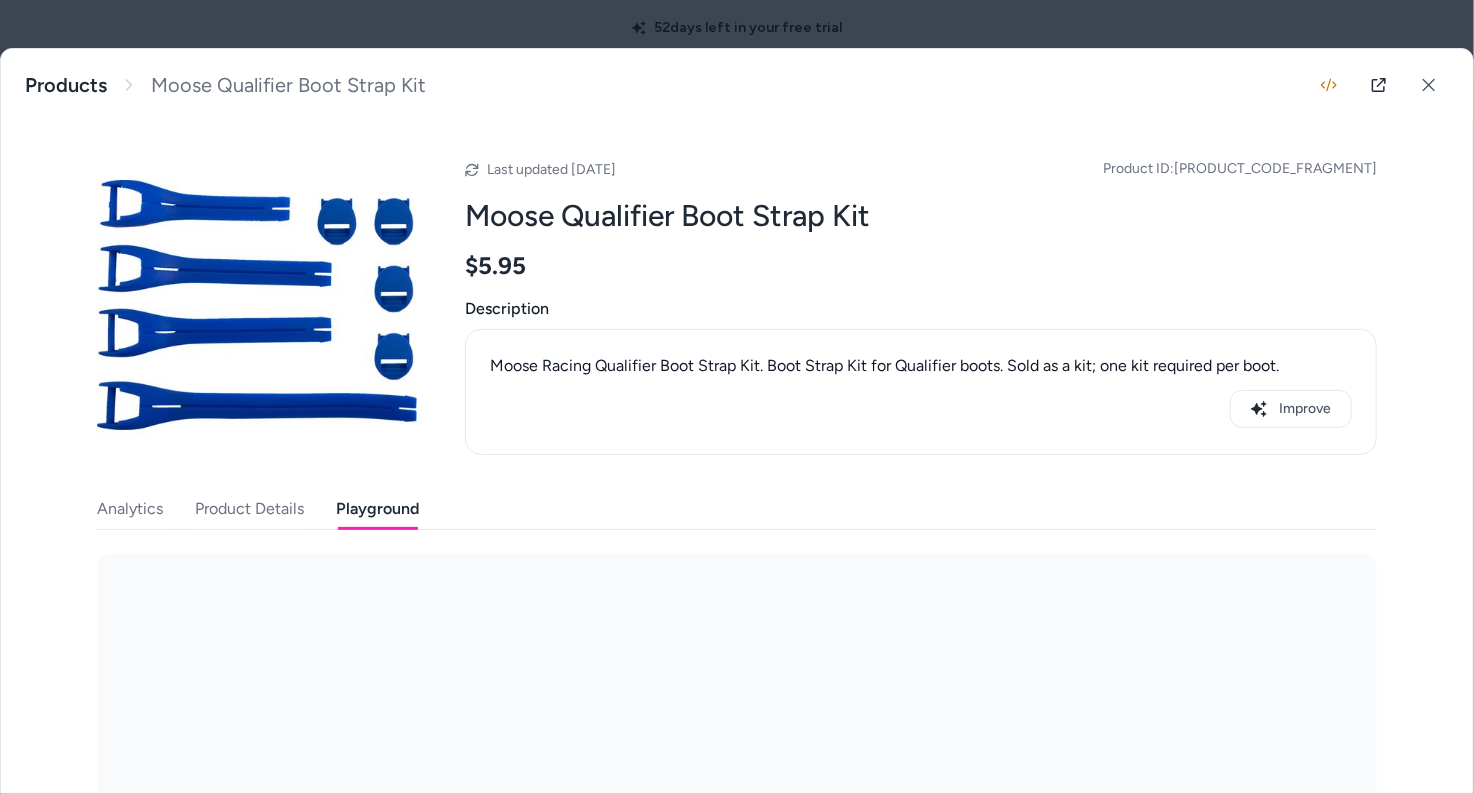 click on "Playground" at bounding box center (377, 509) 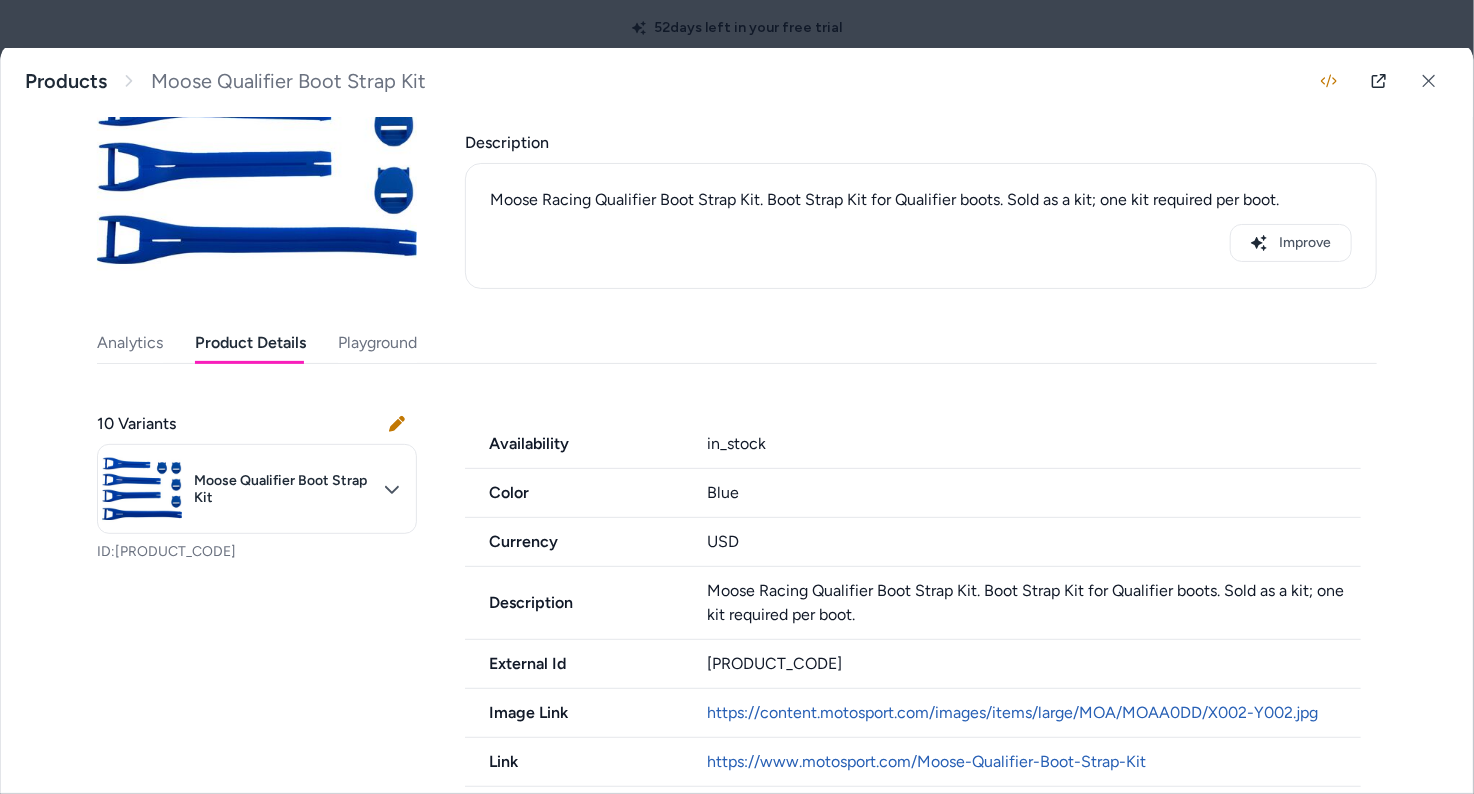 scroll, scrollTop: 336, scrollLeft: 0, axis: vertical 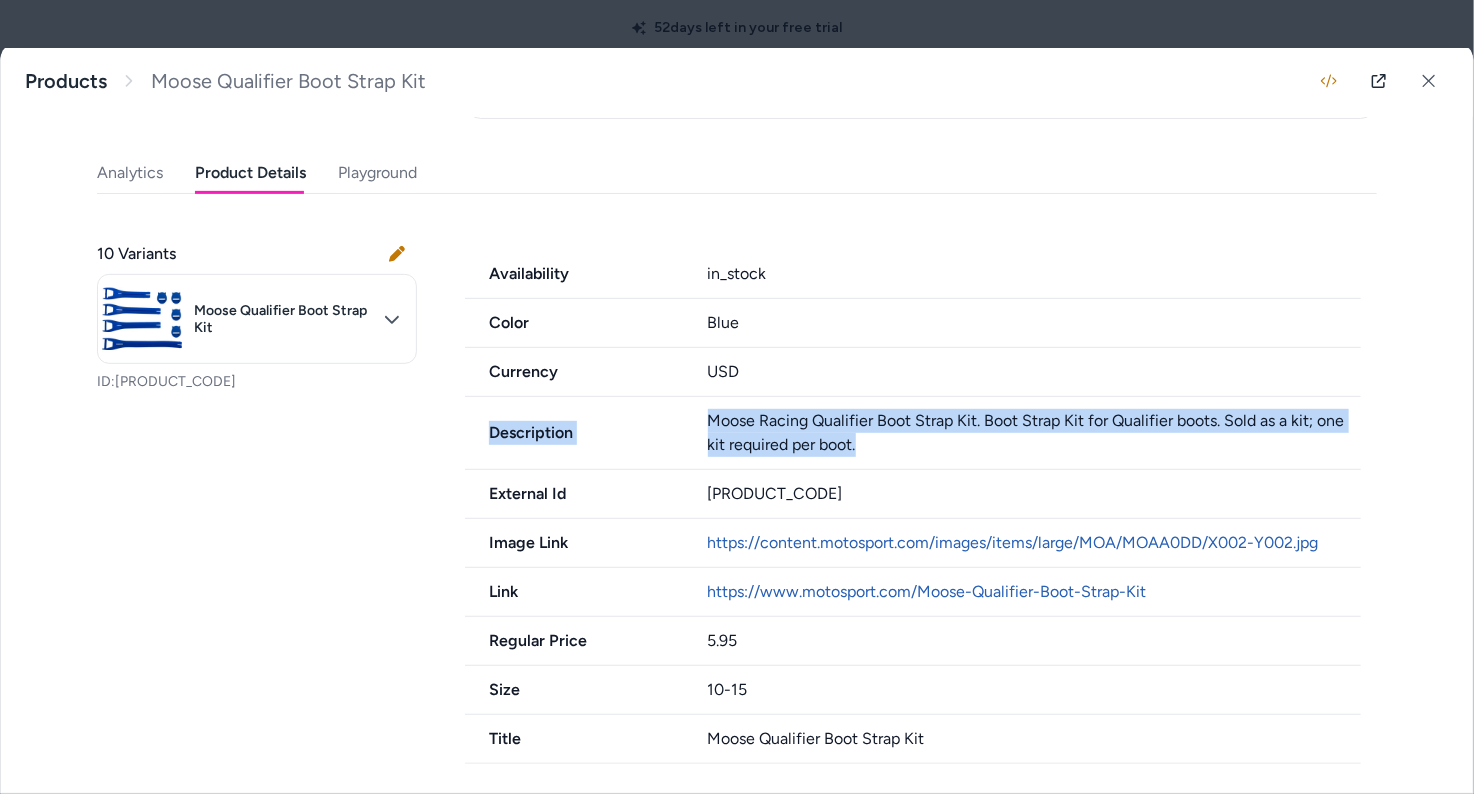 drag, startPoint x: 607, startPoint y: 415, endPoint x: 447, endPoint y: 398, distance: 160.90059 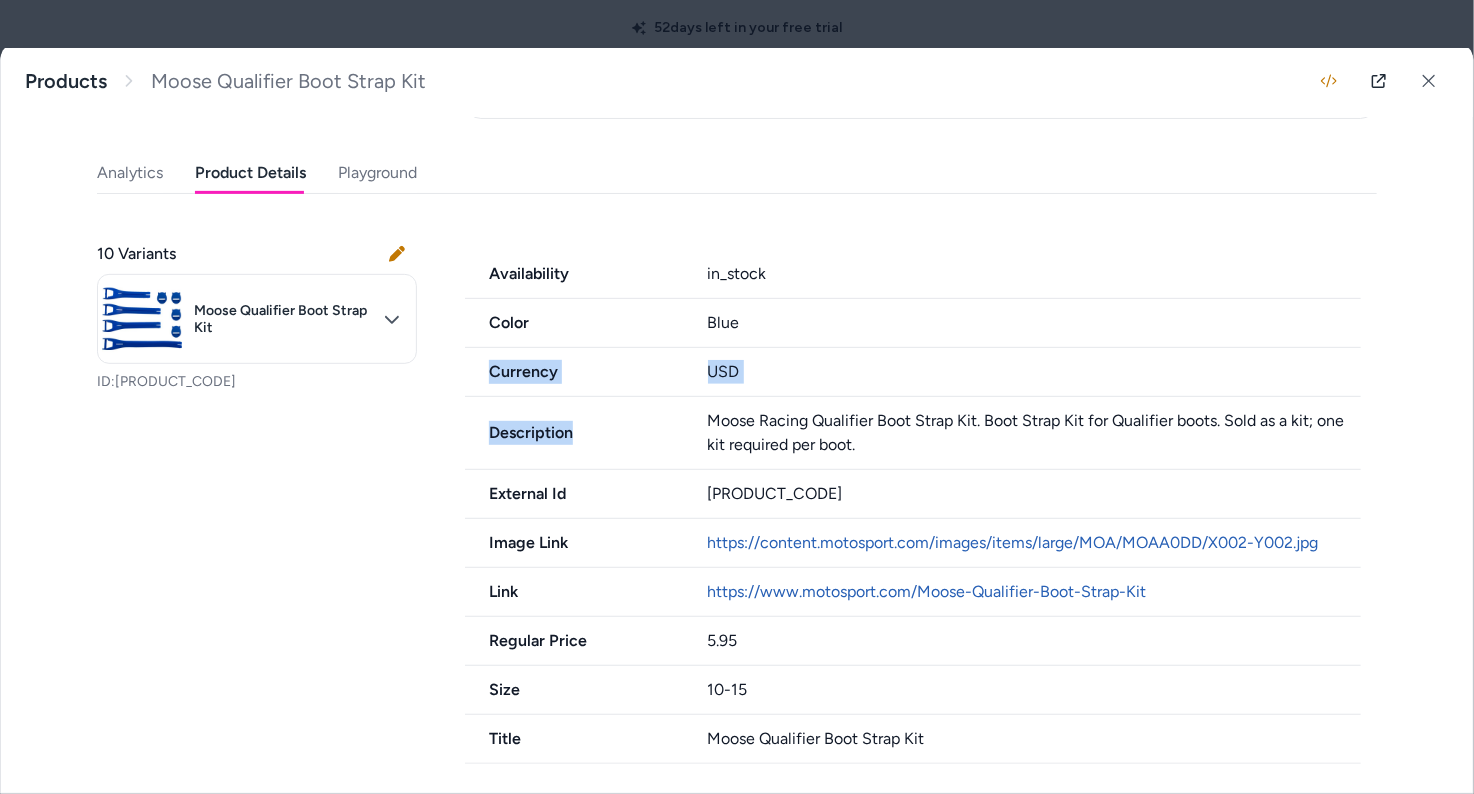 drag, startPoint x: 544, startPoint y: 345, endPoint x: 642, endPoint y: 297, distance: 109.12378 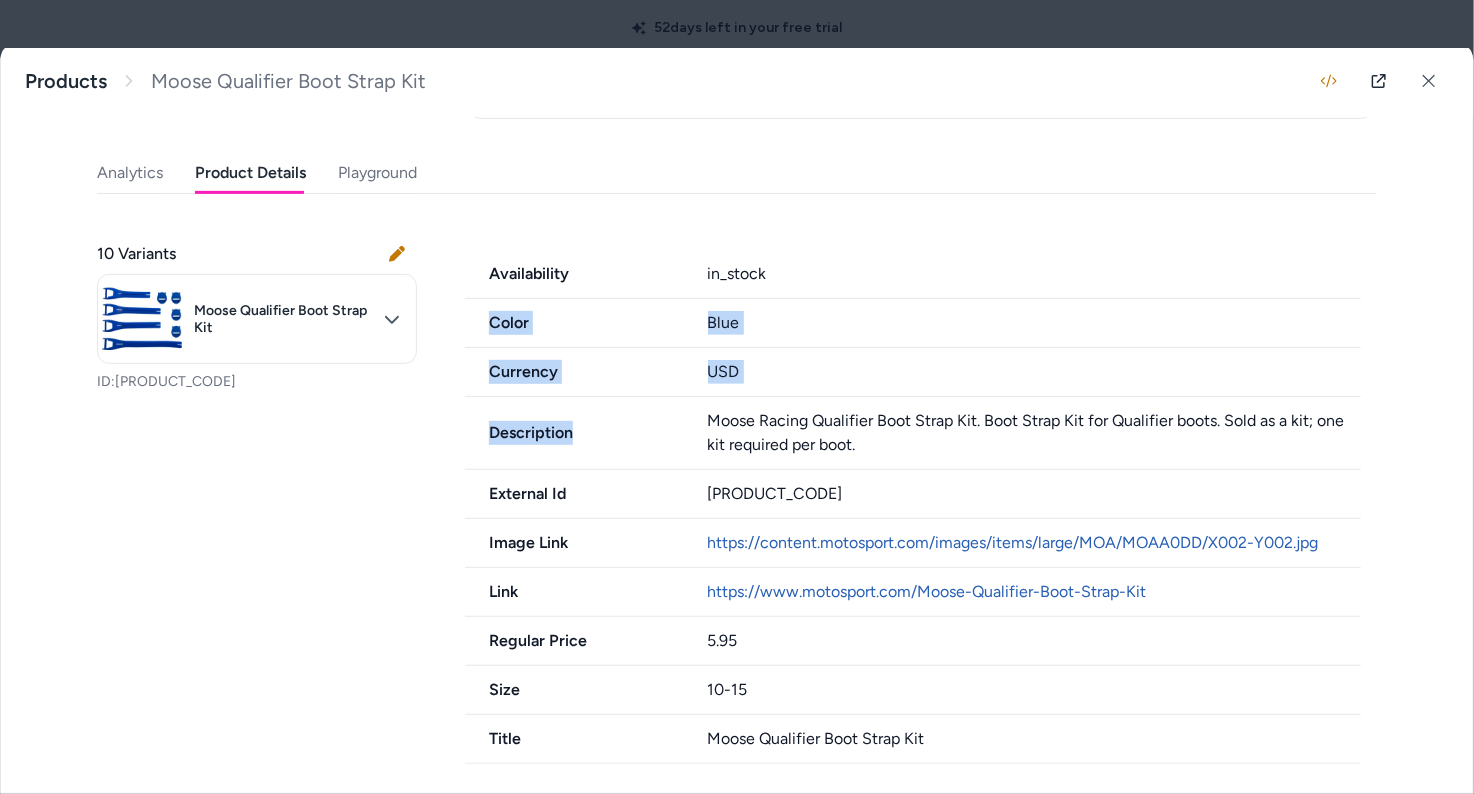 click on "Availability in_stock Color Blue Currency USD Description Moose Racing Qualifier Boot Strap Kit.
Boot Strap Kit for Qualifier boots.
Sold as a kit; one kit required per boot. External Id MOAA0DD-X002-Y002 Image Link https://content.motosport.com/images/items/large/MOA/MOAA0DD/X002-Y002.jpg Link https://www.motosport.com/Moose-Qualifier-Boot-Strap-Kit Regular Price 5.95 Size 10-15 Title Moose Qualifier Boot Strap Kit" at bounding box center [921, 507] 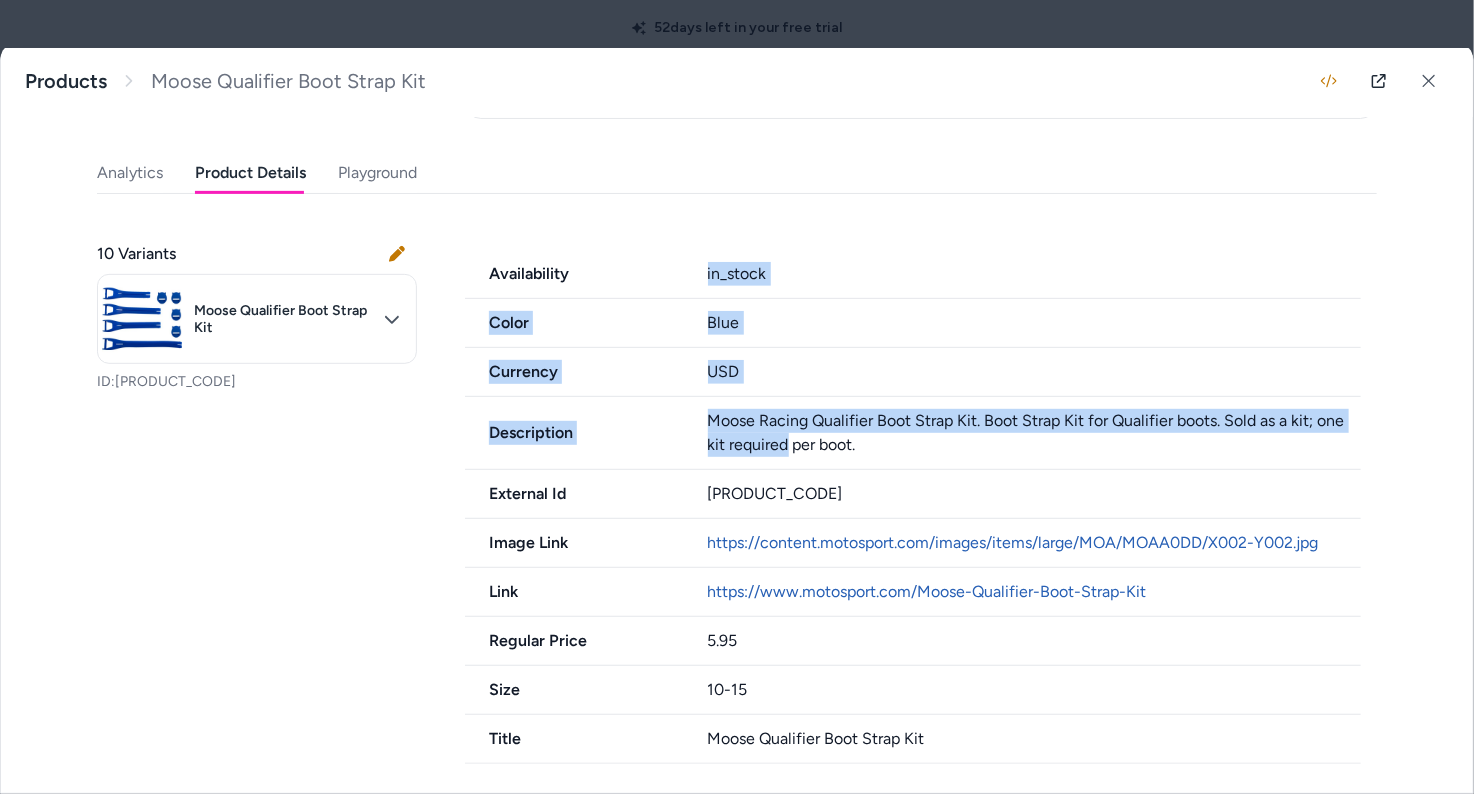 drag, startPoint x: 685, startPoint y: 285, endPoint x: 780, endPoint y: 451, distance: 191.2616 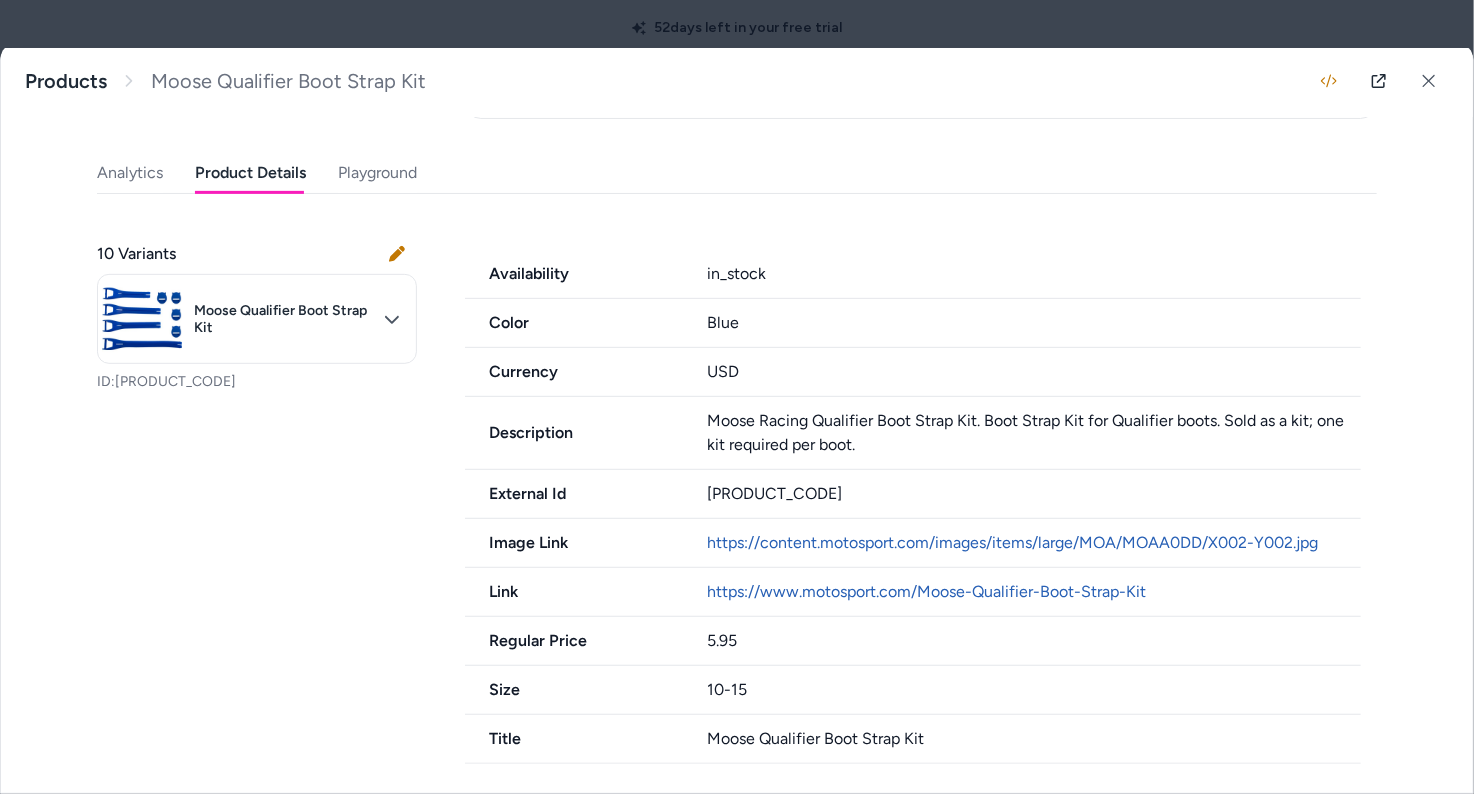drag, startPoint x: 878, startPoint y: 415, endPoint x: 718, endPoint y: 429, distance: 160.61133 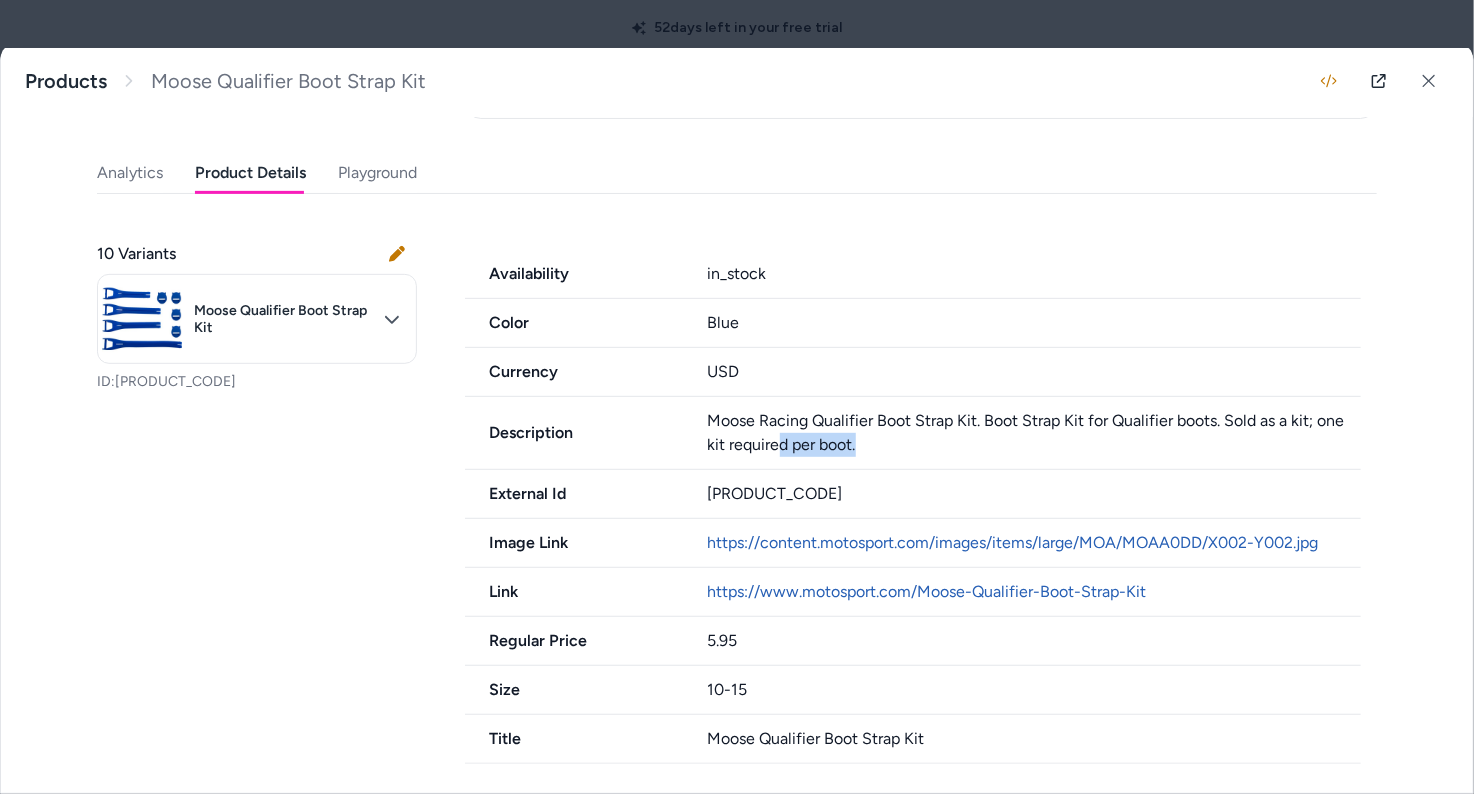 drag, startPoint x: 781, startPoint y: 436, endPoint x: 928, endPoint y: 451, distance: 147.76332 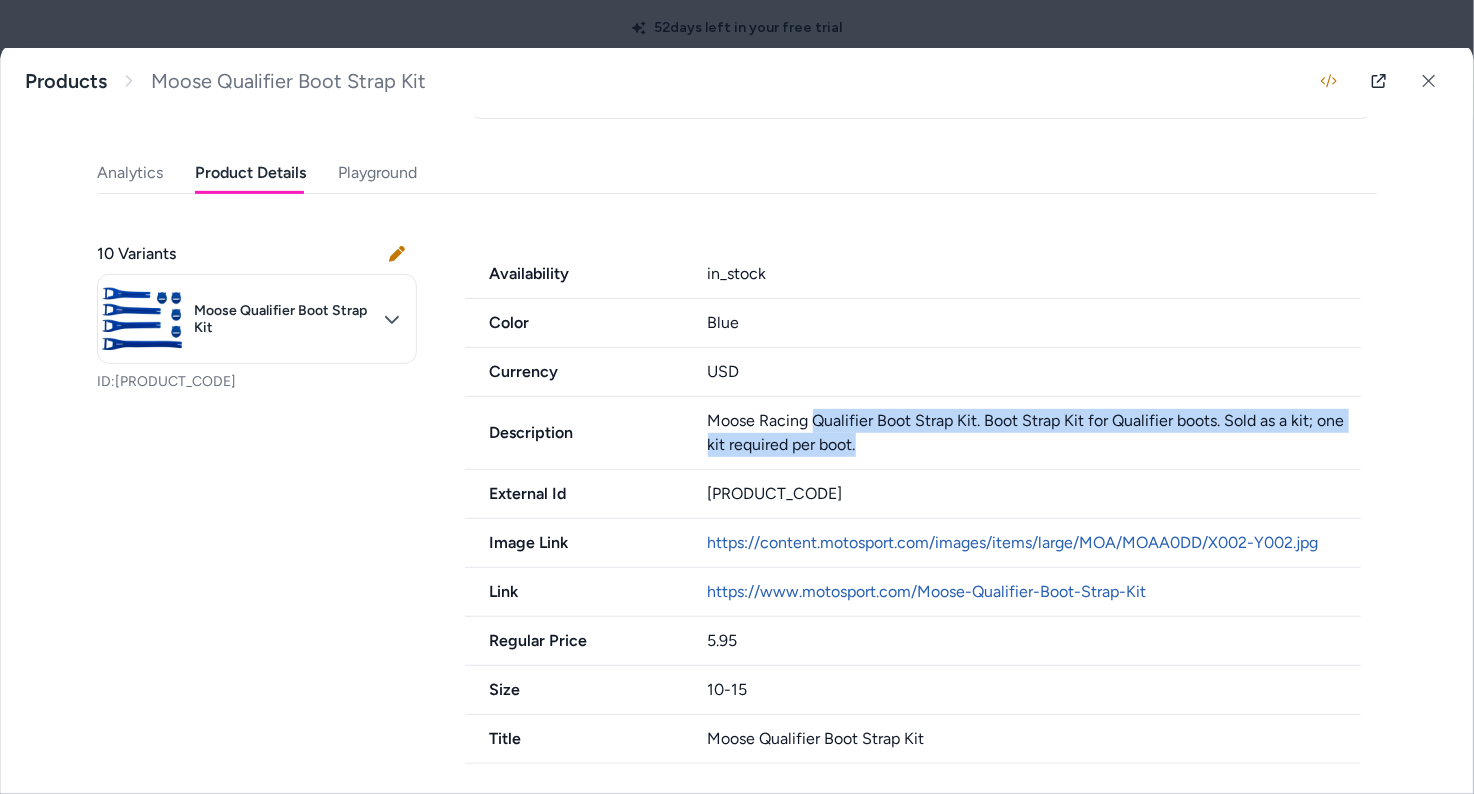 drag, startPoint x: 899, startPoint y: 451, endPoint x: 799, endPoint y: 422, distance: 104.120125 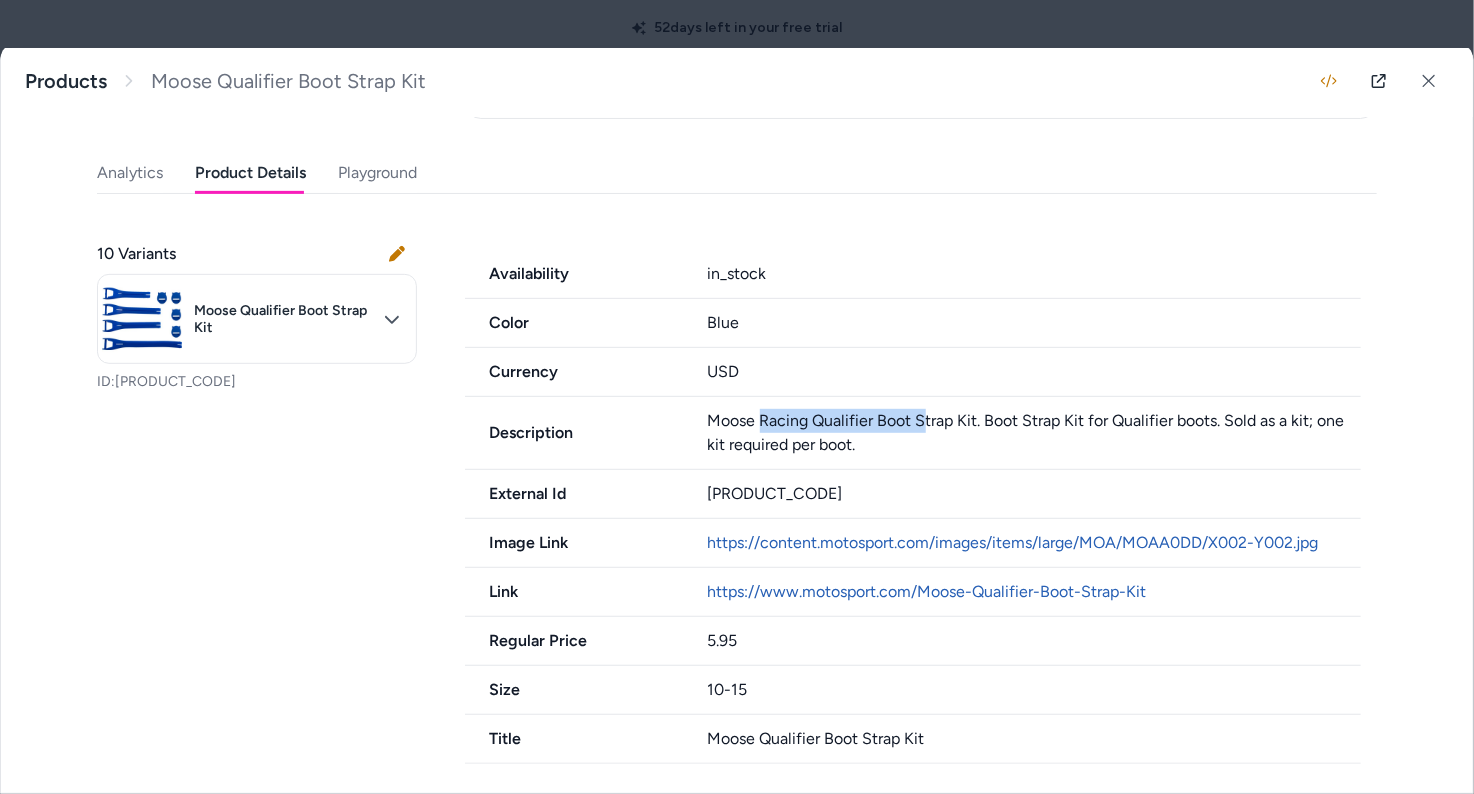 drag, startPoint x: 902, startPoint y: 427, endPoint x: 724, endPoint y: 437, distance: 178.28067 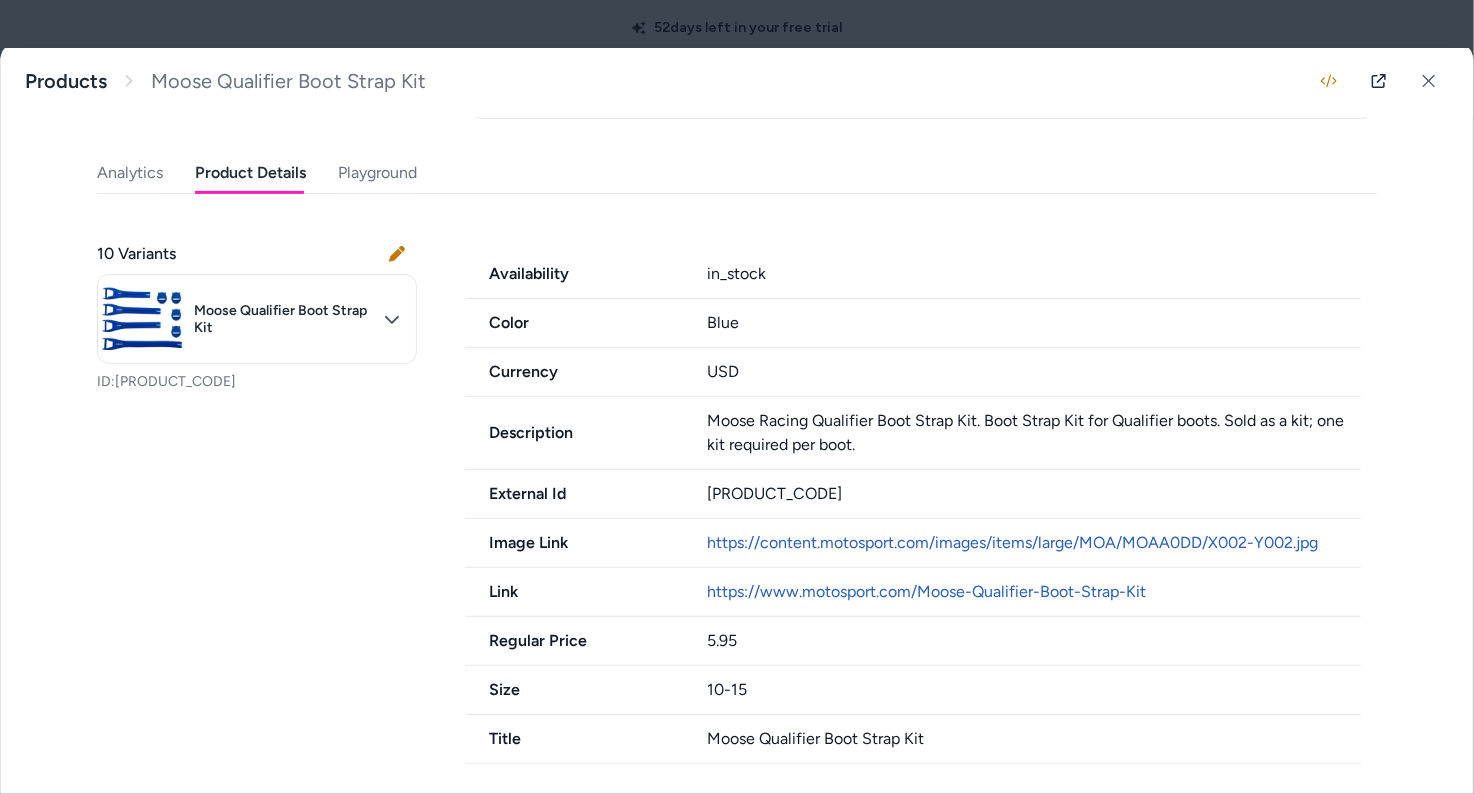 click on "Moose Racing Qualifier Boot Strap Kit.
Boot Strap Kit for Qualifier boots.
Sold as a kit; one kit required per boot." at bounding box center [1035, 433] 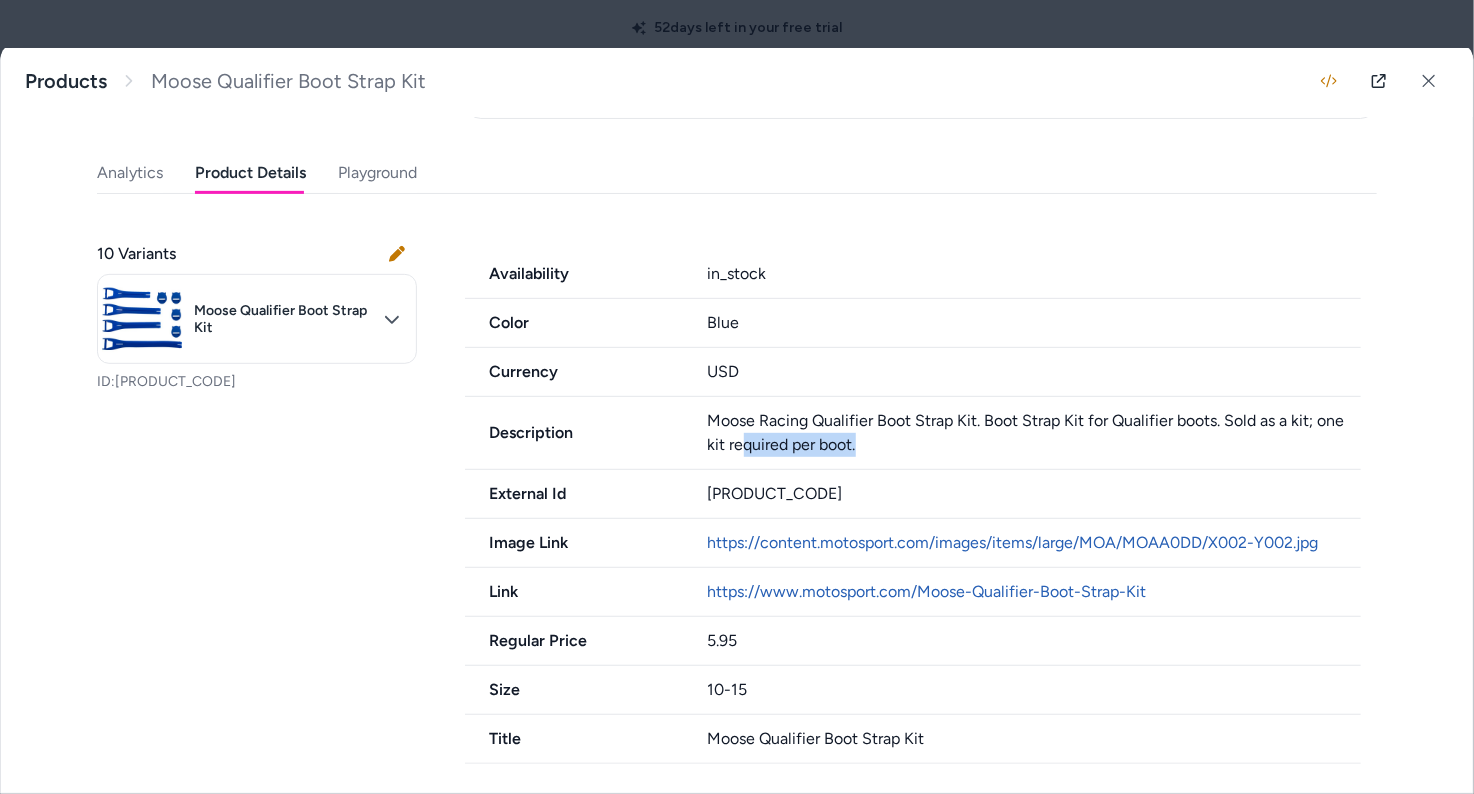 drag, startPoint x: 736, startPoint y: 446, endPoint x: 817, endPoint y: 463, distance: 82.764725 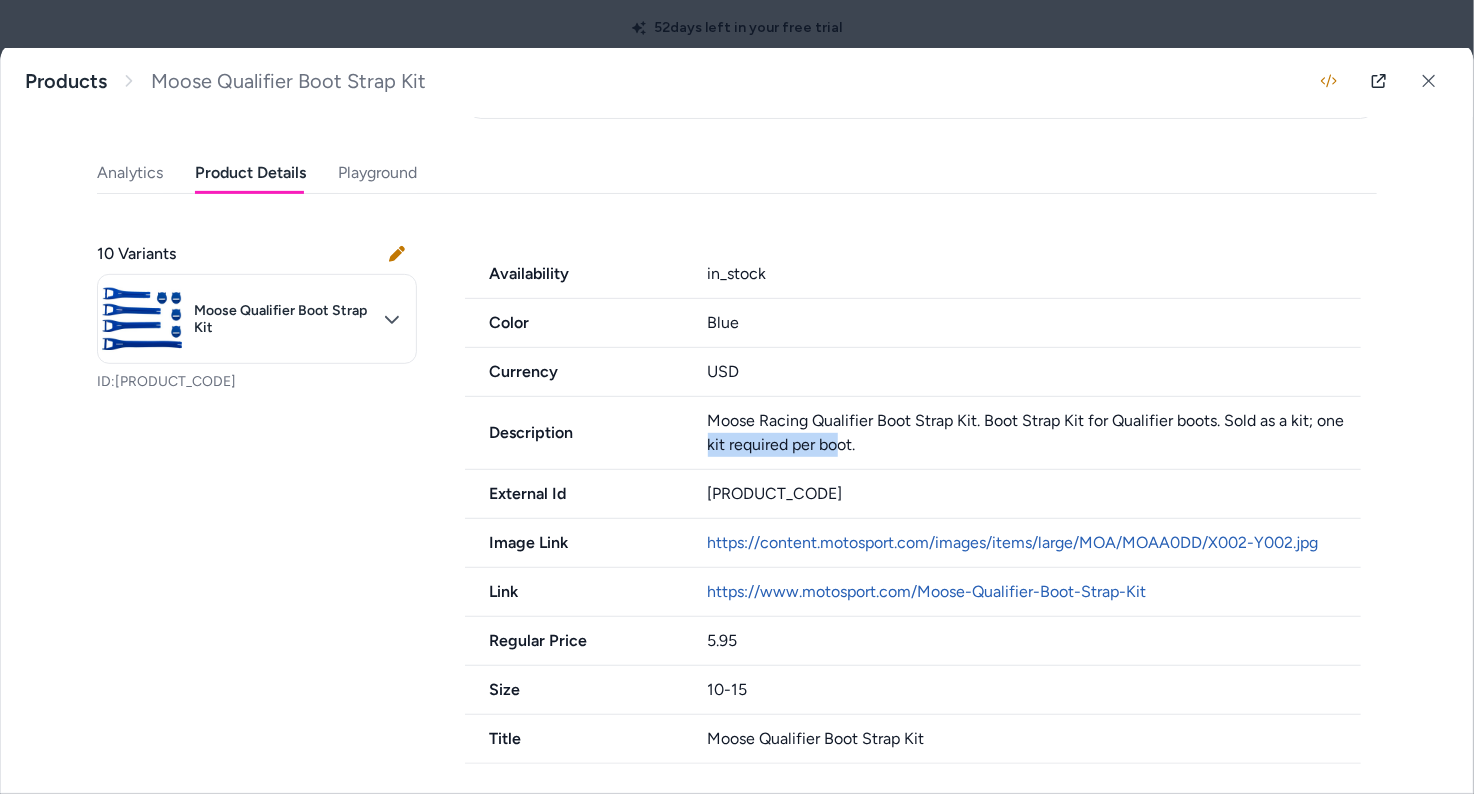 drag, startPoint x: 829, startPoint y: 450, endPoint x: 699, endPoint y: 429, distance: 131.68523 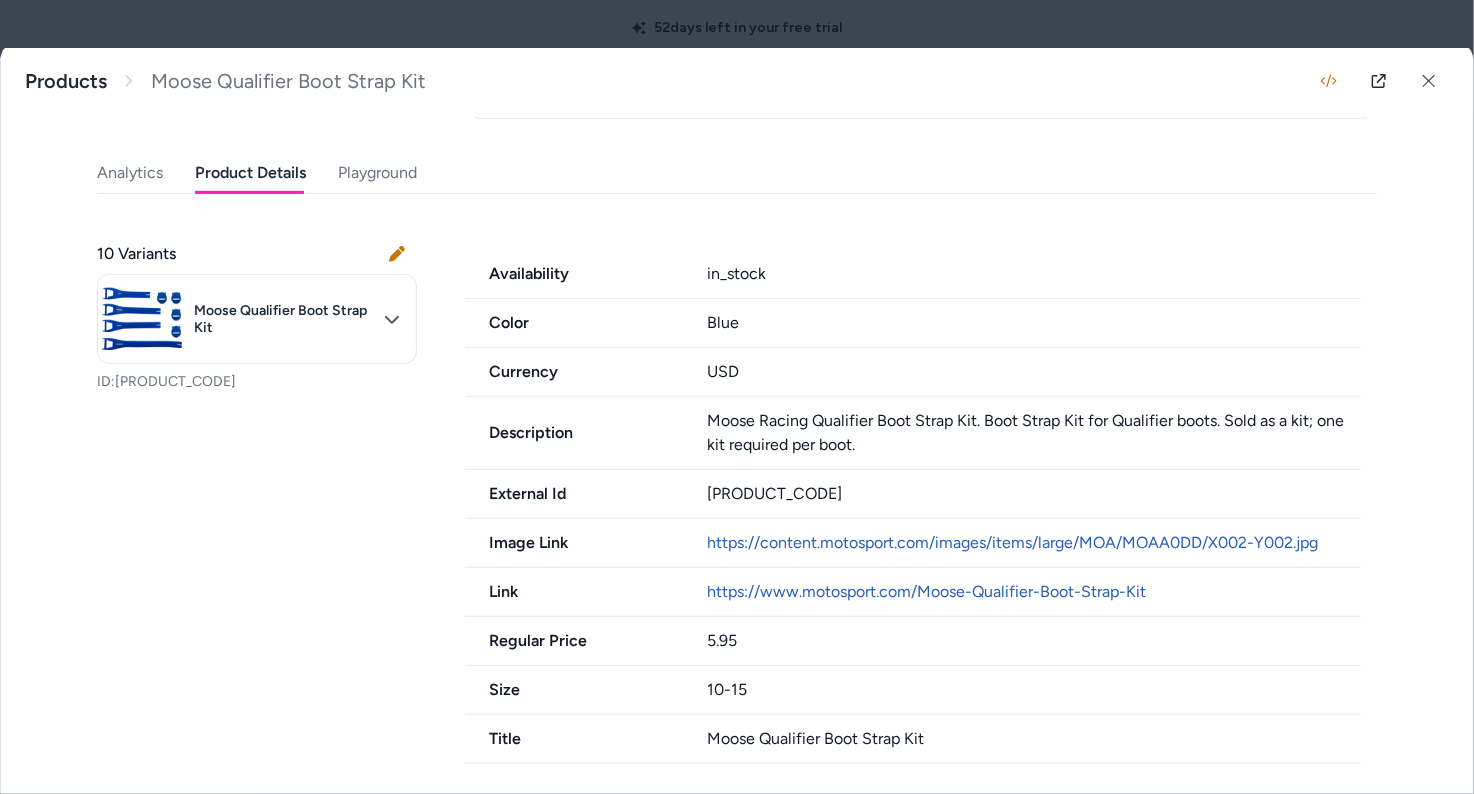 click on "Moose Racing Qualifier Boot Strap Kit.
Boot Strap Kit for Qualifier boots.
Sold as a kit; one kit required per boot." at bounding box center (1035, 433) 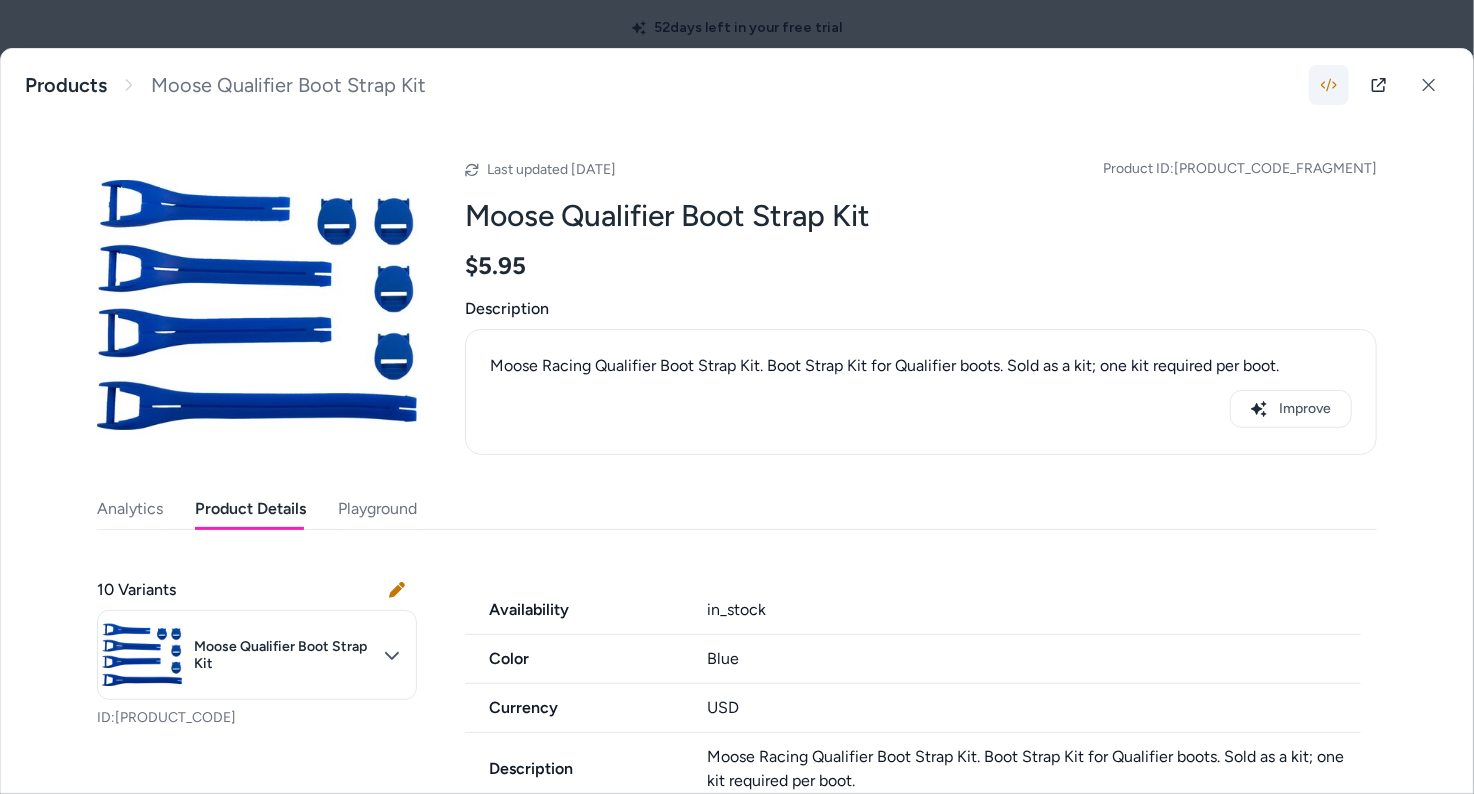 click at bounding box center (1329, 85) 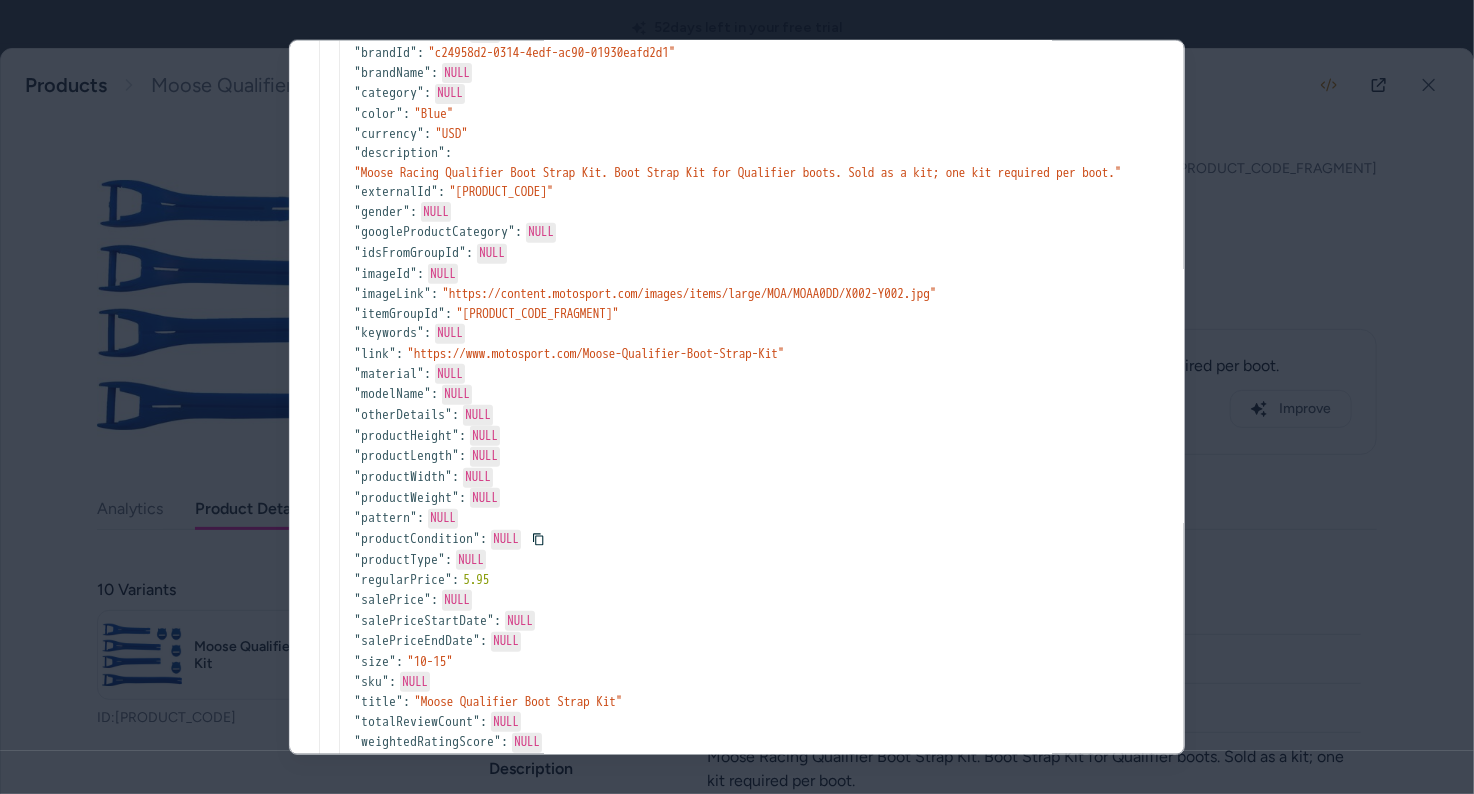 scroll, scrollTop: 207, scrollLeft: 0, axis: vertical 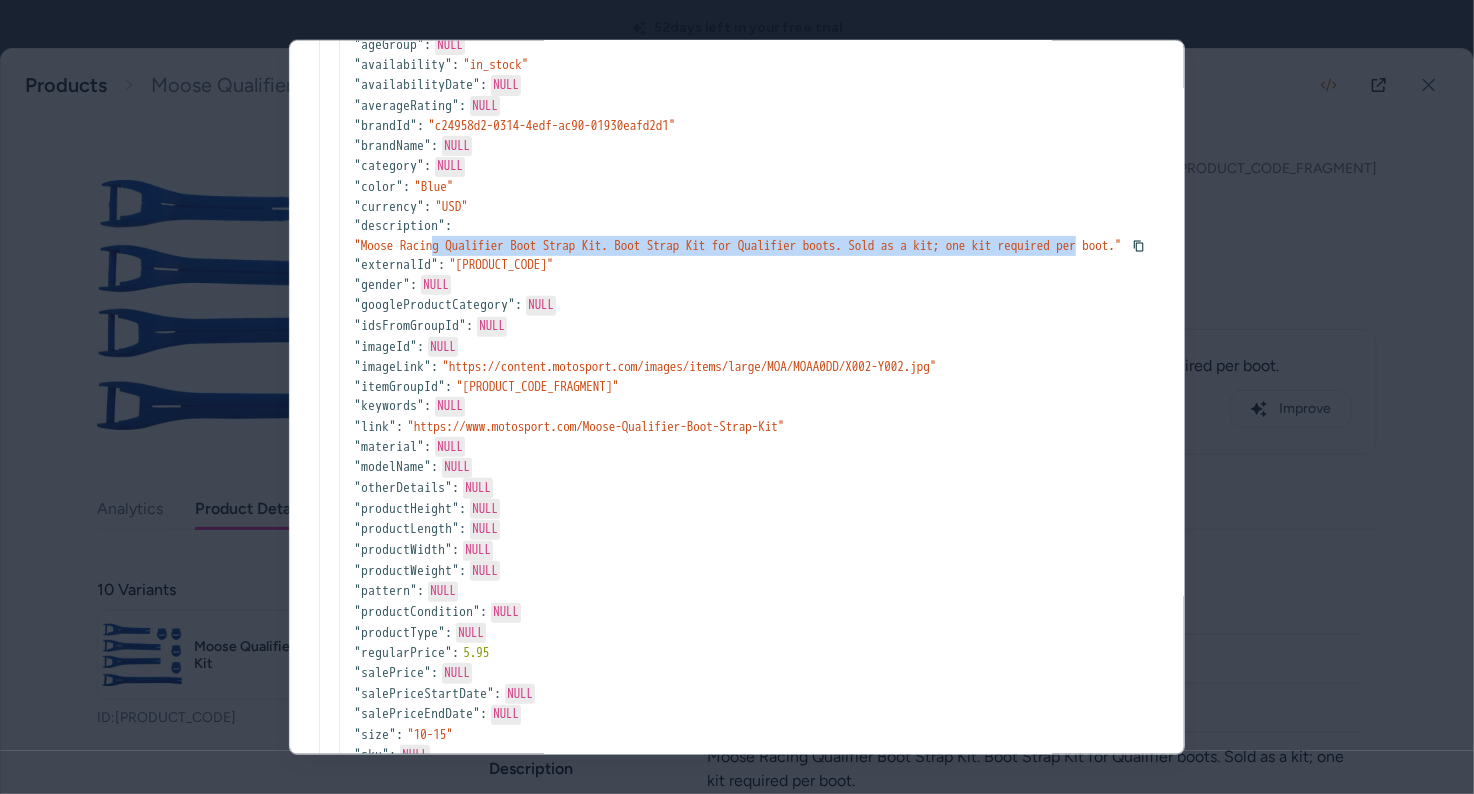 drag, startPoint x: 448, startPoint y: 243, endPoint x: 449, endPoint y: 256, distance: 13.038404 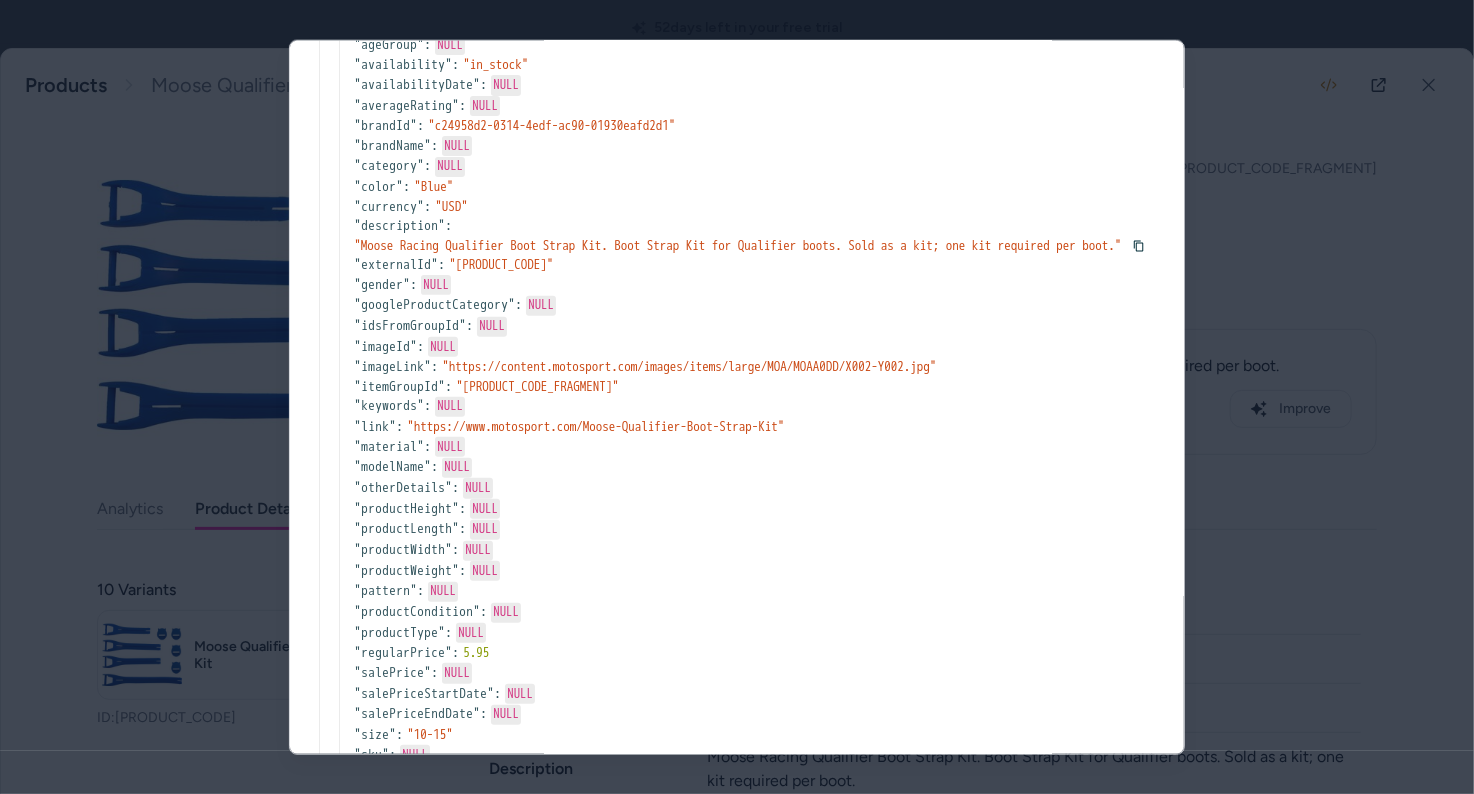 click on "" Moose Racing Qualifier Boot Strap Kit.
Boot Strap Kit for Qualifier boots.
Sold as a kit; one kit required per boot. "" at bounding box center [737, 245] 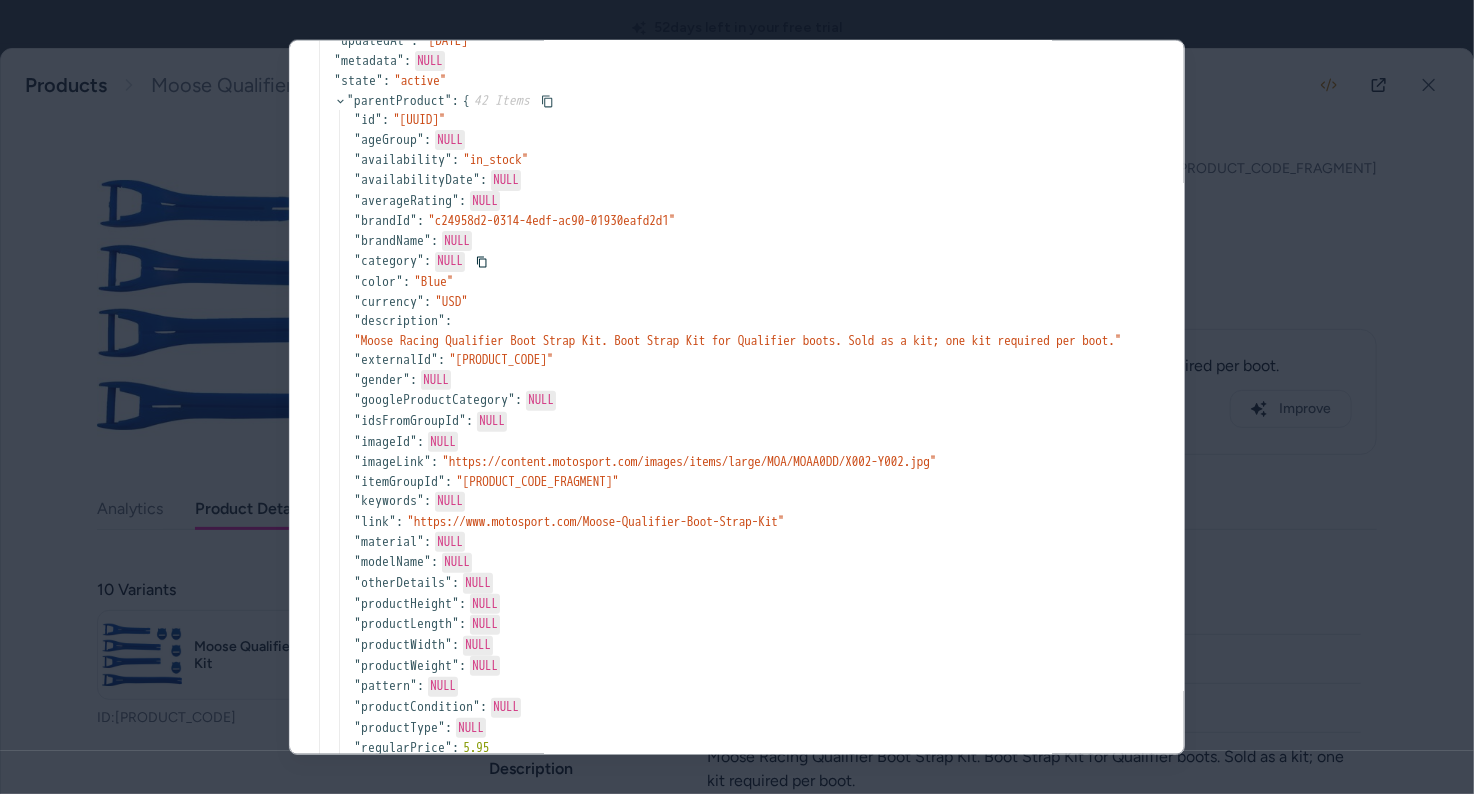 scroll, scrollTop: 0, scrollLeft: 0, axis: both 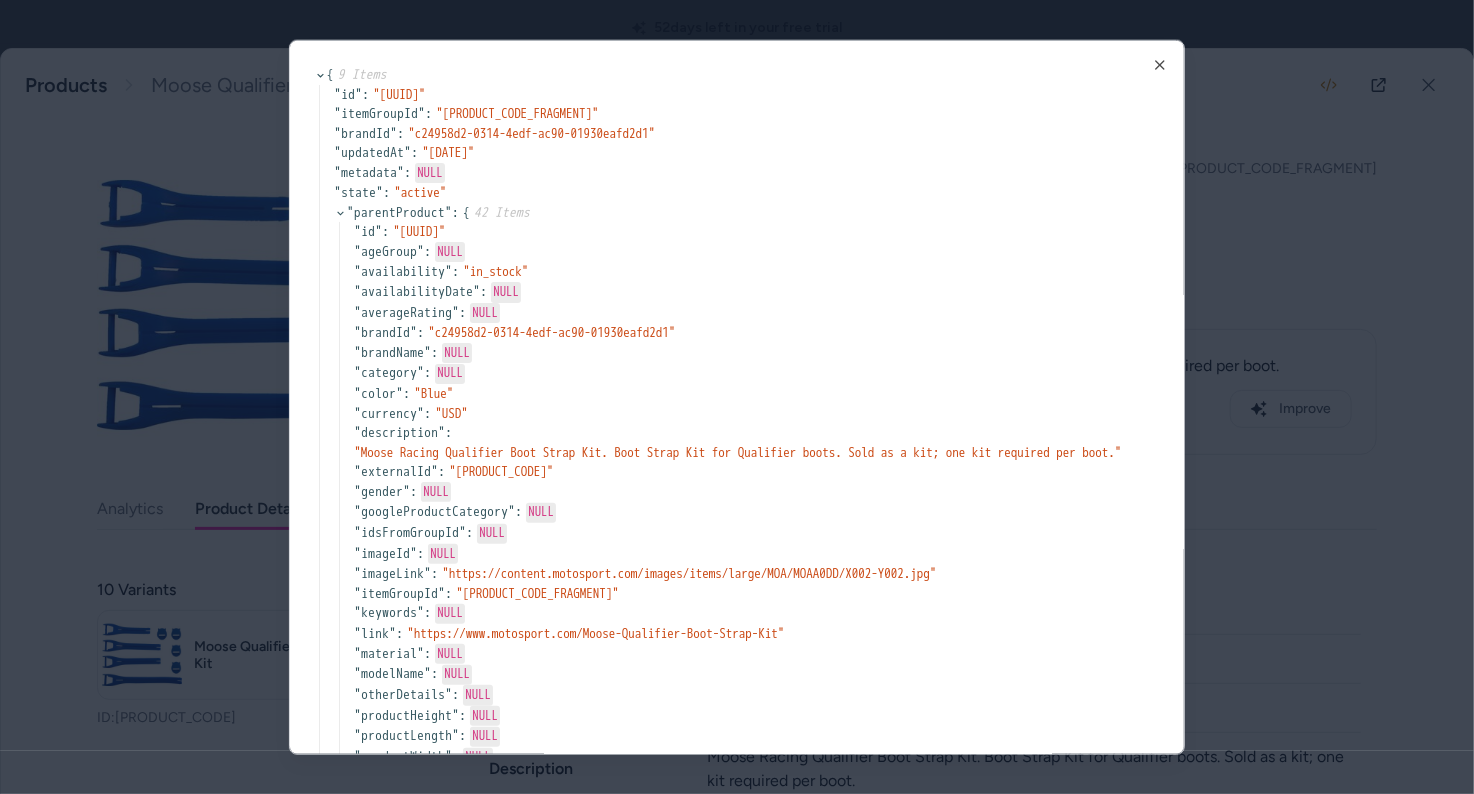 click on "{ 9 Items " id " : " 1fcdda60-b100-59cb-b47f-f41e2cf0edb9 " " itemGroupId " : " MOAA0DD " " brandId " : " c24958d2-0314-4edf-ac90-01930eafd2d1 " " updatedAt " : " 2025-08-03T03:12:03+00:00 " " metadata " : NULL " state " : " active " " parentProduct " : { 42 Items " id " : " 1c580d5d-354b-552c-a973-55c7202341ba " " ageGroup " : NULL " availability " : " in_stock " " availabilityDate " : NULL " averageRating " : NULL " brandId " : " c24958d2-0314-4edf-ac90-01930eafd2d1 " " brandName " : NULL " category " : NULL " color " : " Blue " " currency " : " USD " " description " : " Moose Racing Qualifier Boot Strap Kit.
Boot Strap Kit for Qualifier boots.
Sold as a kit; one kit required per boot. " " externalId " : " MOAA0DD-X002-Y002 " " gender " : NULL " googleProductCategory " : NULL " idsFromGroupId " : NULL " imageId " : NULL " imageLink " : " https://content.motosport.com/images/items/large/MOA/MOAA0DD/X002-Y002.jpg " " itemGroupId " : " MOAA0DD " " keywords " : NULL " link " : " " " material " : NULL " " : " "" at bounding box center [737, 397] 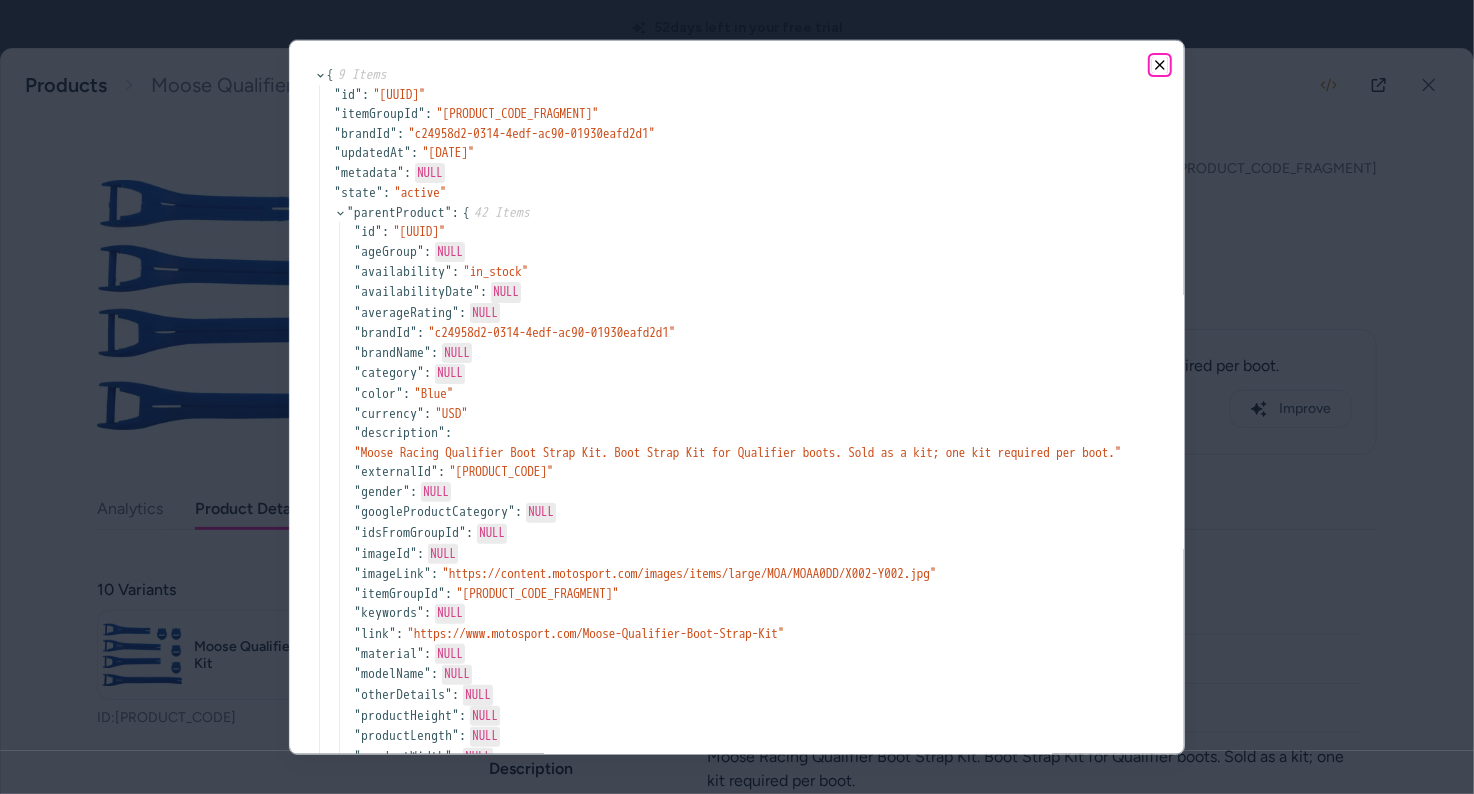 click 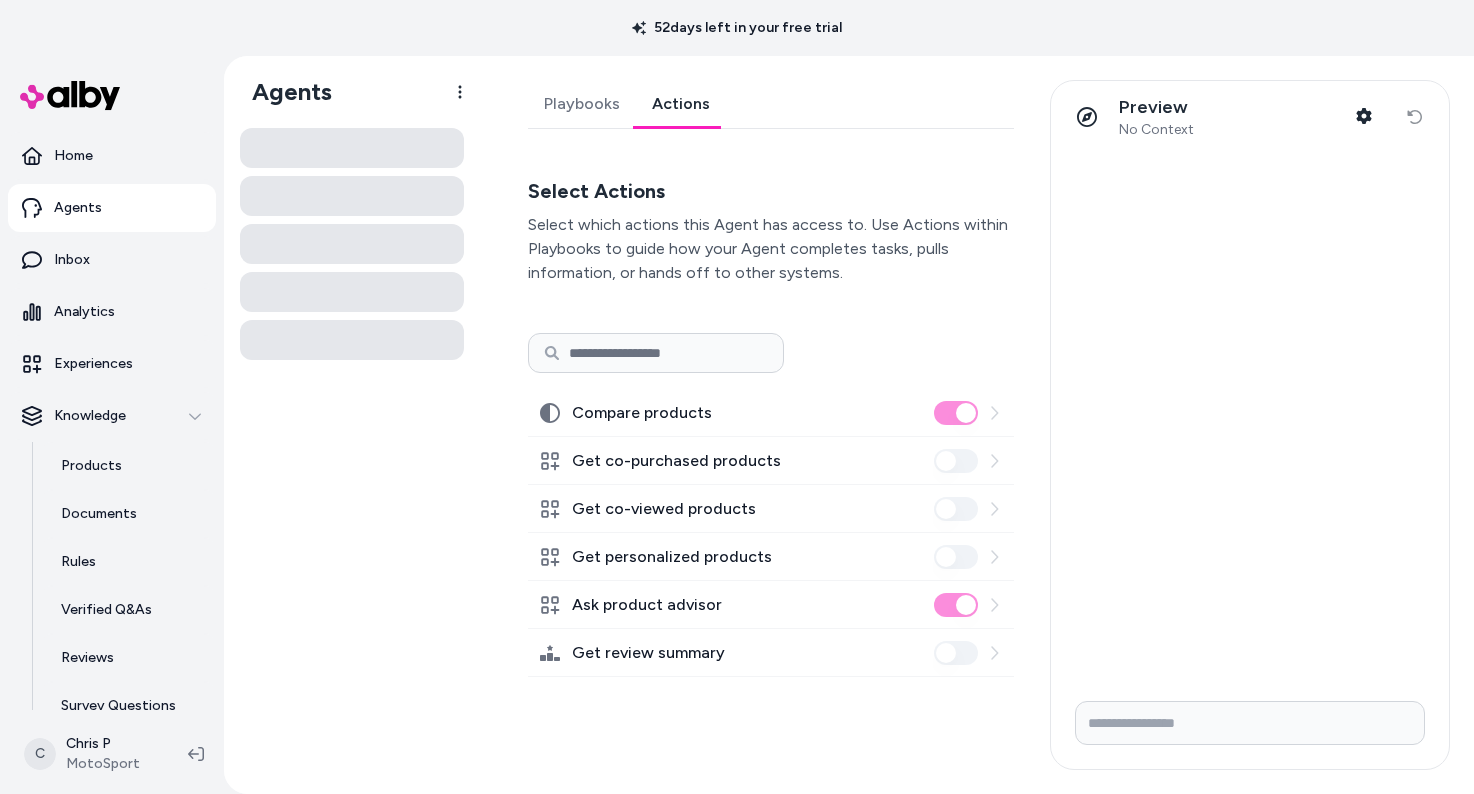 scroll, scrollTop: 56, scrollLeft: 0, axis: vertical 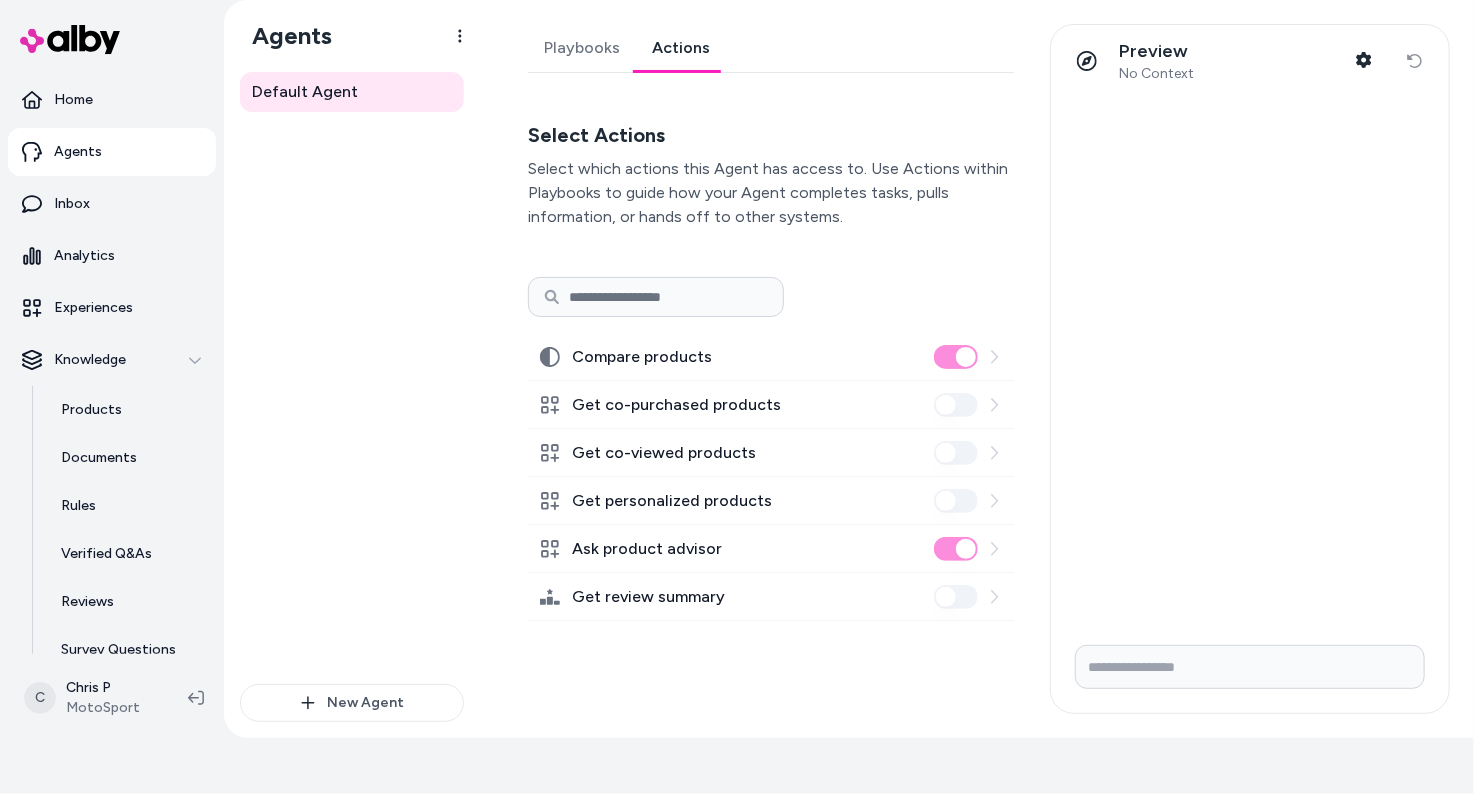 click on "Compare products" at bounding box center (771, 357) 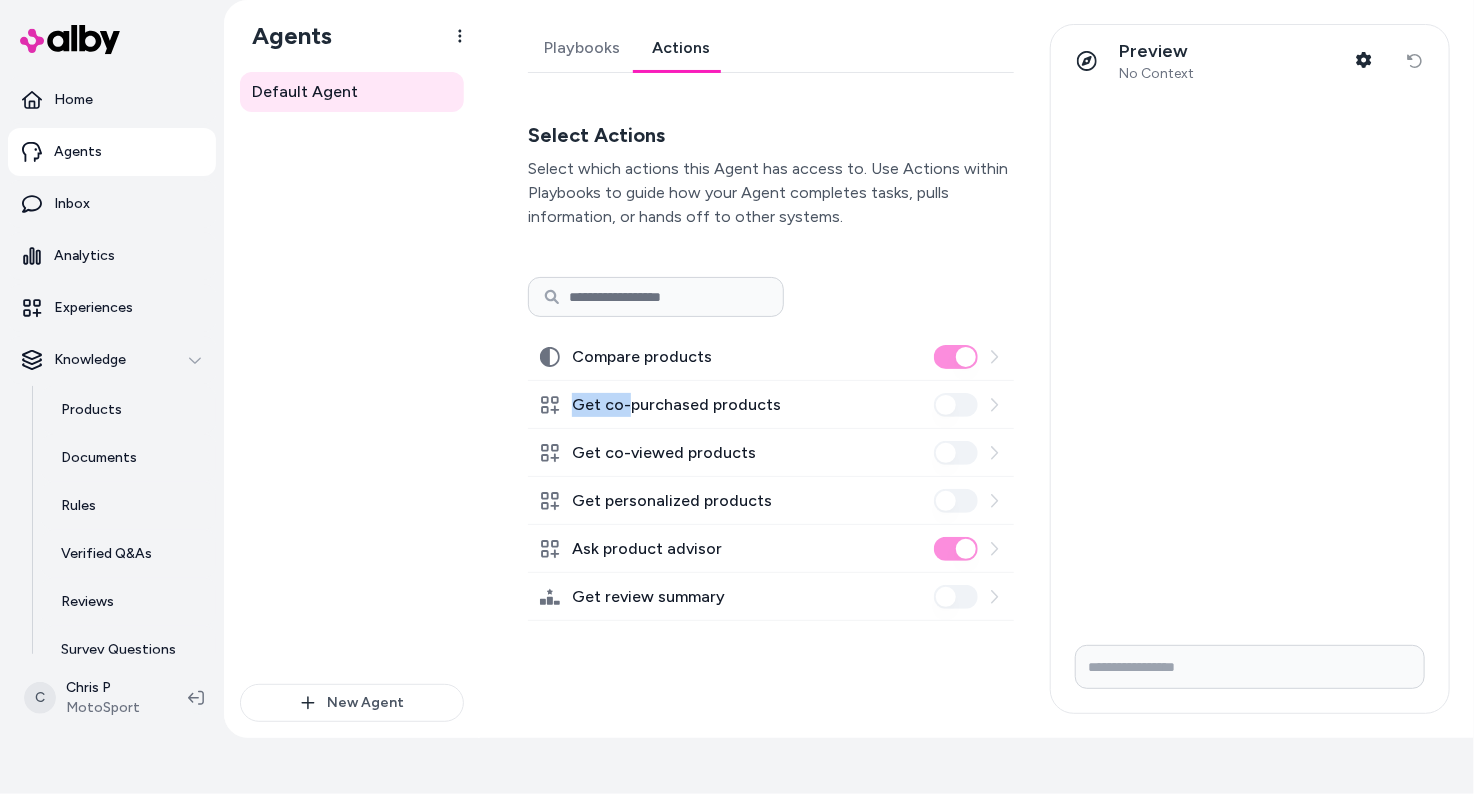 drag, startPoint x: 604, startPoint y: 407, endPoint x: 555, endPoint y: 405, distance: 49.0408 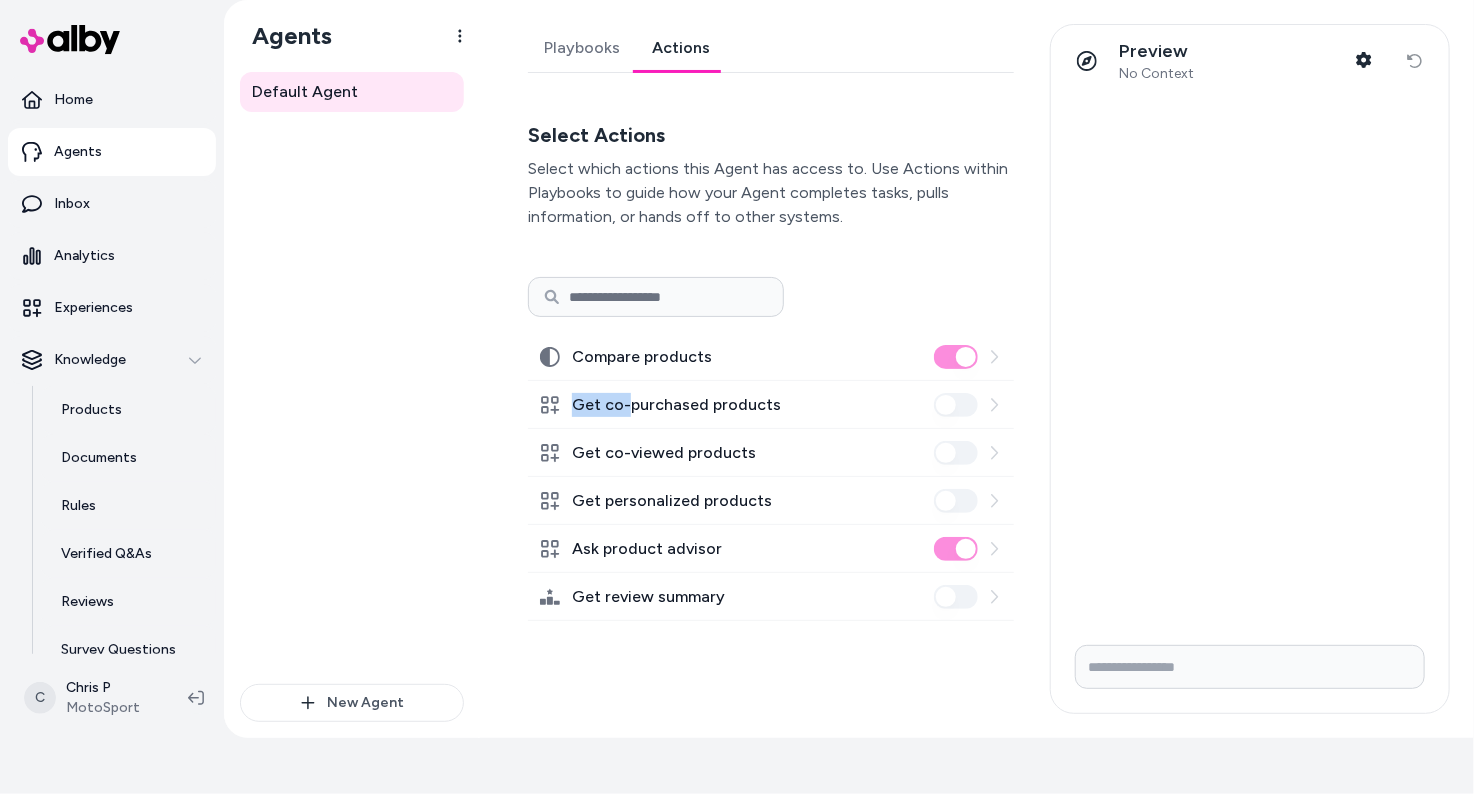 click on "Get co-purchased products" at bounding box center (676, 405) 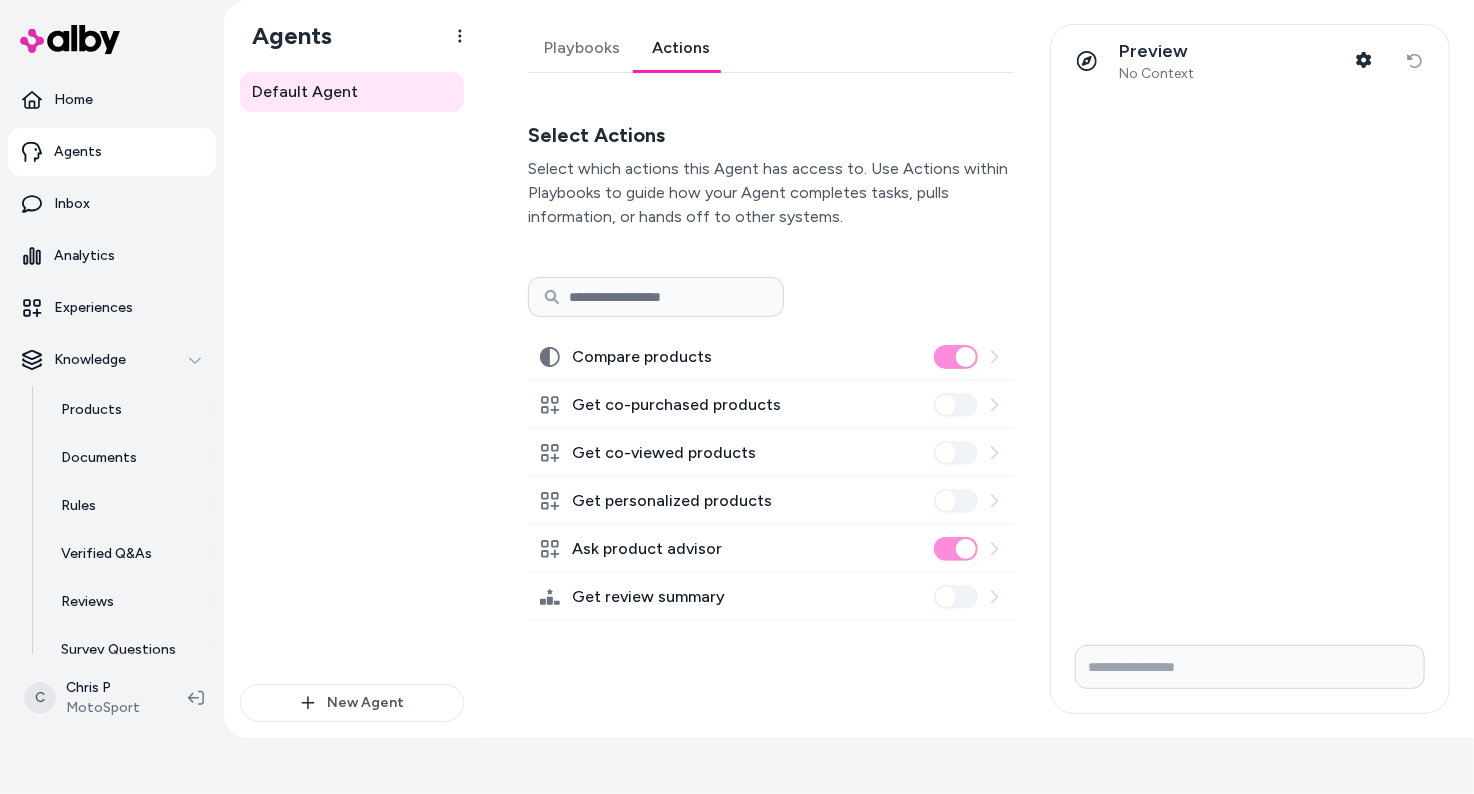 drag, startPoint x: 395, startPoint y: 442, endPoint x: 402, endPoint y: 429, distance: 14.764823 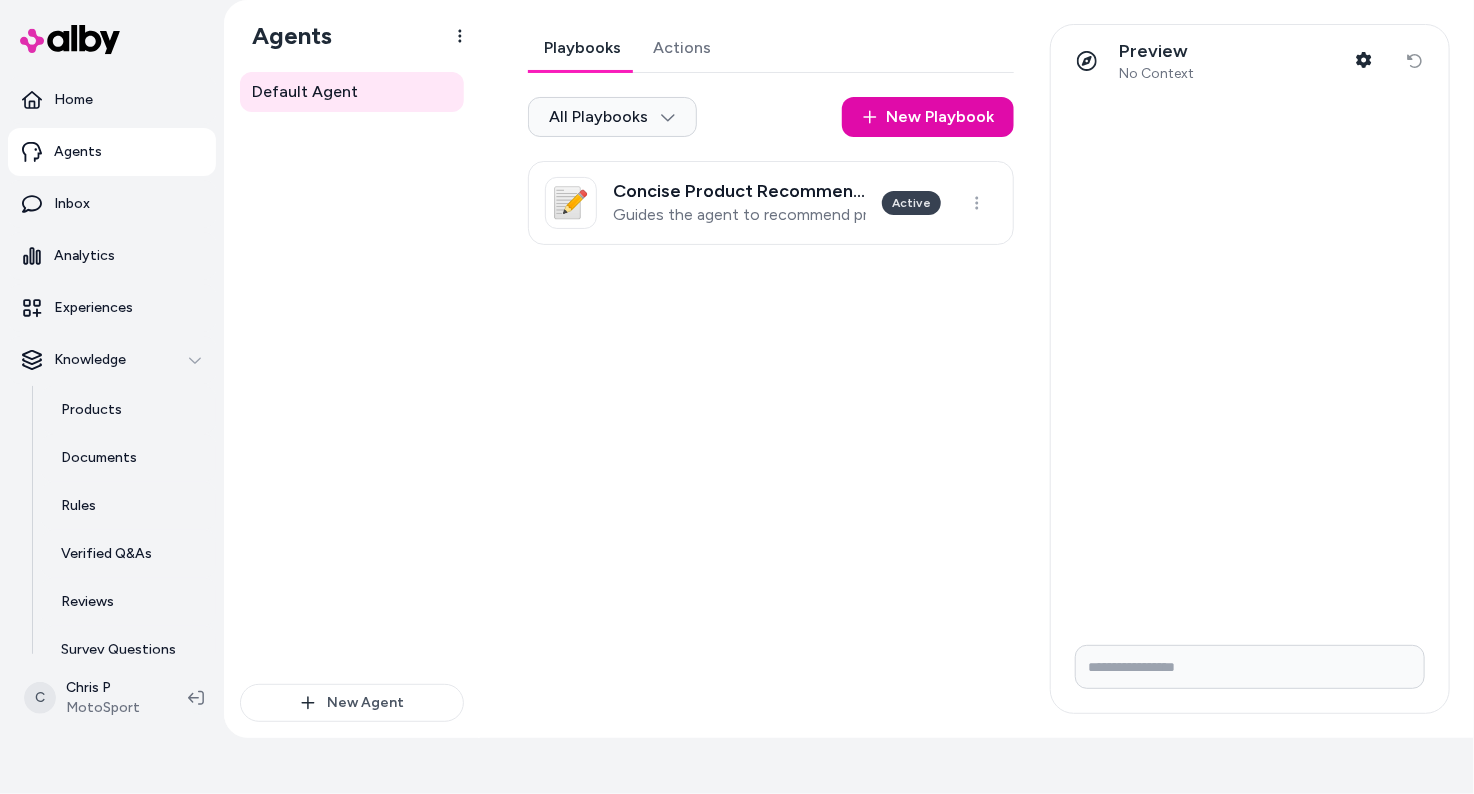 click on "Playbooks" at bounding box center (582, 48) 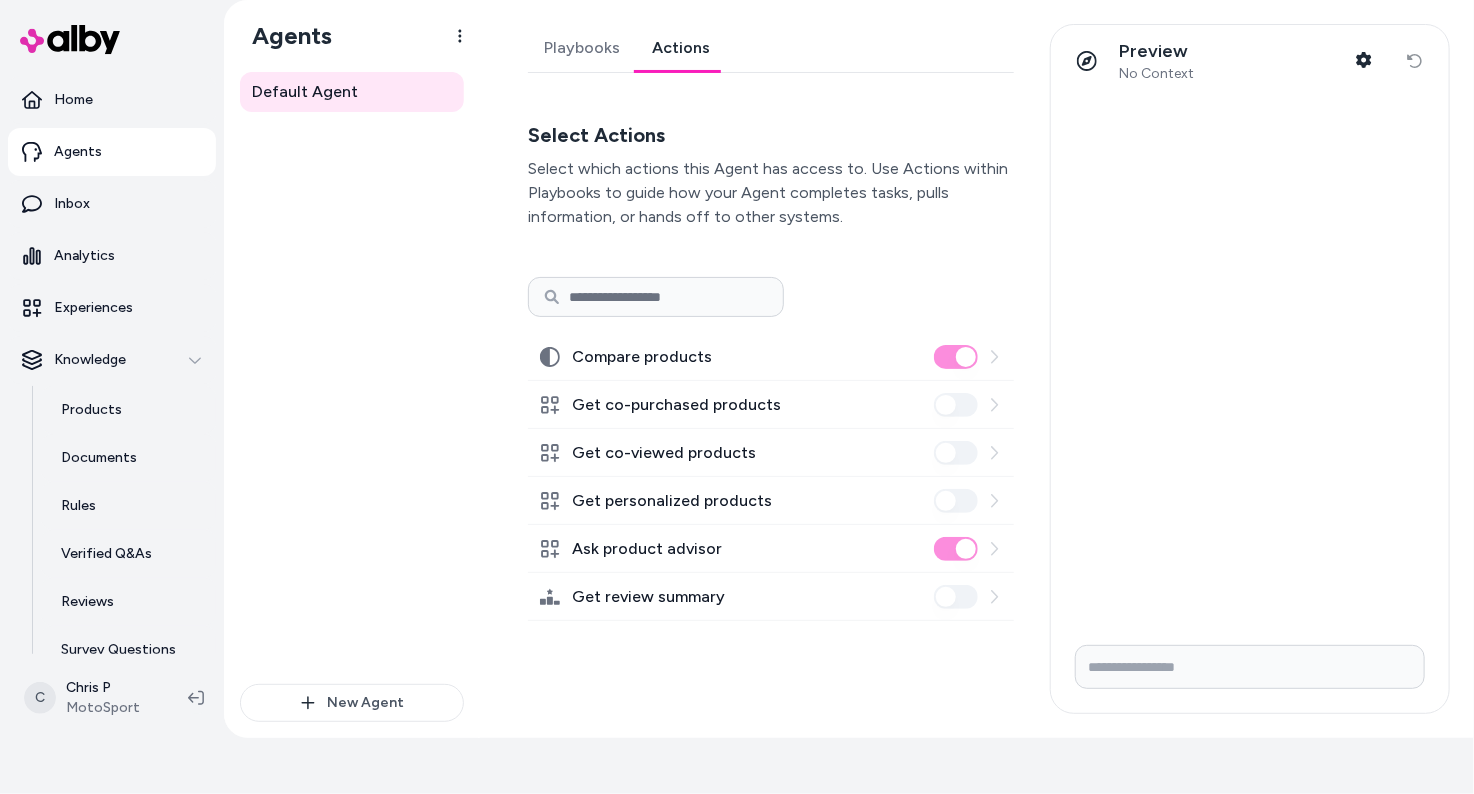 click on "Actions" at bounding box center (681, 48) 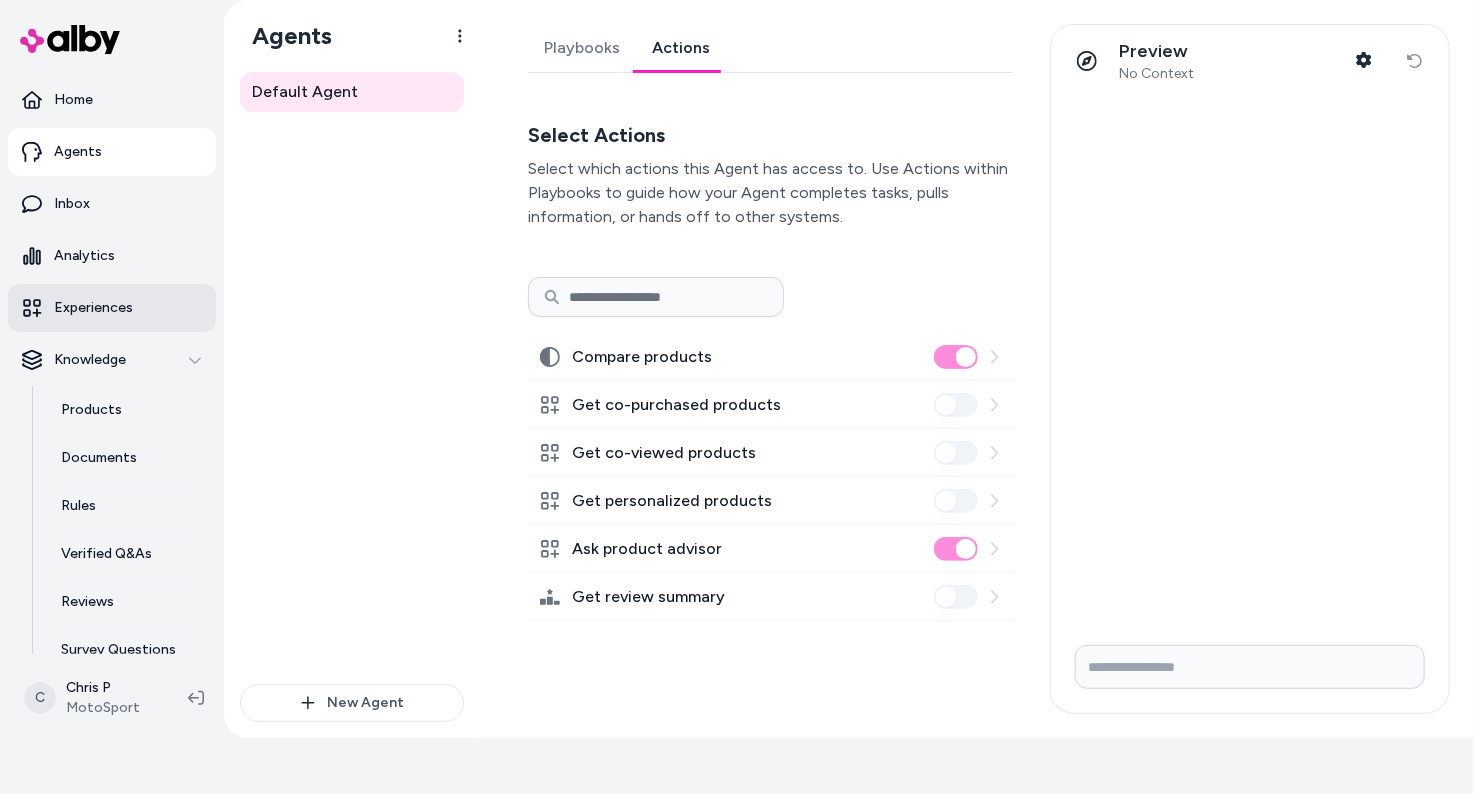 click on "Experiences" at bounding box center [93, 308] 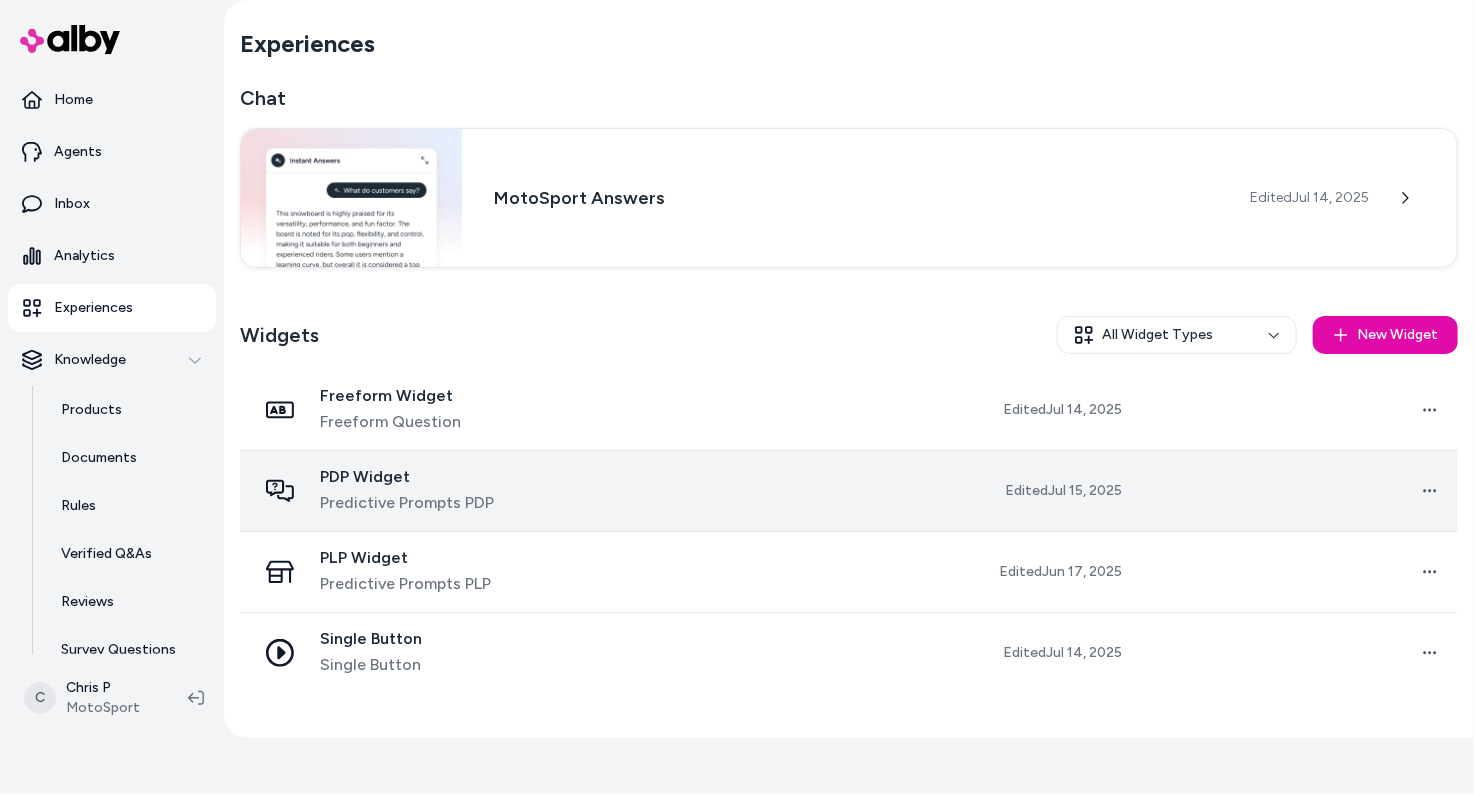 click on "Predictive Prompts PDP" at bounding box center [407, 503] 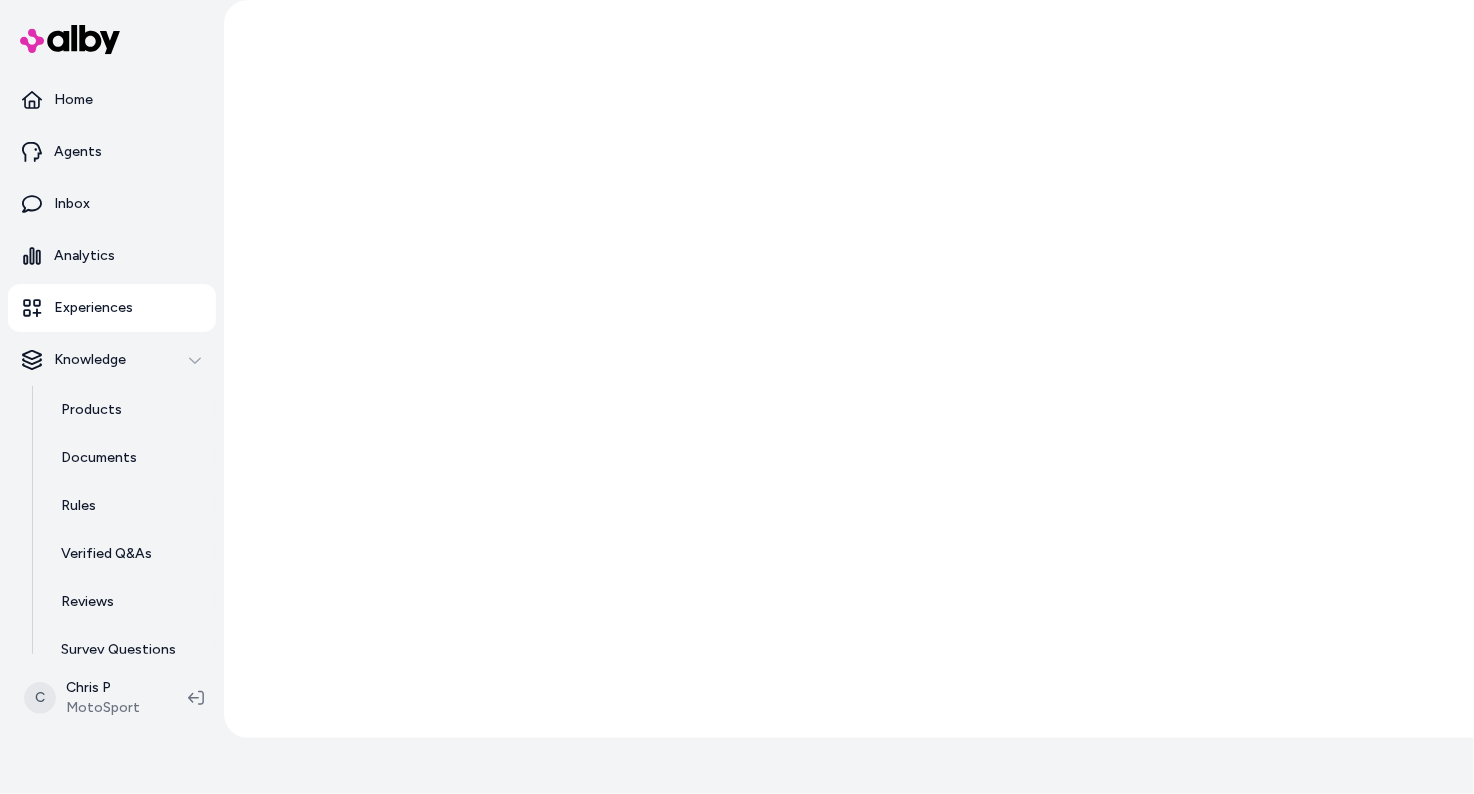scroll, scrollTop: 0, scrollLeft: 0, axis: both 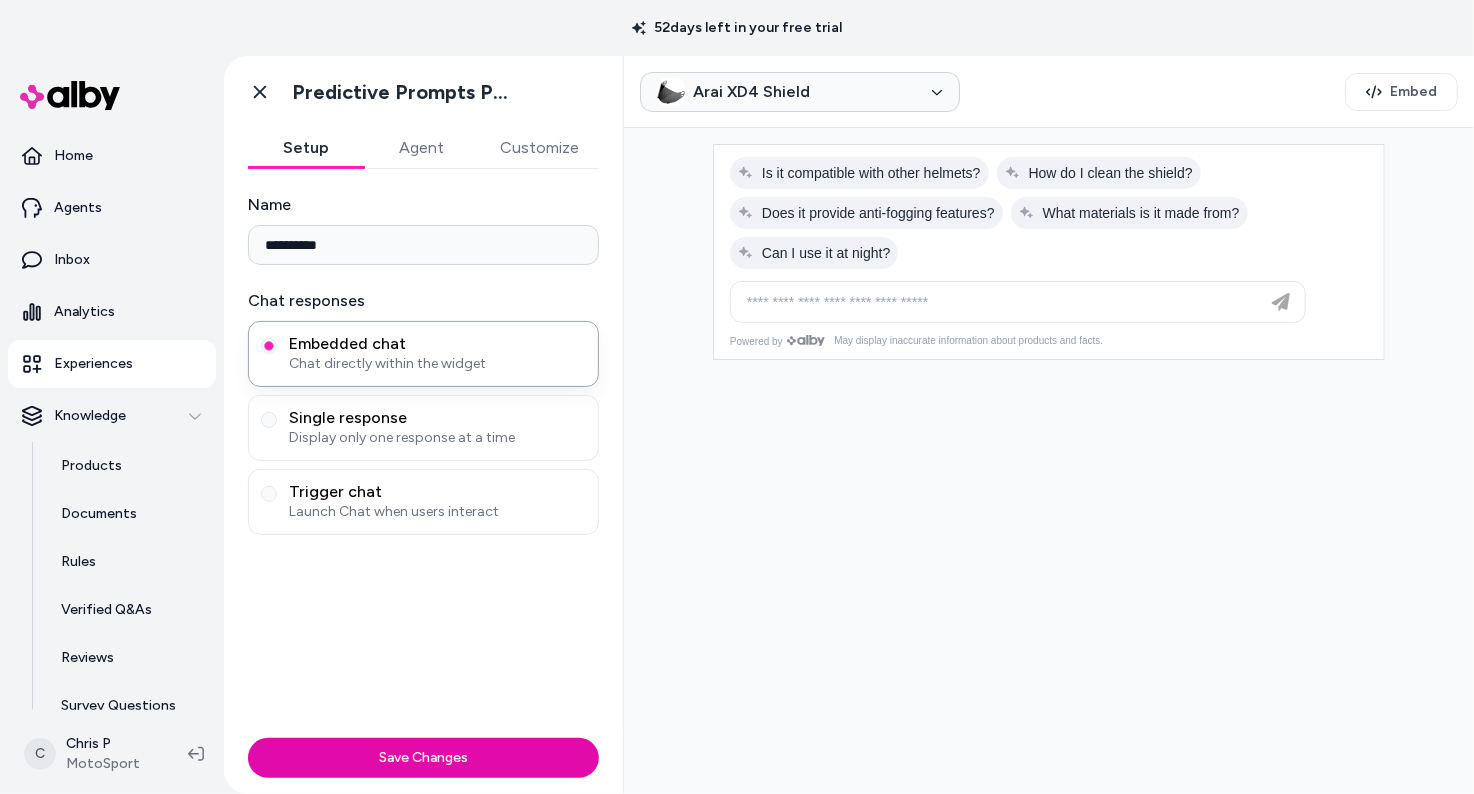 click on "Agent" at bounding box center (422, 148) 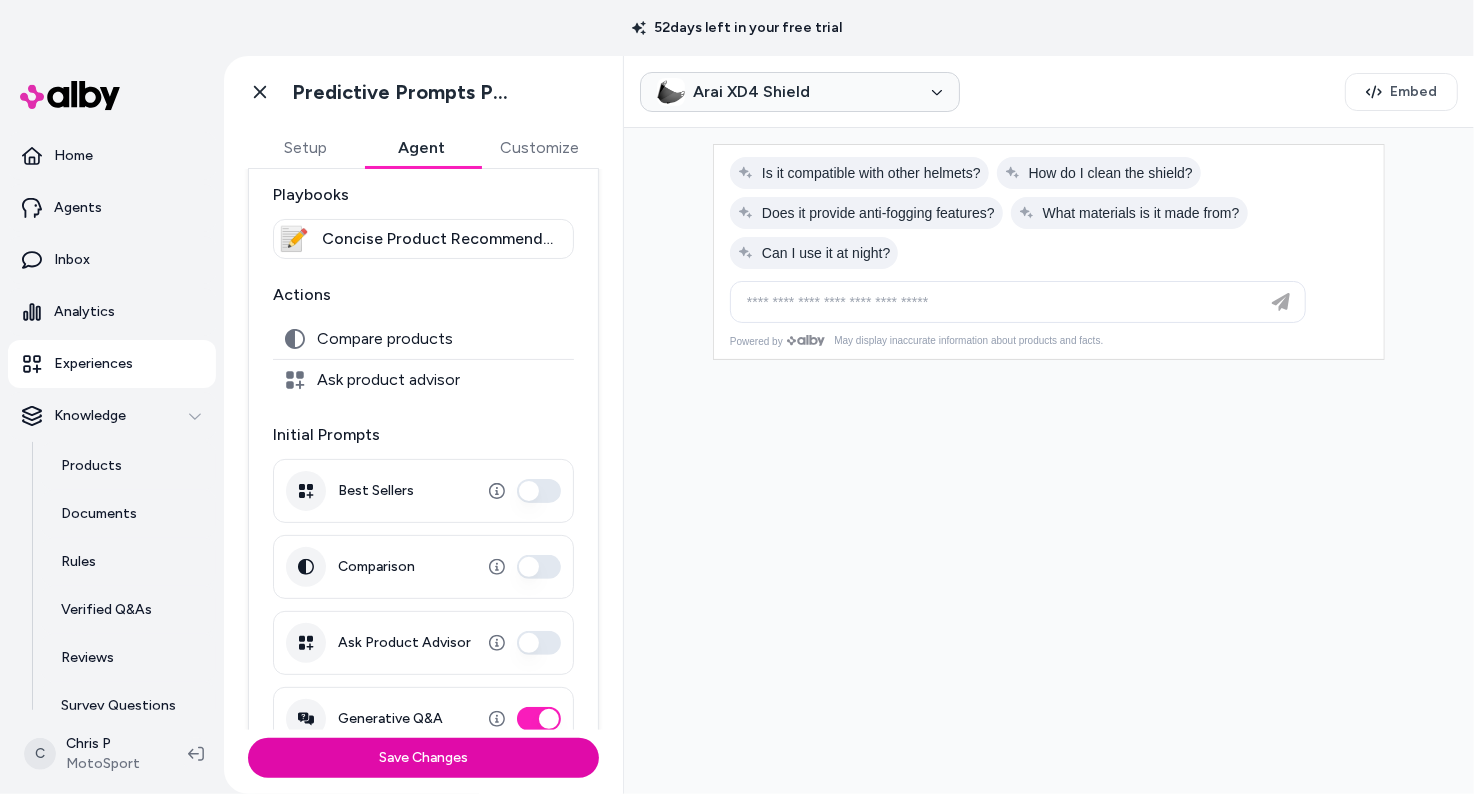 scroll, scrollTop: 196, scrollLeft: 0, axis: vertical 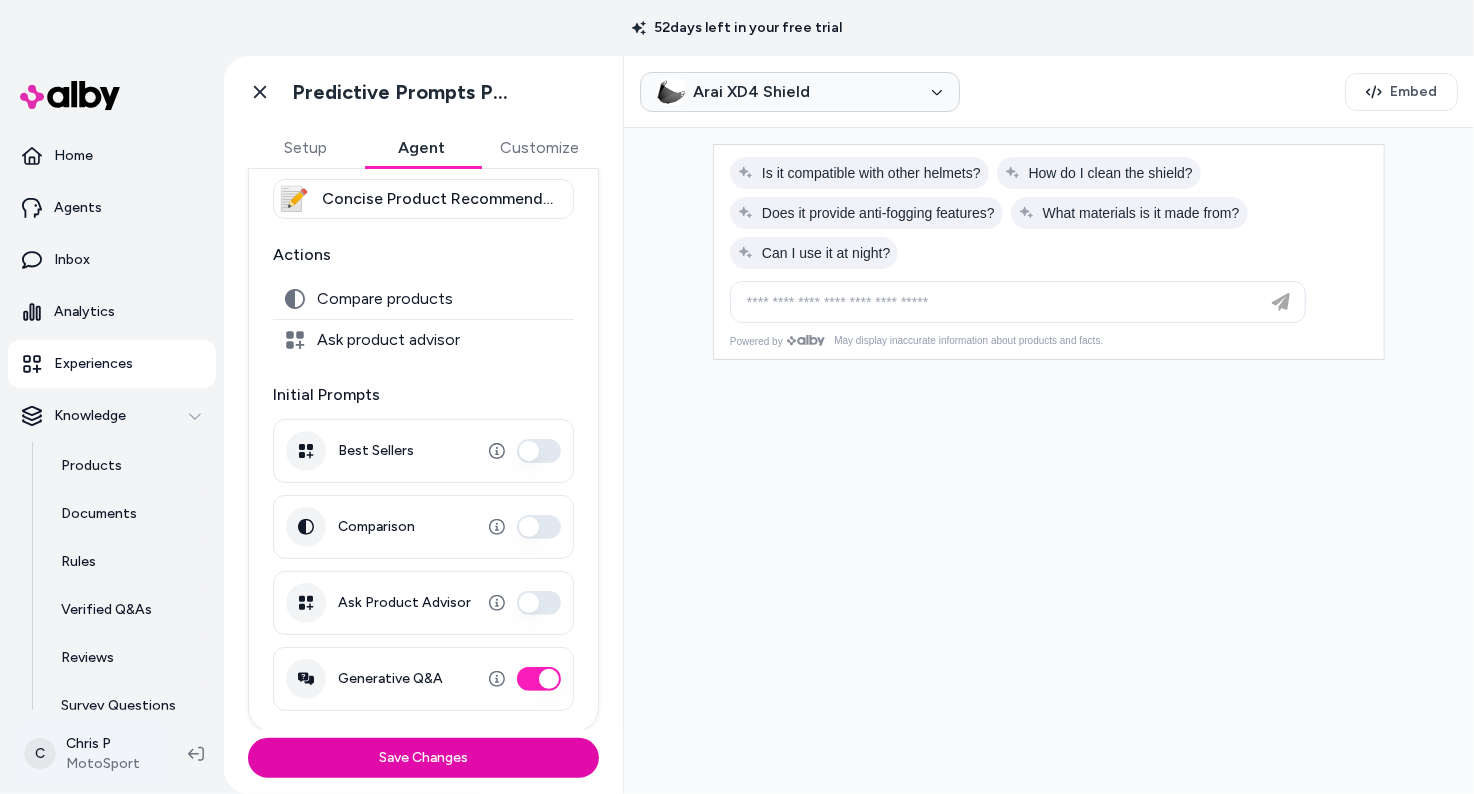 click on "**********" at bounding box center [737, 397] 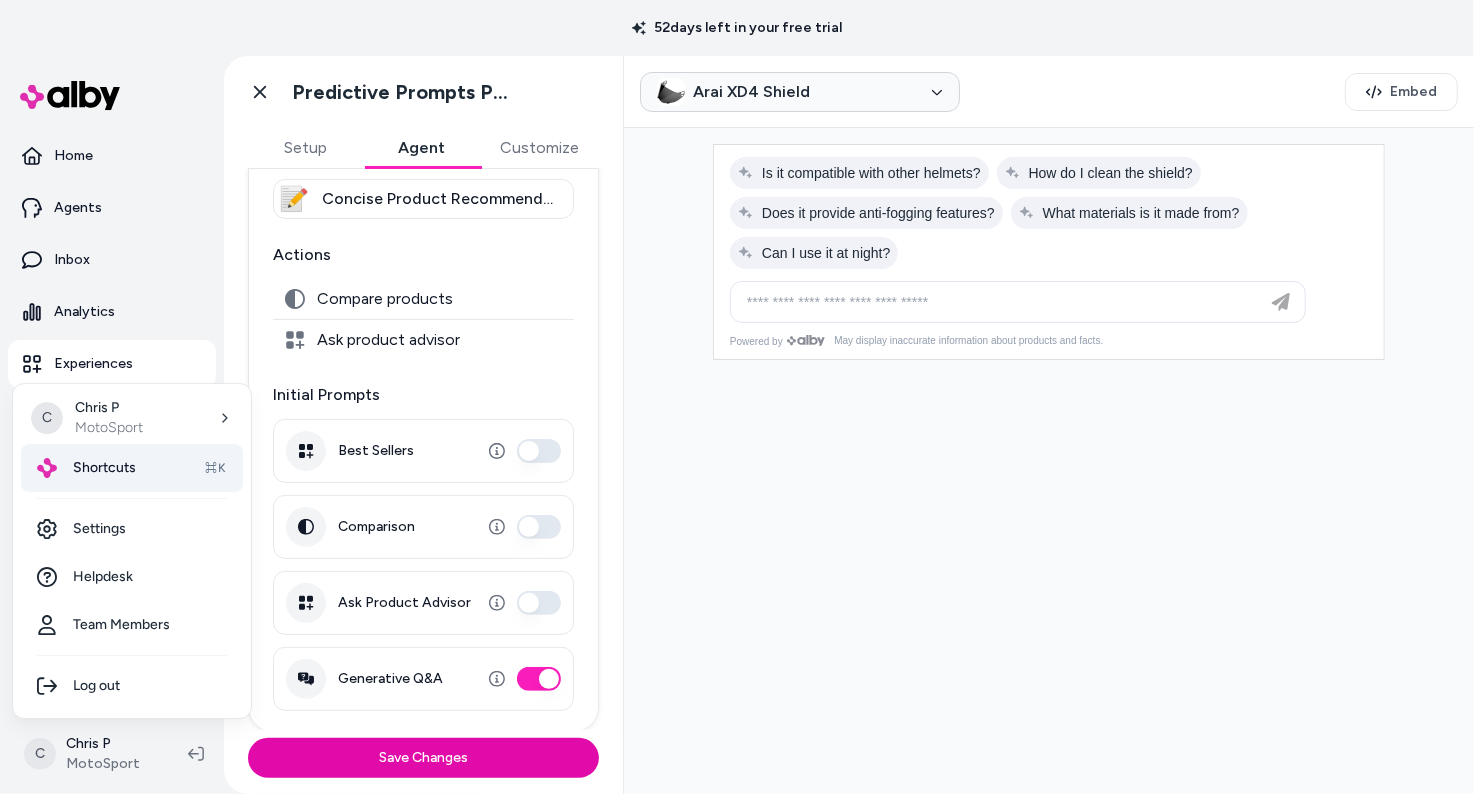 click on "Shortcuts" at bounding box center (104, 468) 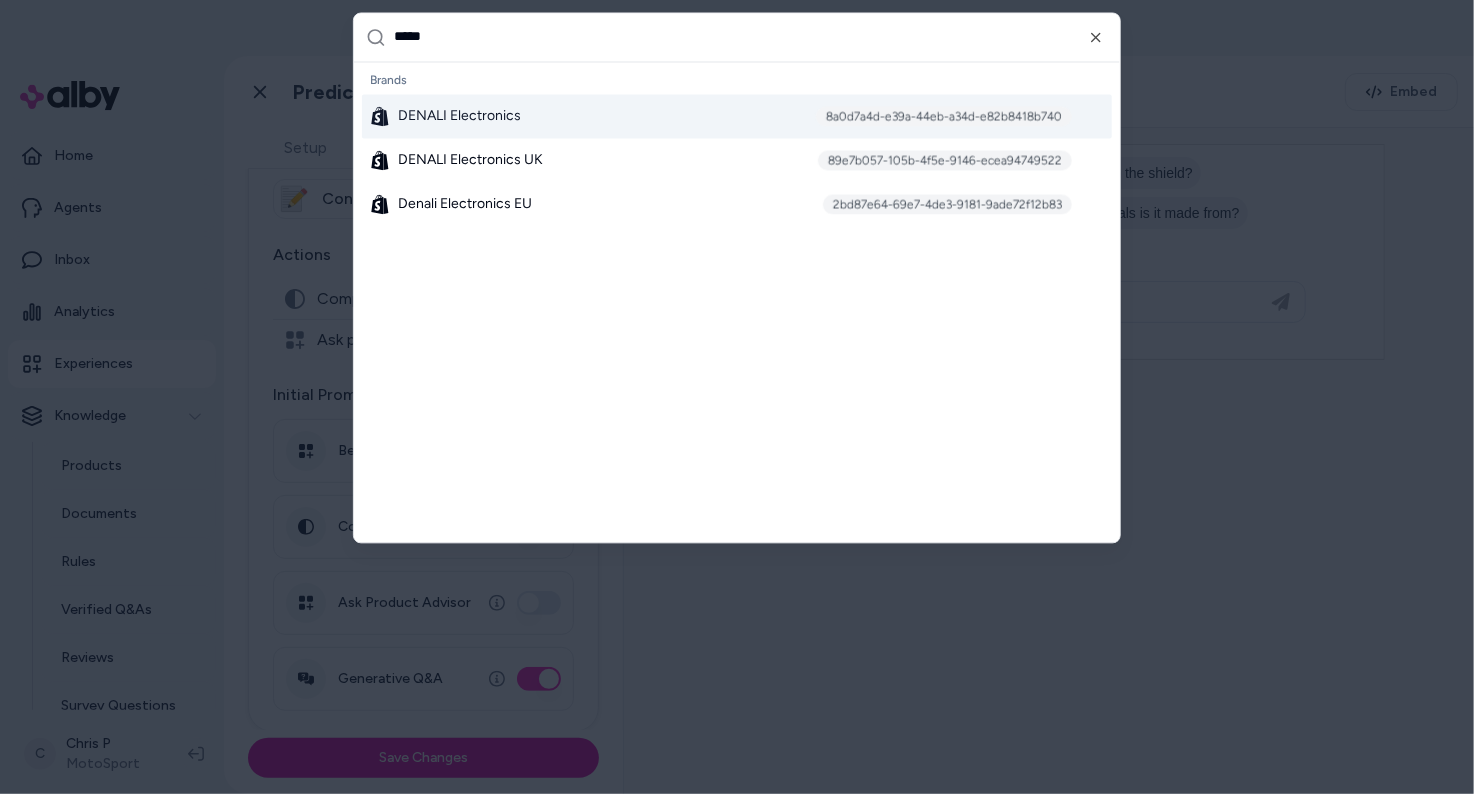 type on "******" 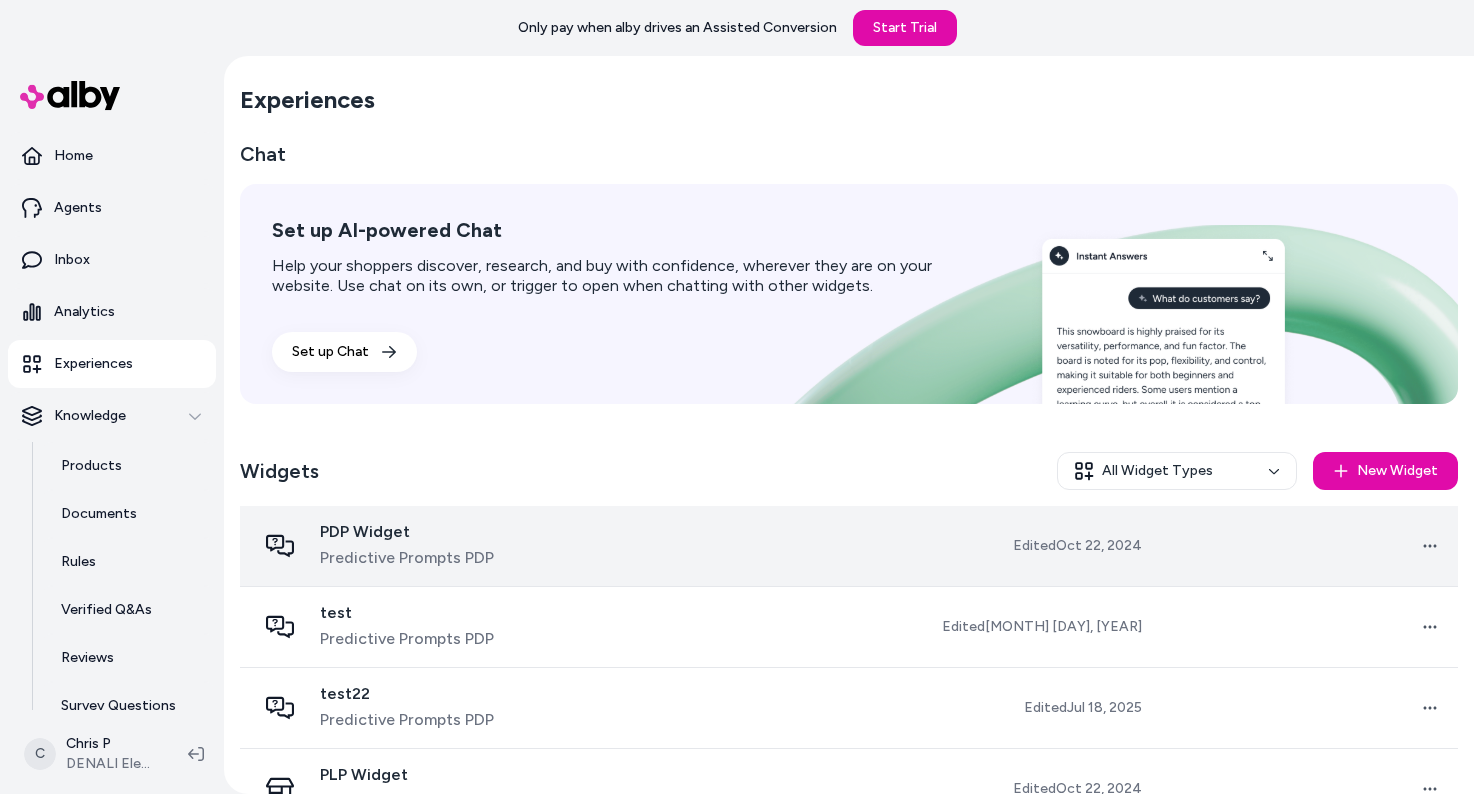 scroll, scrollTop: 0, scrollLeft: 0, axis: both 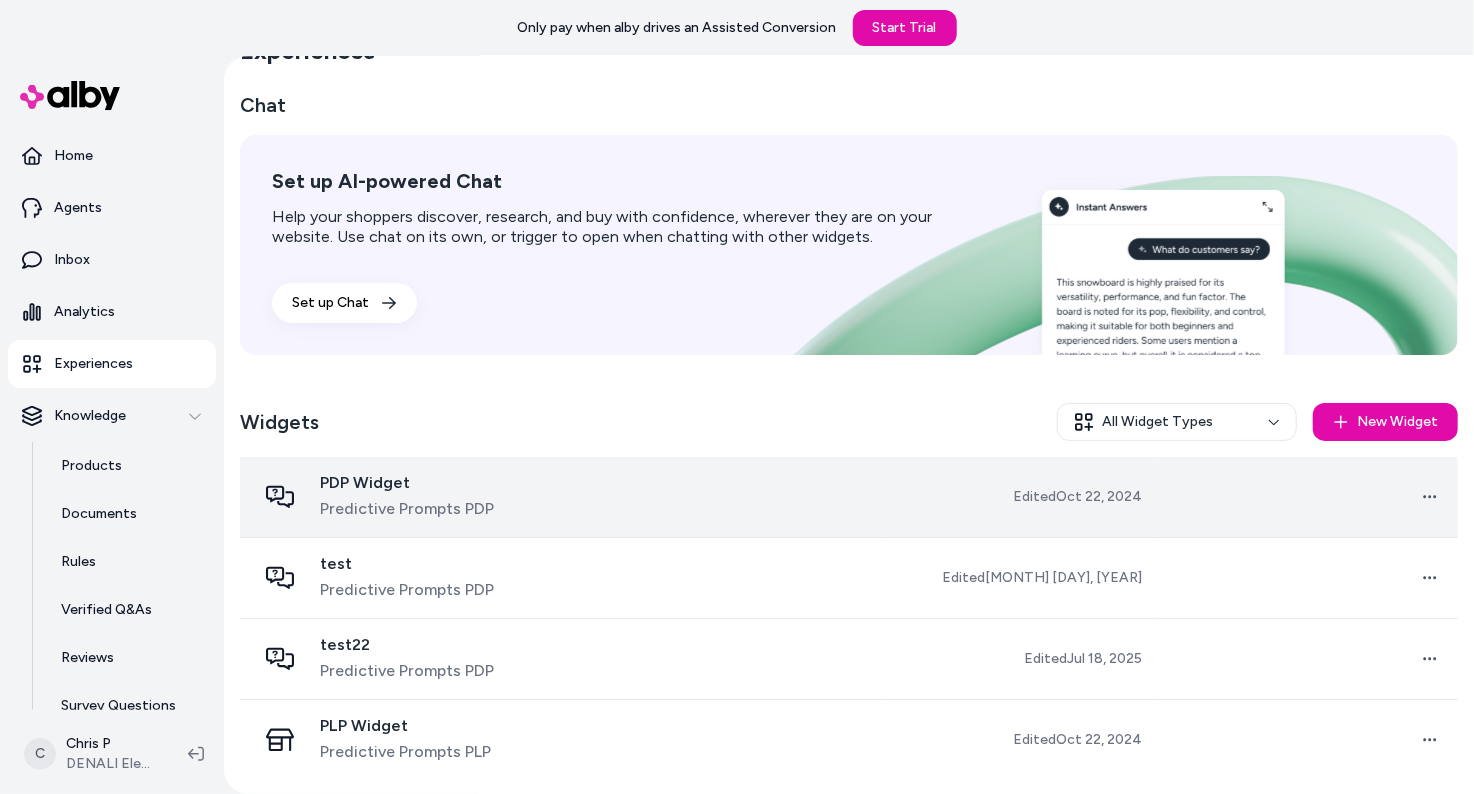 click on "Predictive Prompts PDP" at bounding box center [407, 509] 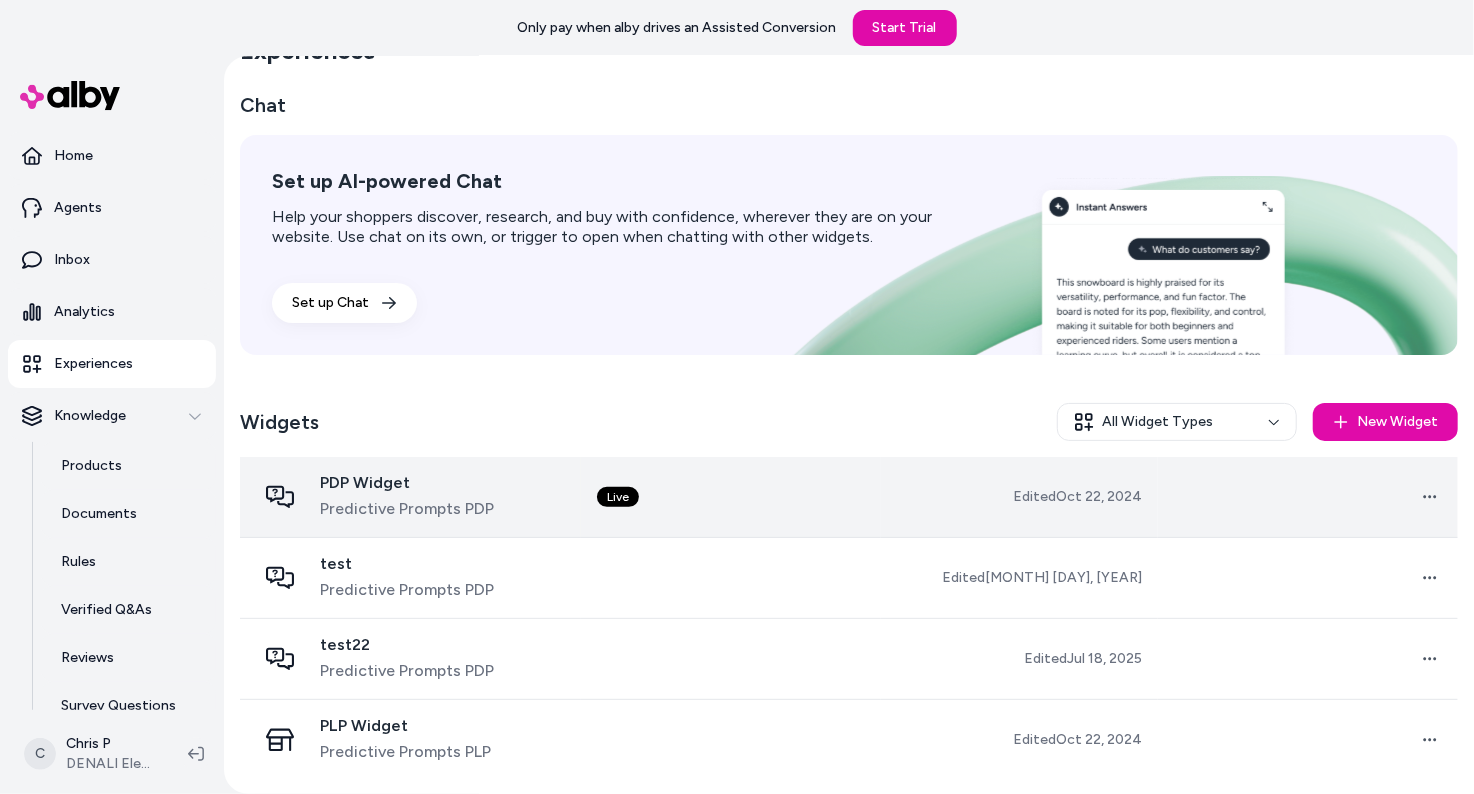 scroll, scrollTop: 0, scrollLeft: 0, axis: both 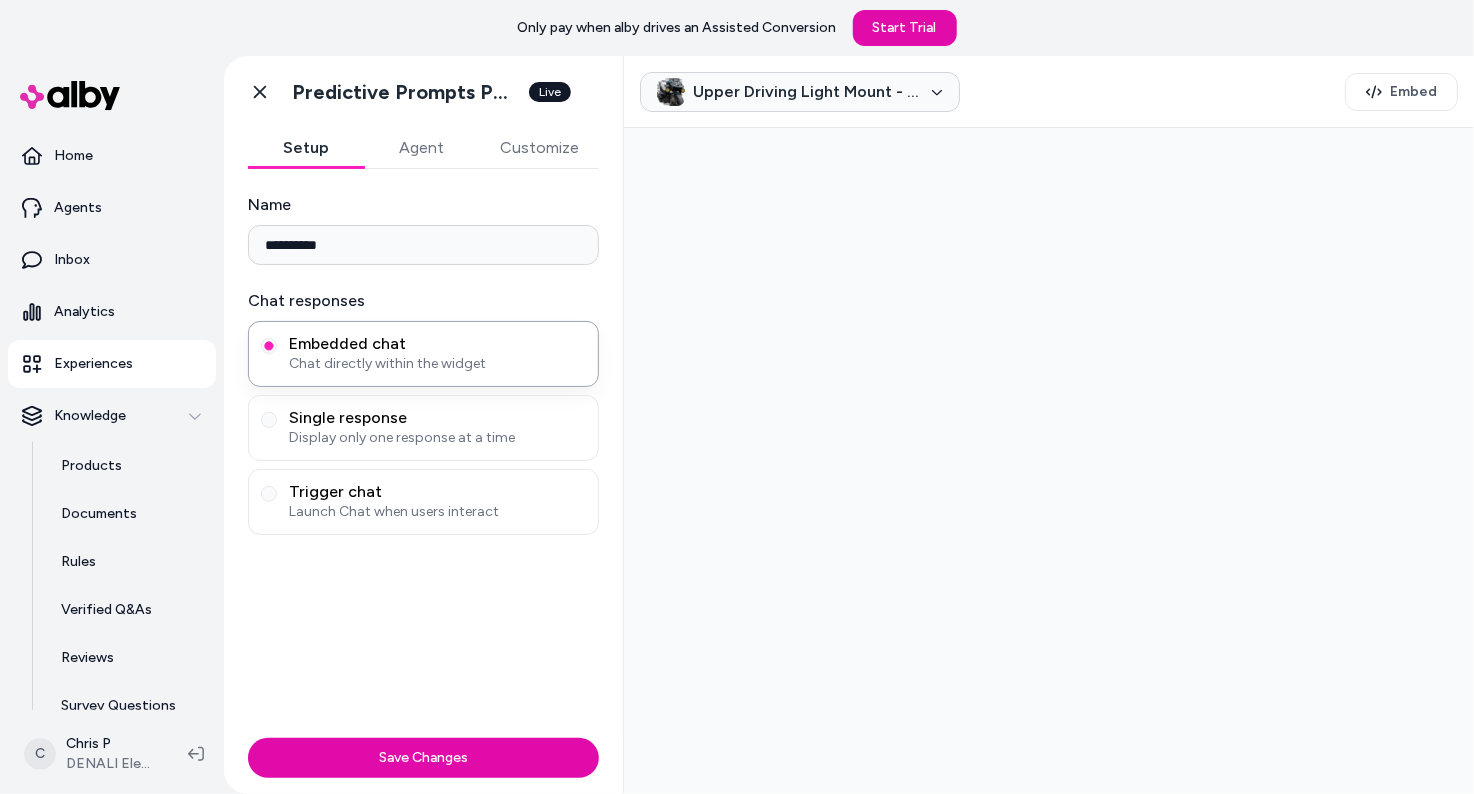 click on "Setup Agent Customize" at bounding box center (423, 148) 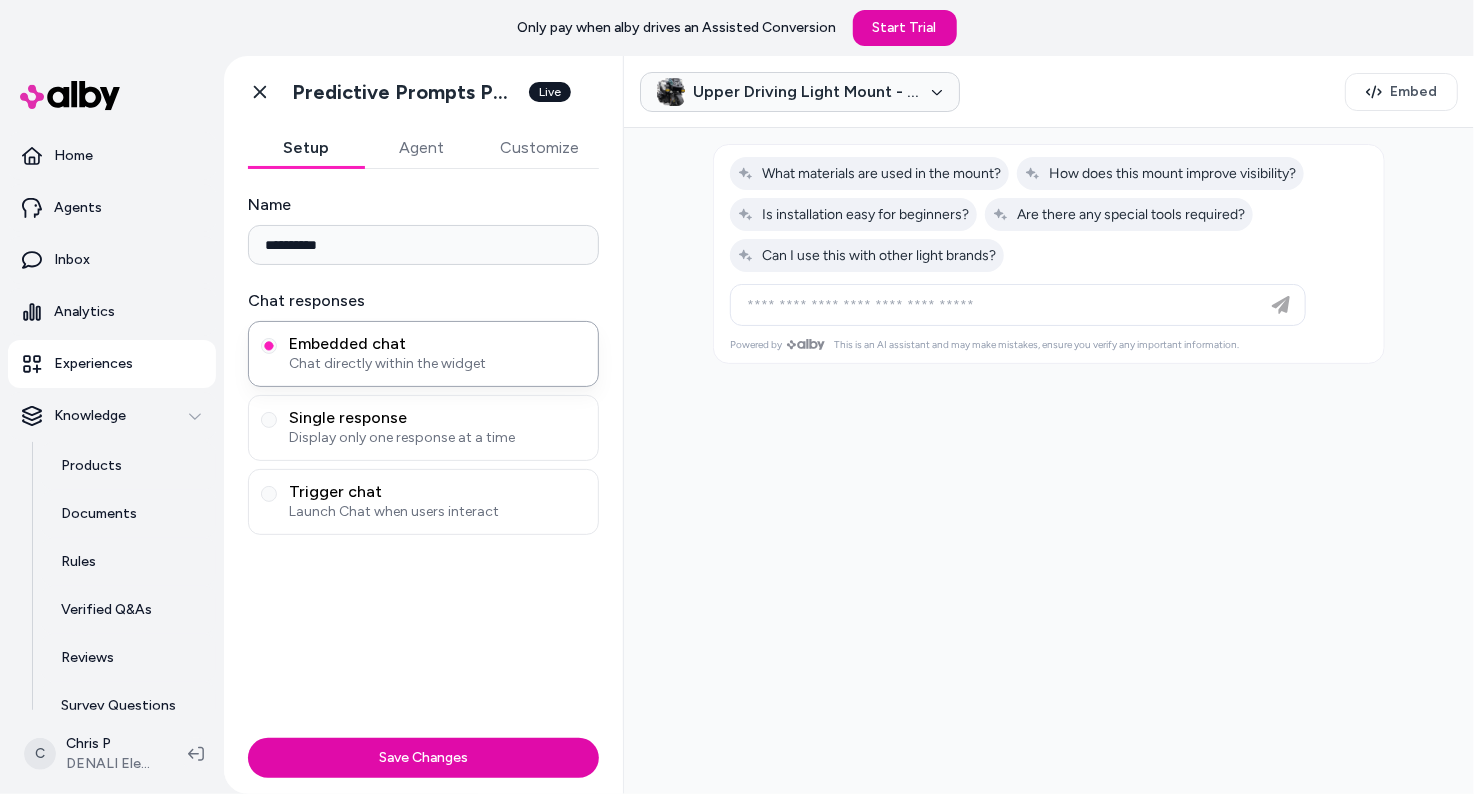 click on "Agent" at bounding box center [422, 148] 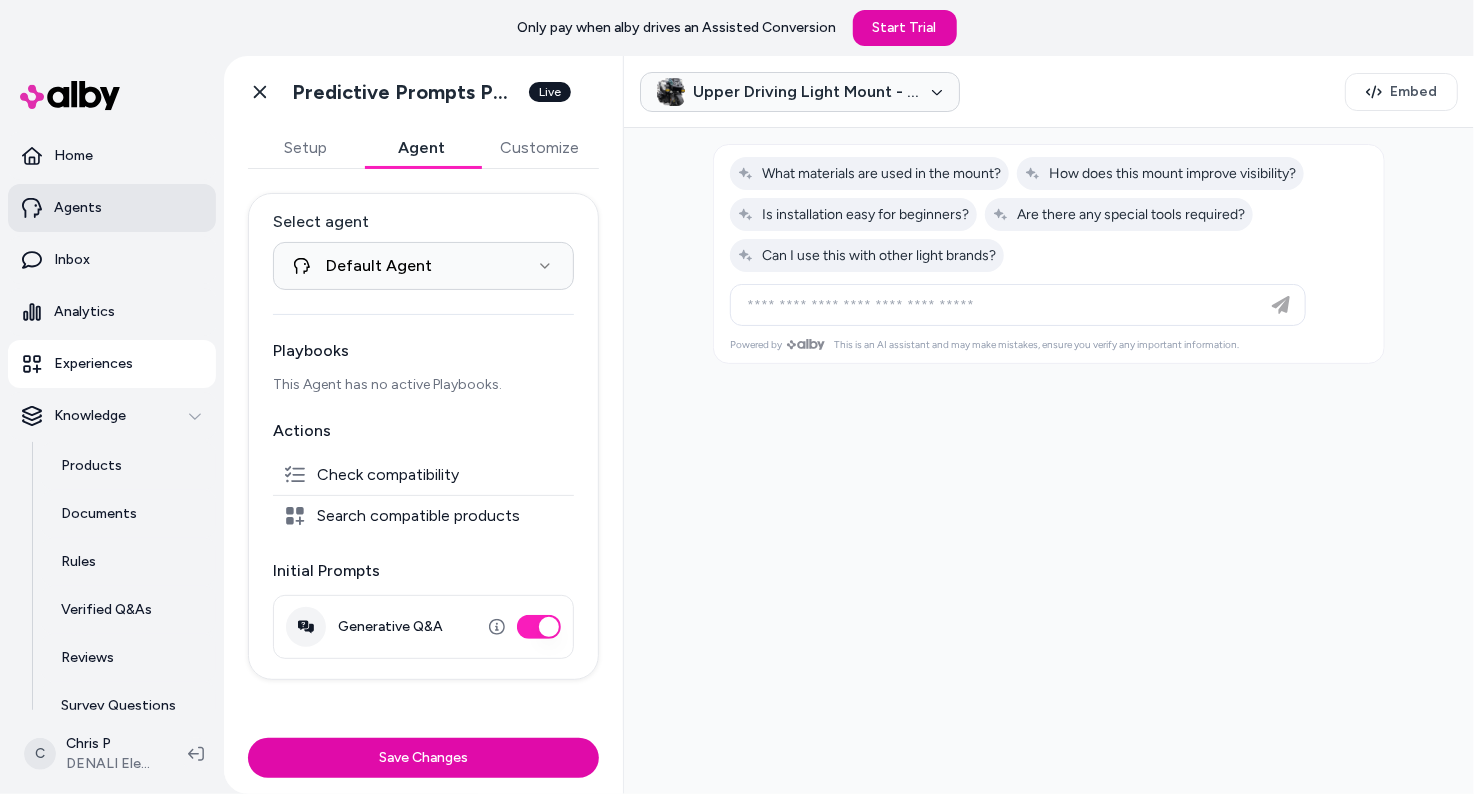 click on "Agents" at bounding box center [112, 208] 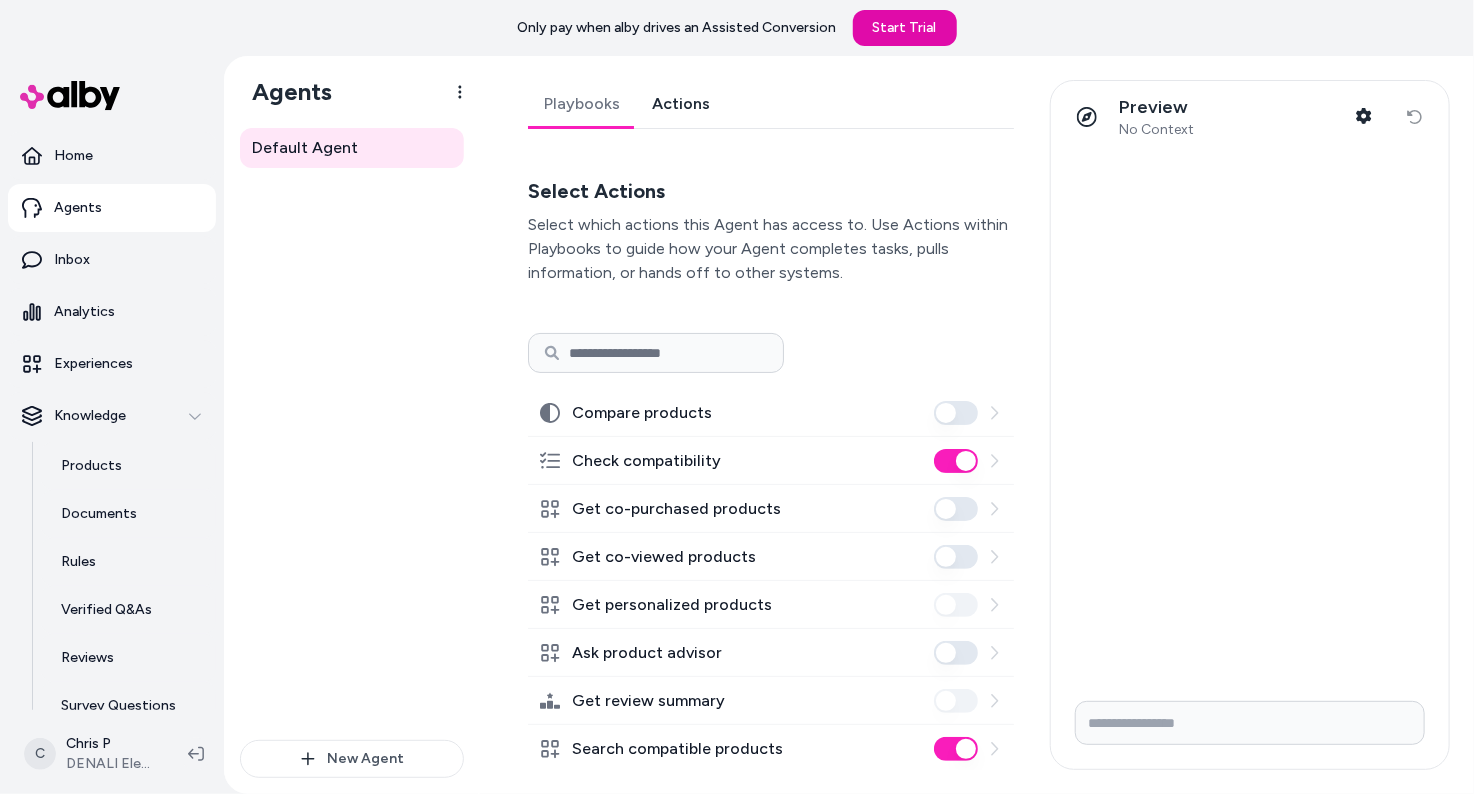 click on "Actions" at bounding box center (681, 104) 